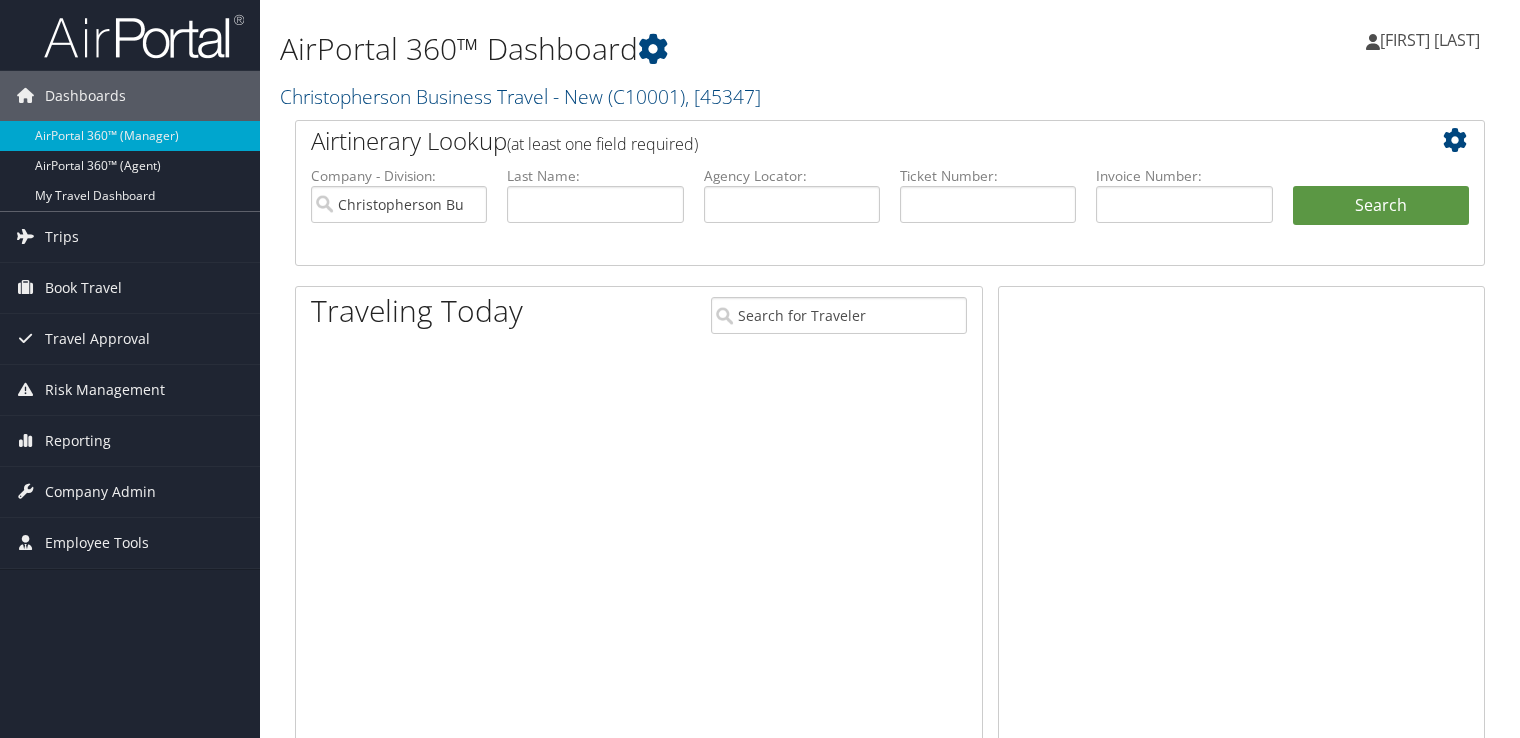 scroll, scrollTop: 0, scrollLeft: 0, axis: both 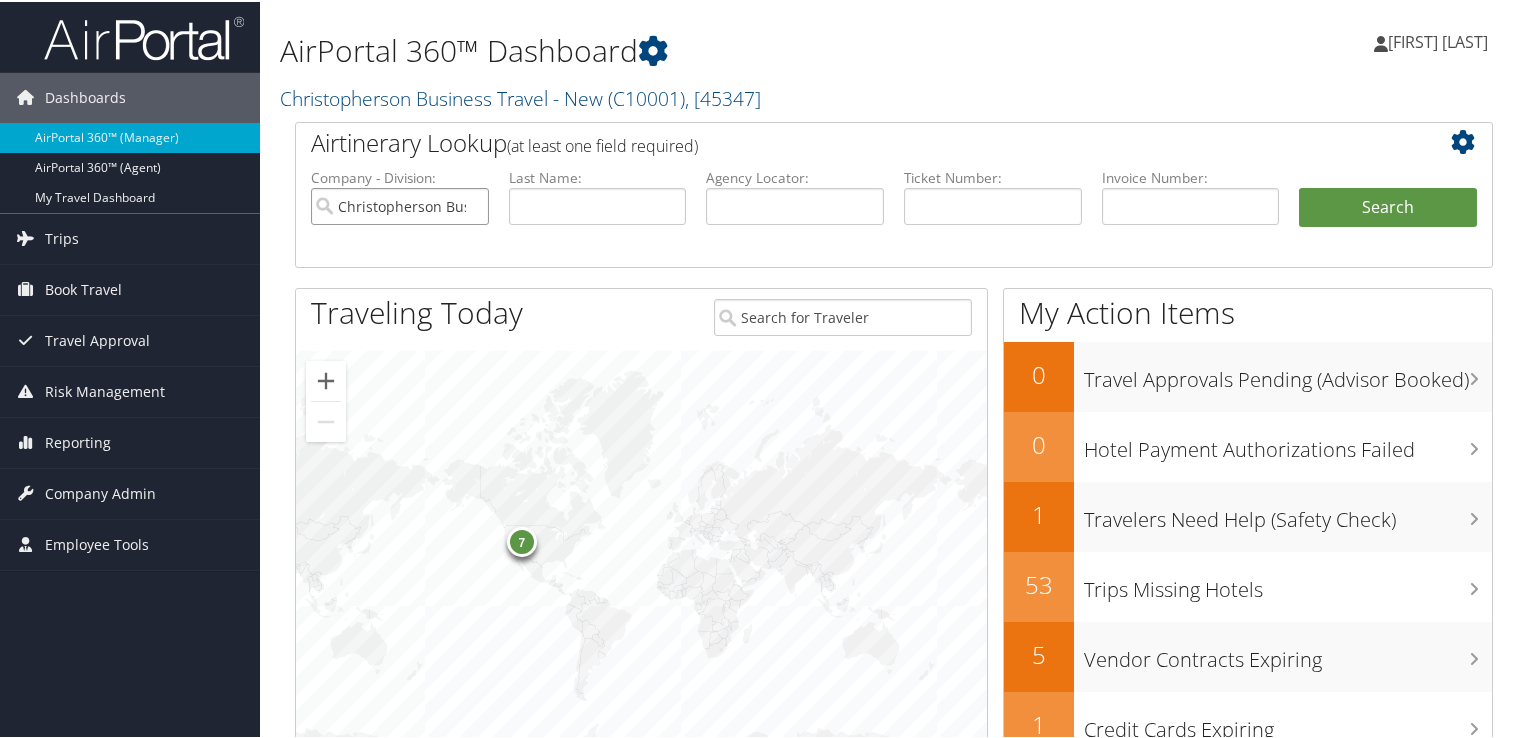 click on "Christopherson Business Travel - New" at bounding box center (400, 204) 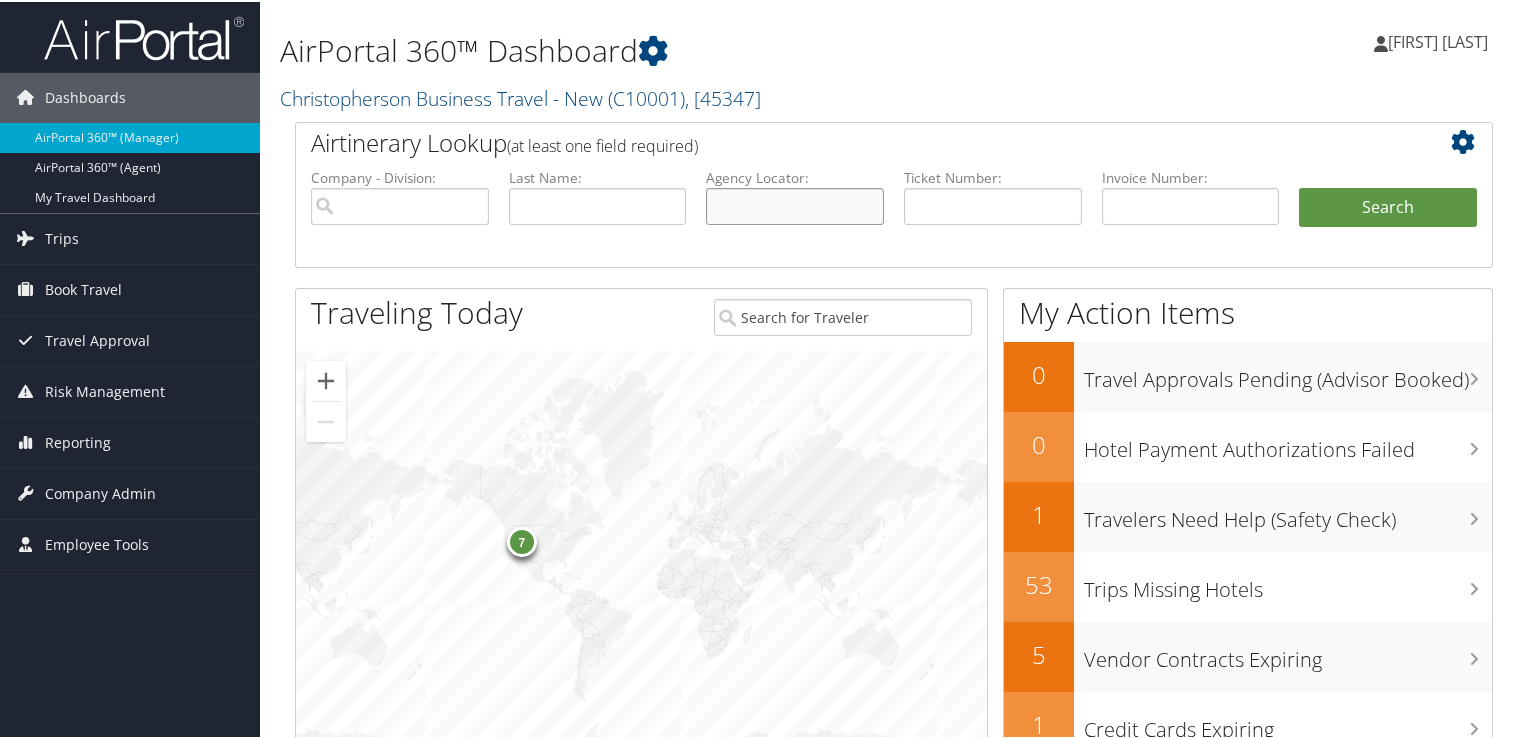 click at bounding box center [795, 204] 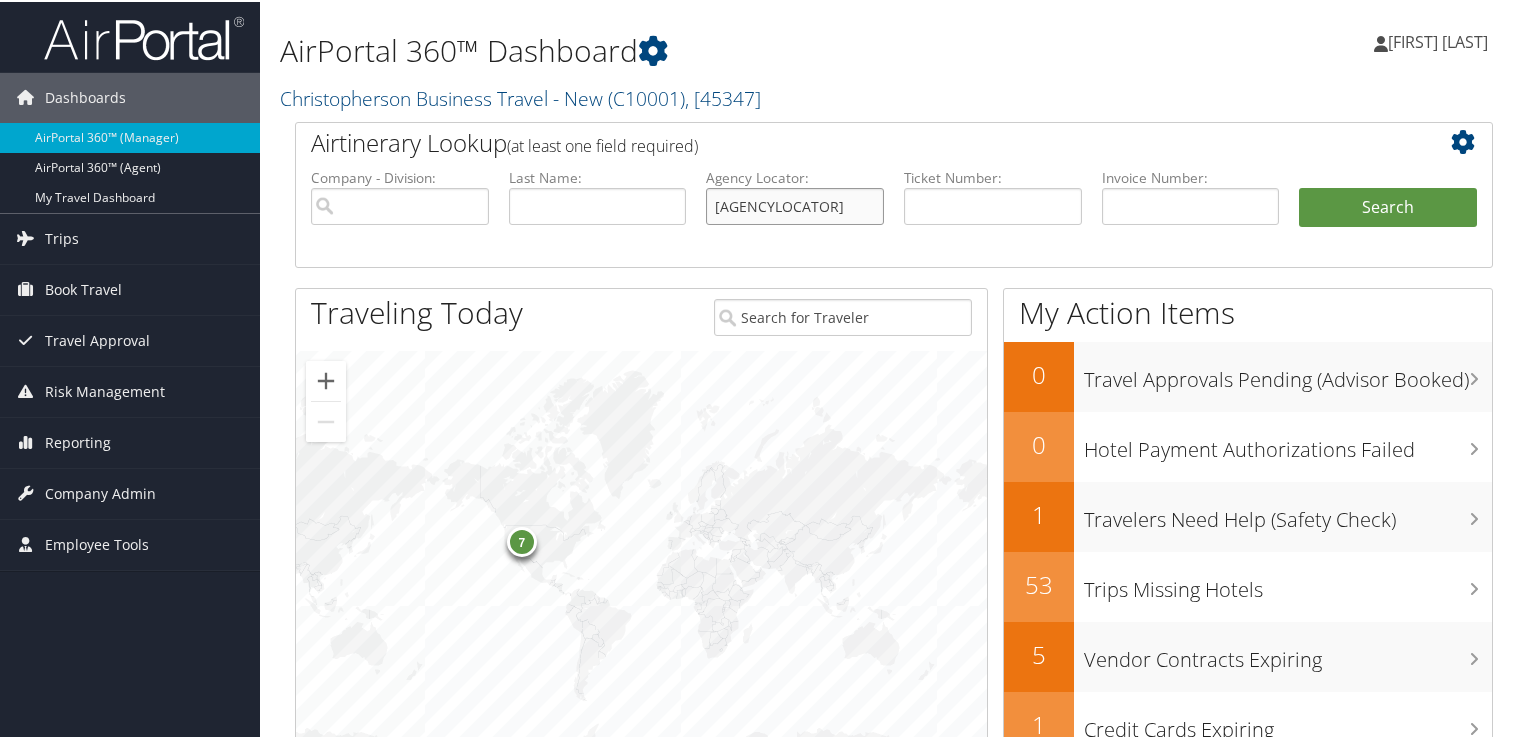 type on "D0YR7F" 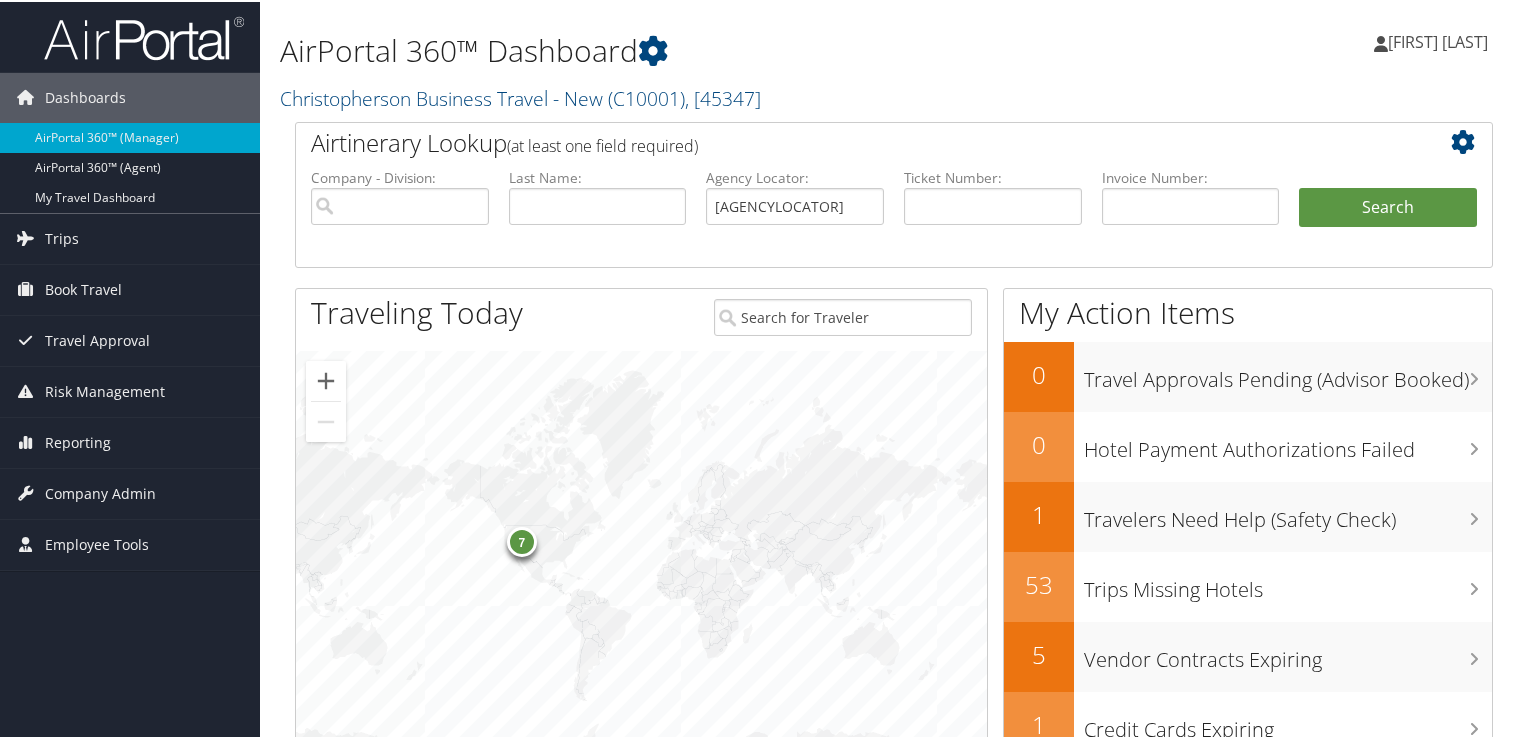 click on "Company - Division:
First Name:
Last Name:
Agency Locator:
D0YR7F
Departure Date Range:
Arrival City:
Ticketing Date:
Ticket Number:
Airport - City Code:
Search" at bounding box center (894, 216) 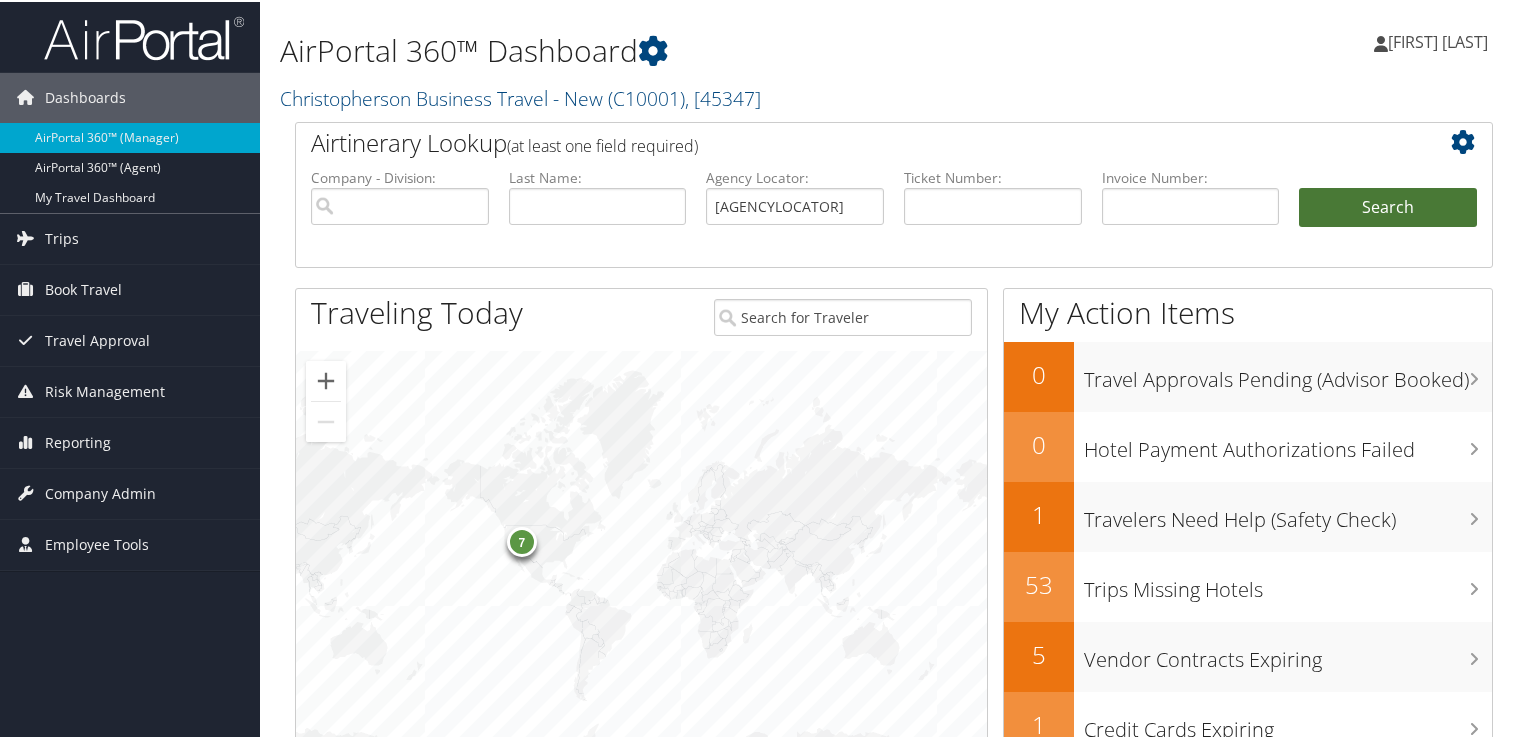 click on "Search" at bounding box center (1388, 206) 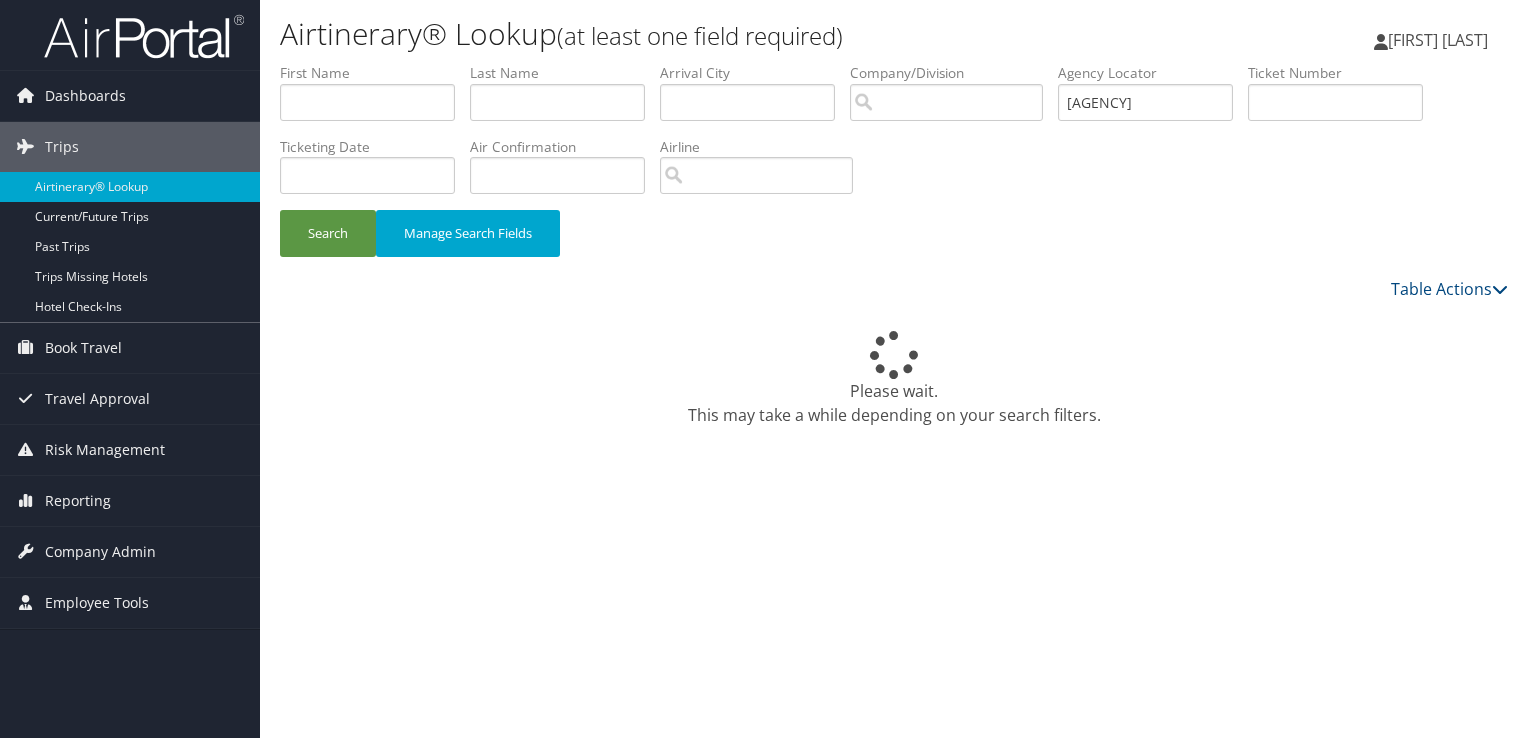 scroll, scrollTop: 0, scrollLeft: 0, axis: both 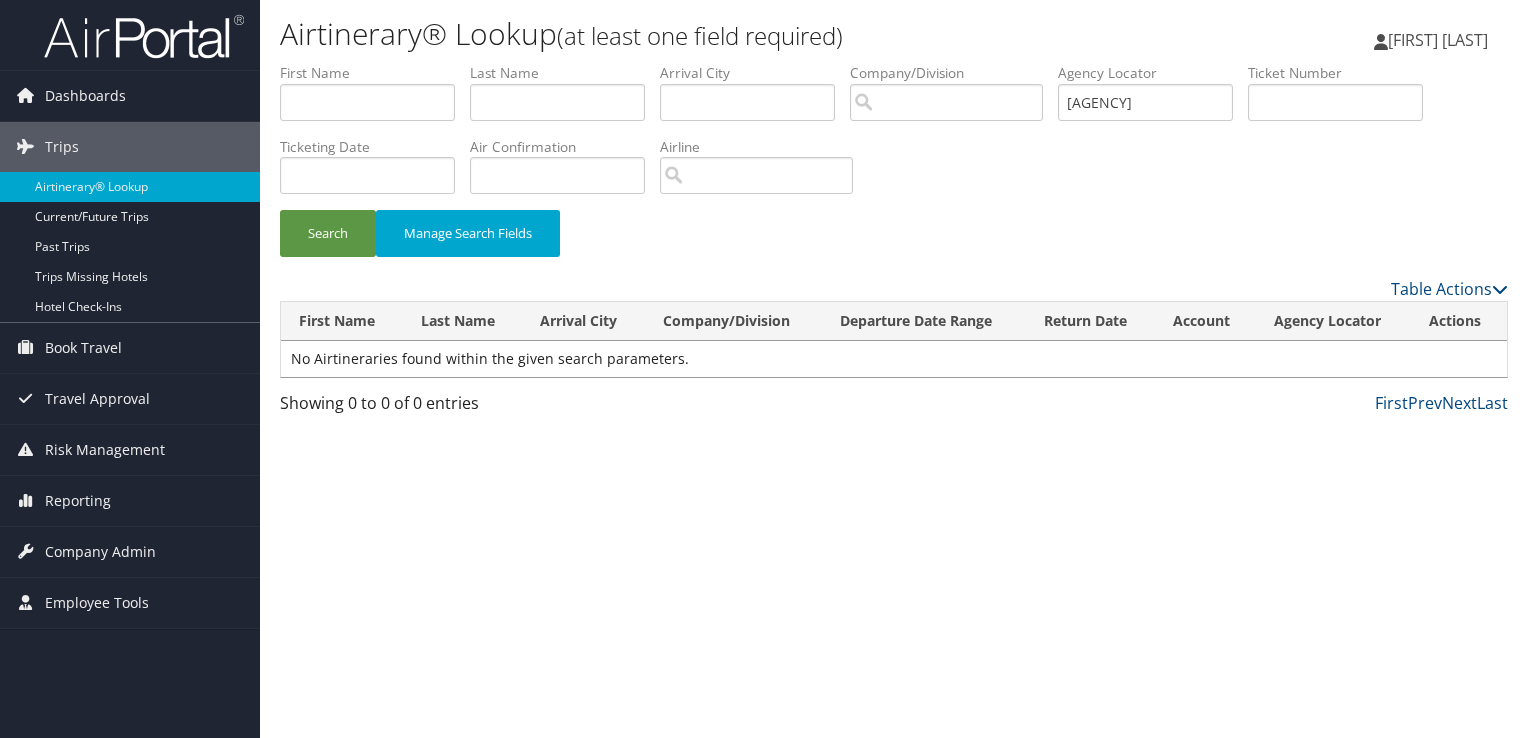 click on "Search Manage Search Fields" at bounding box center [894, 243] 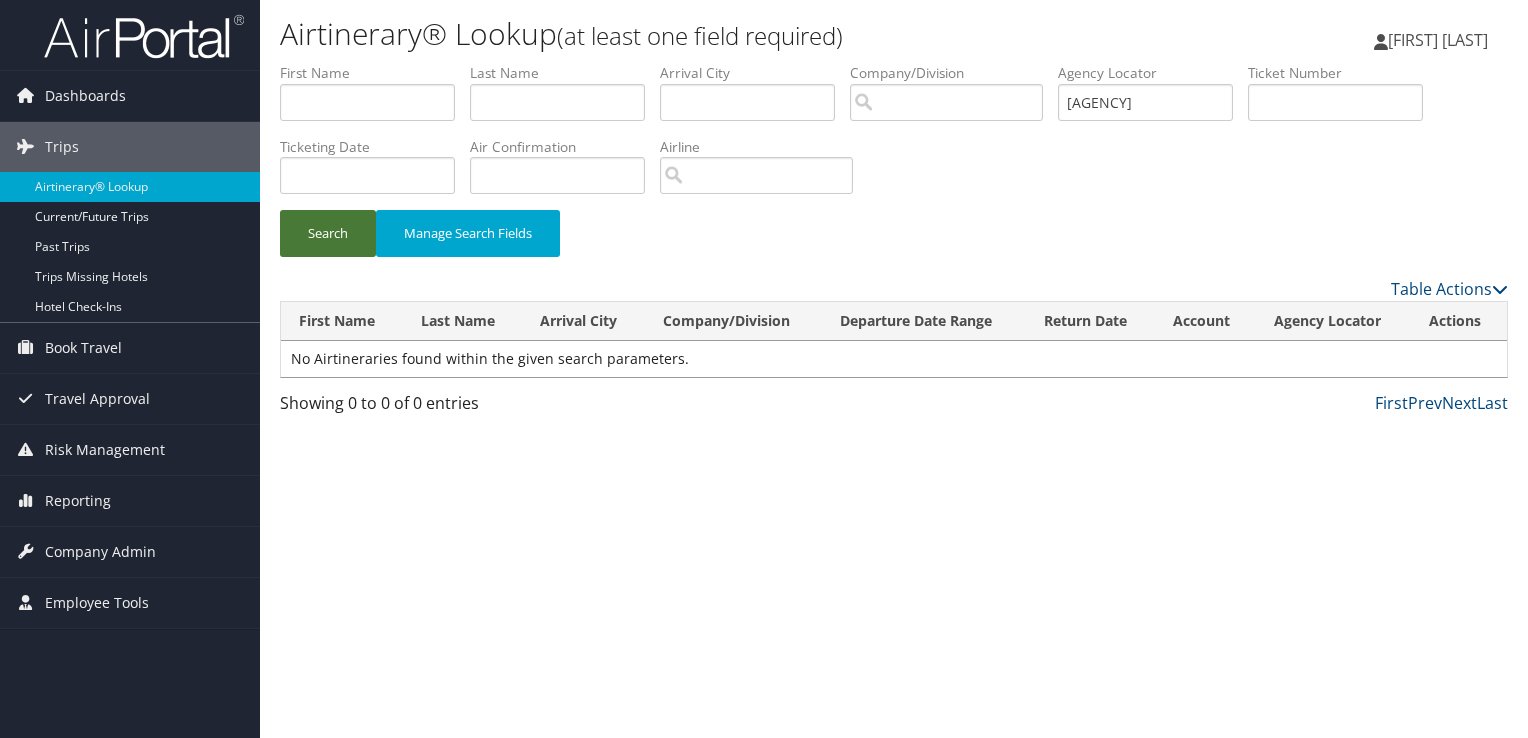 click on "Search" at bounding box center [328, 233] 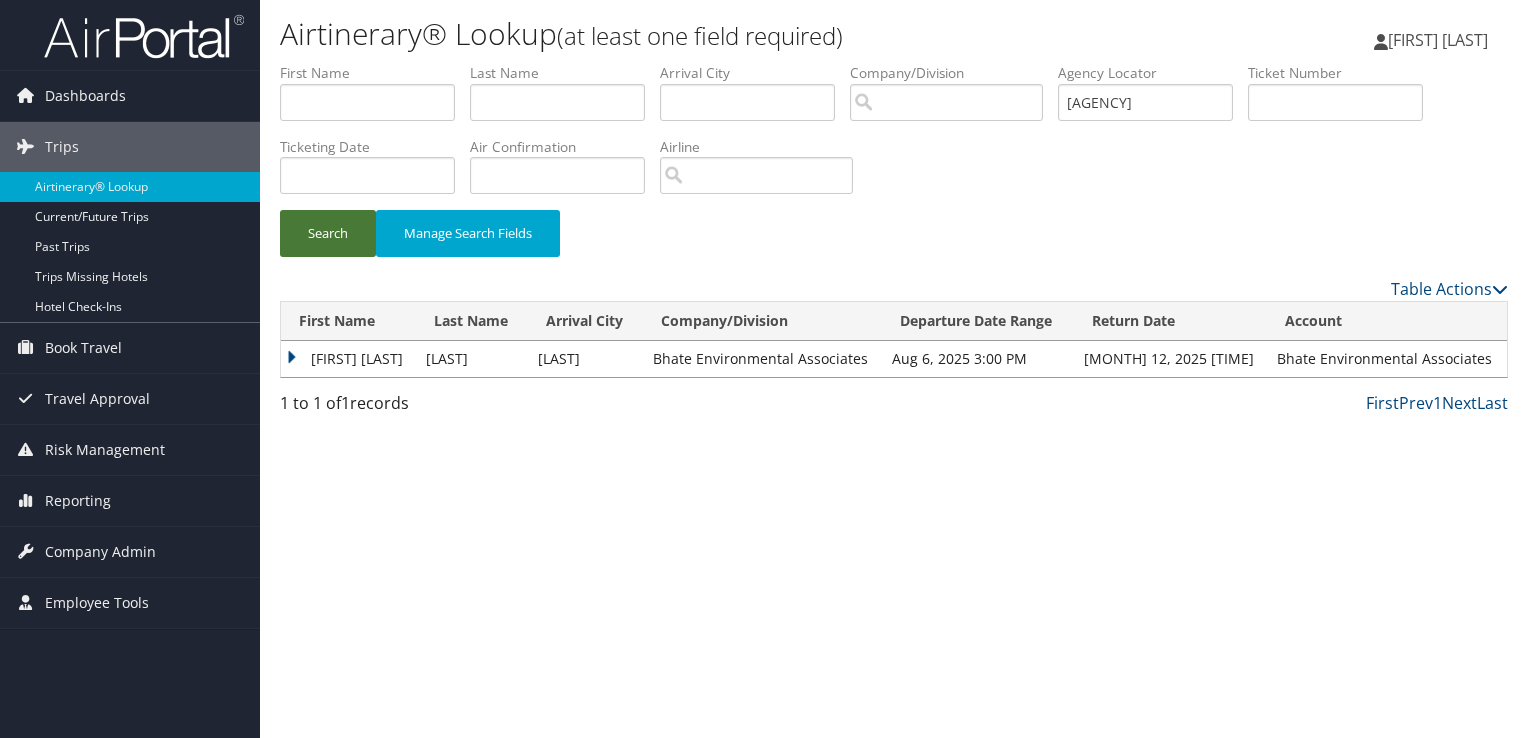click on "Search" at bounding box center [328, 233] 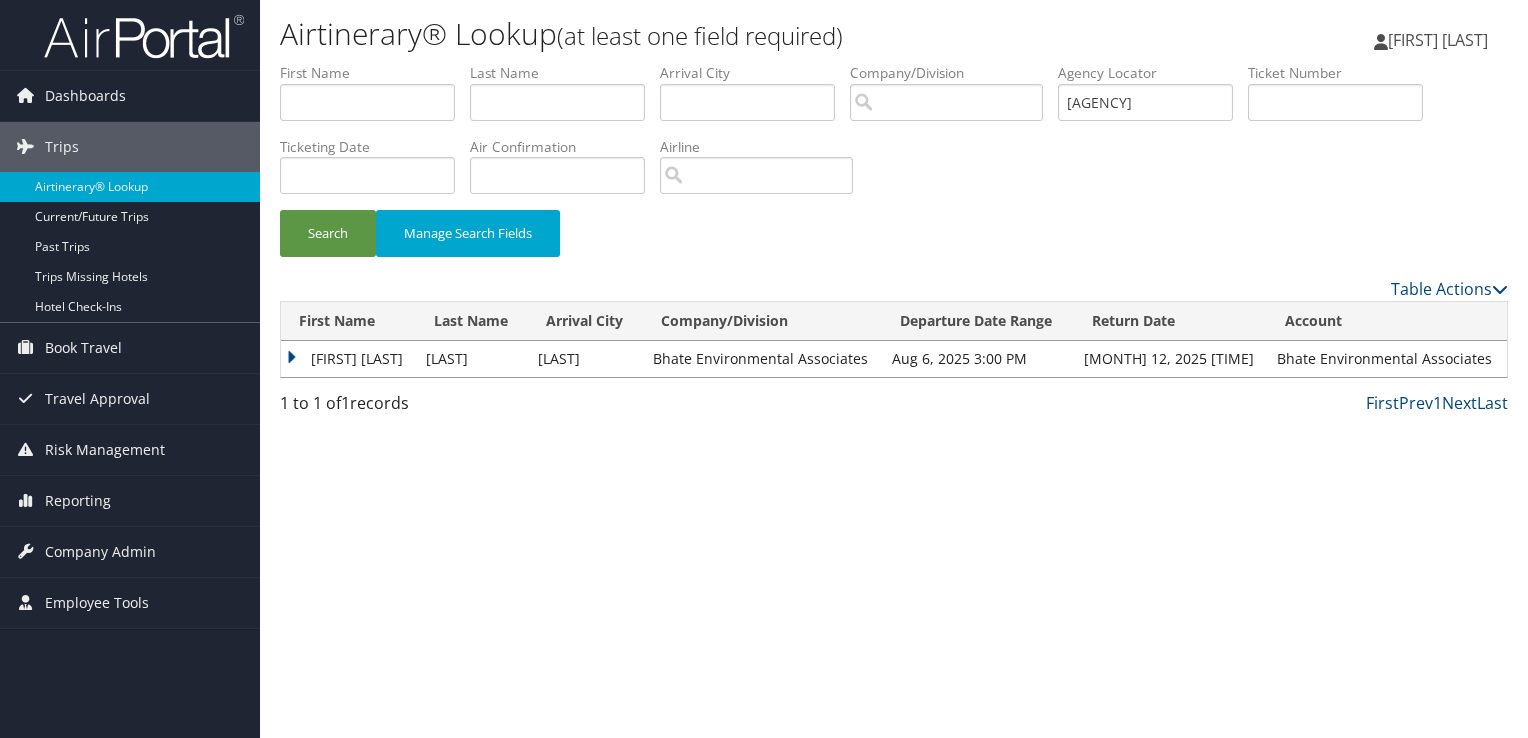 click on "LAMARCUS D" at bounding box center [348, 359] 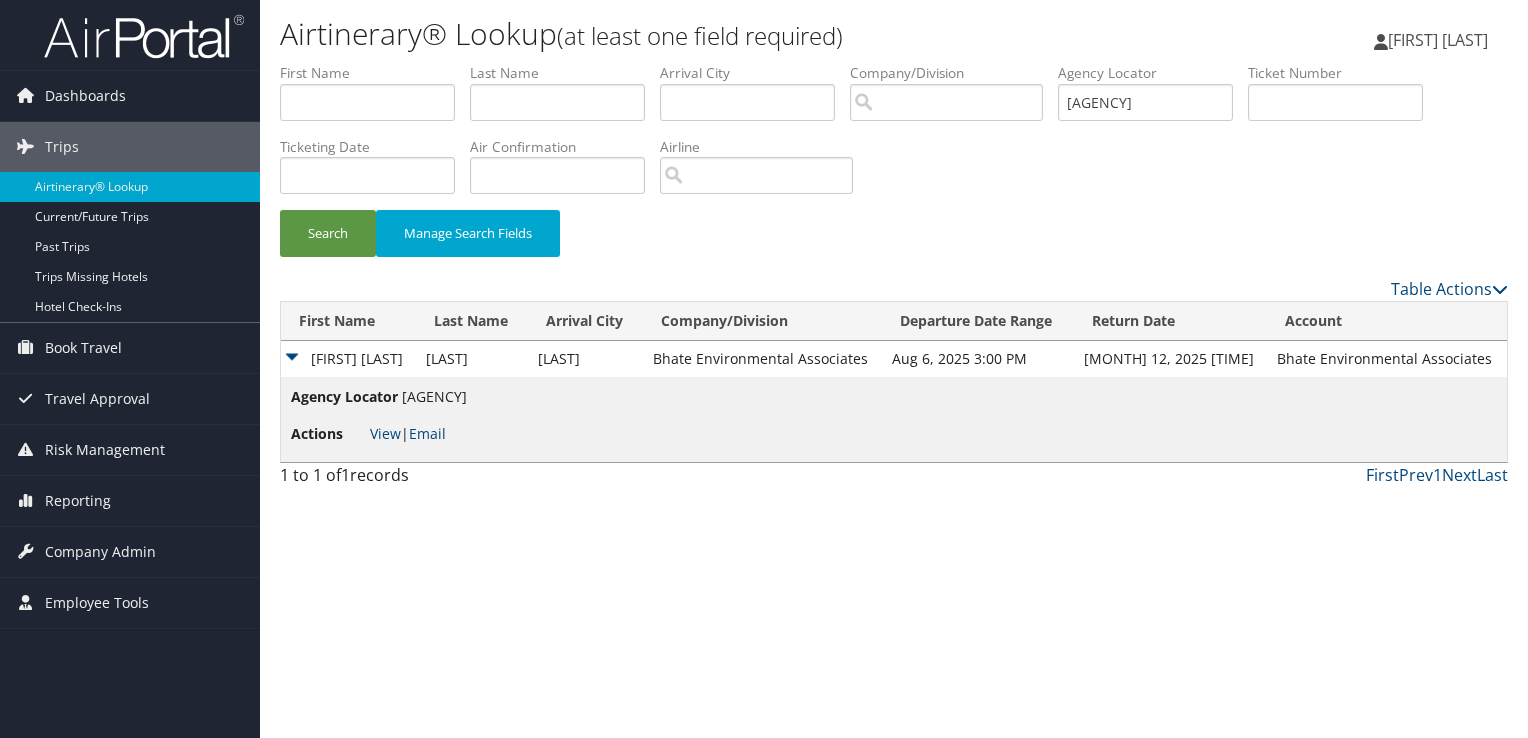 click on "Agency Locator   D0YR7F Actions   View  |  Email" at bounding box center (894, 419) 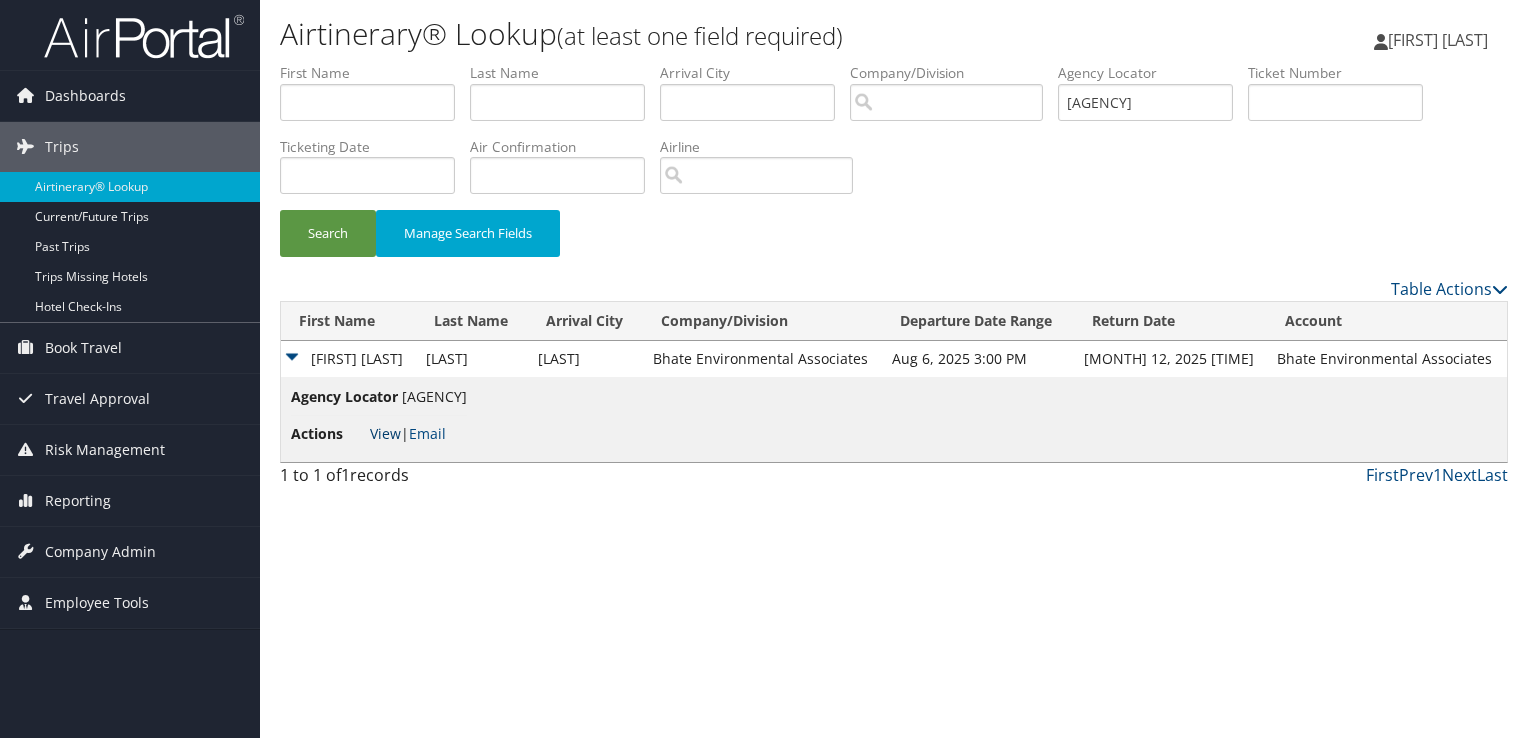 click on "View" at bounding box center [385, 433] 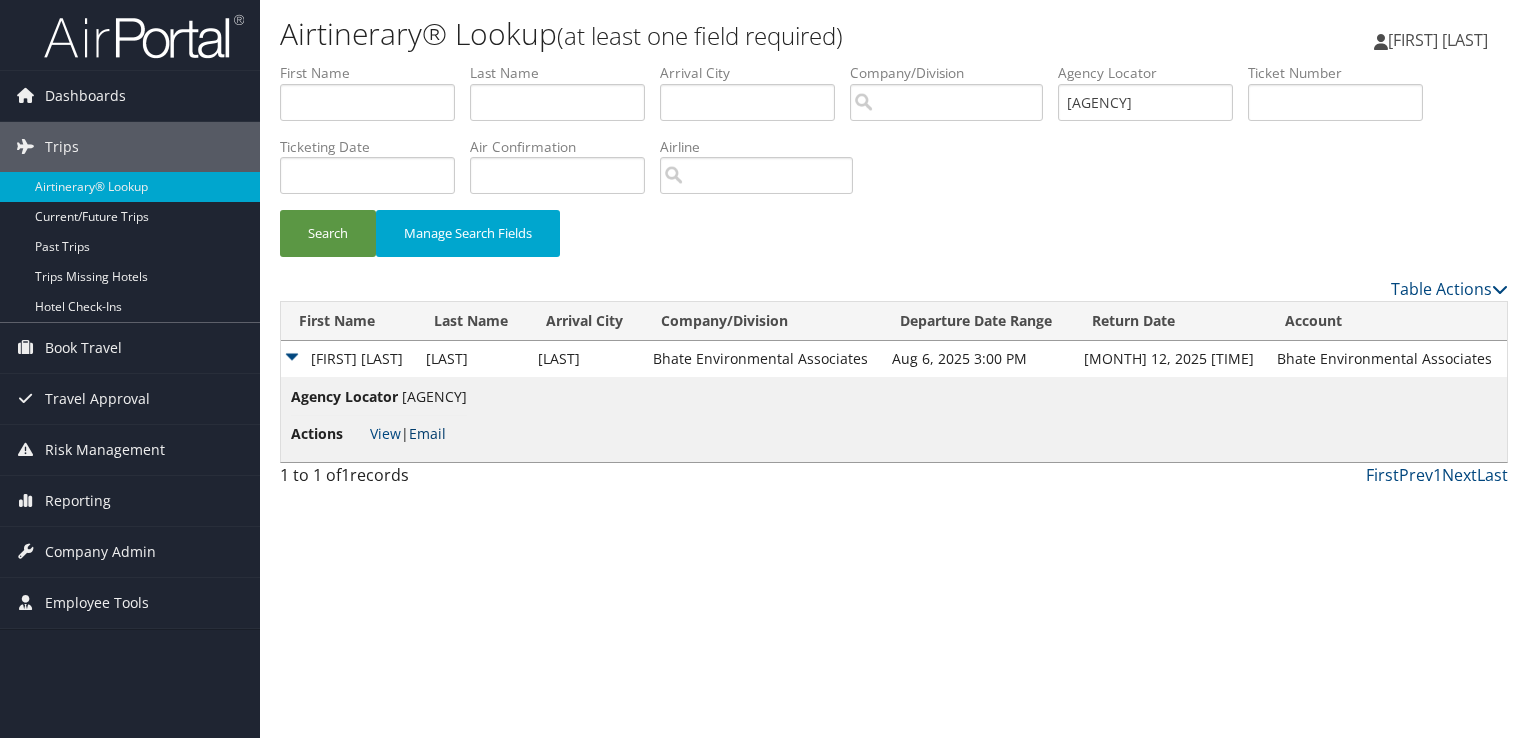 click on "Email" at bounding box center [427, 433] 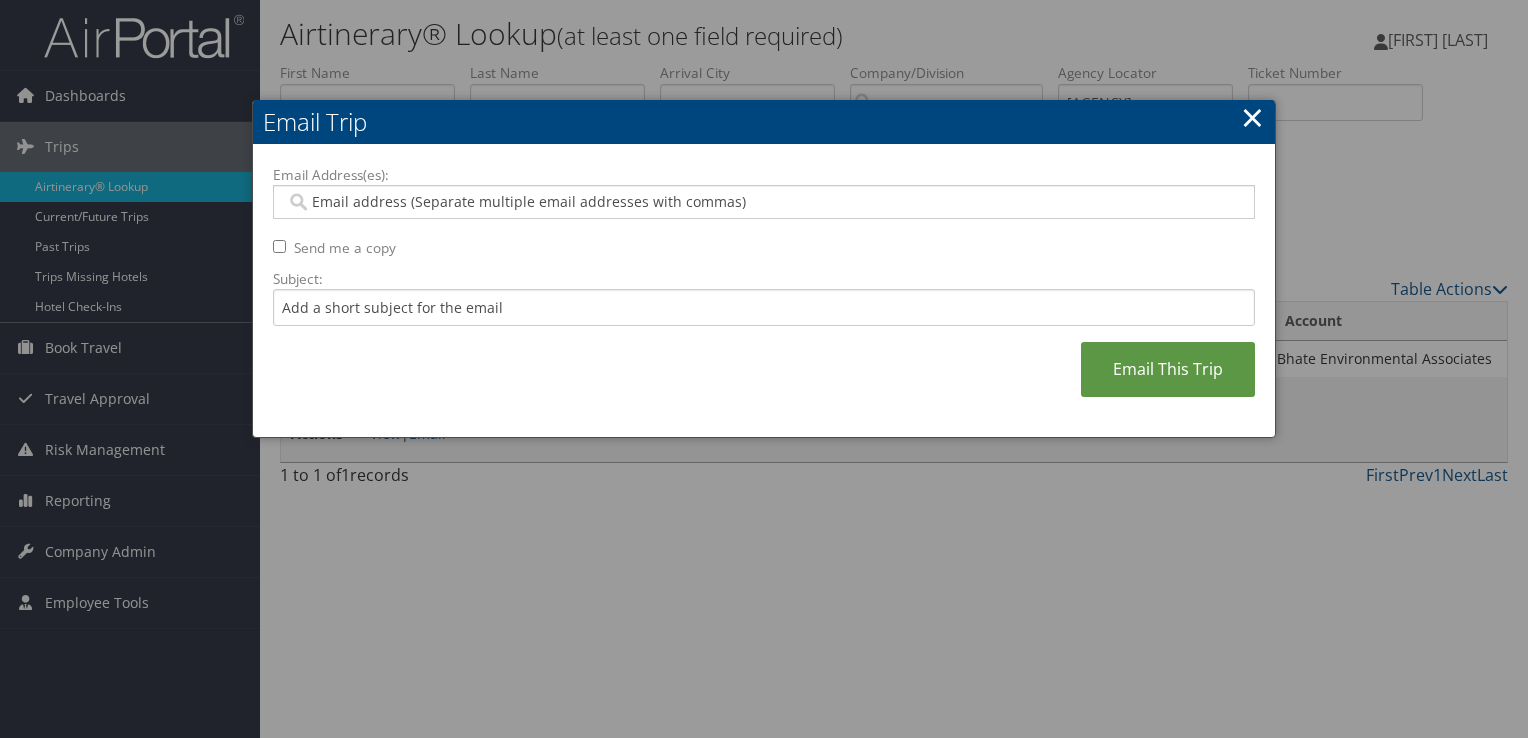 click on "Email Address(es):" at bounding box center [764, 202] 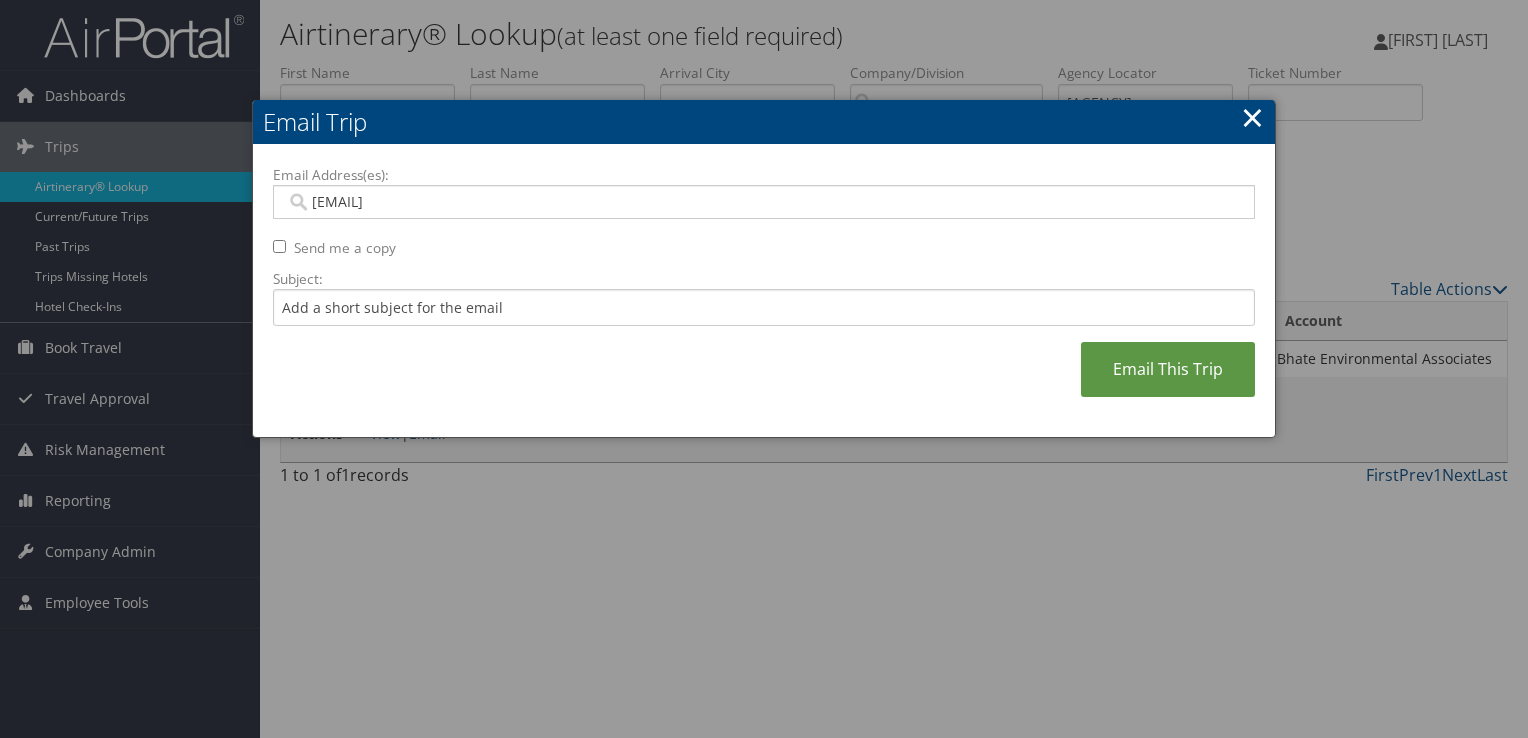 type on "LAMARCUSHNDRSN@YAHOO.COM" 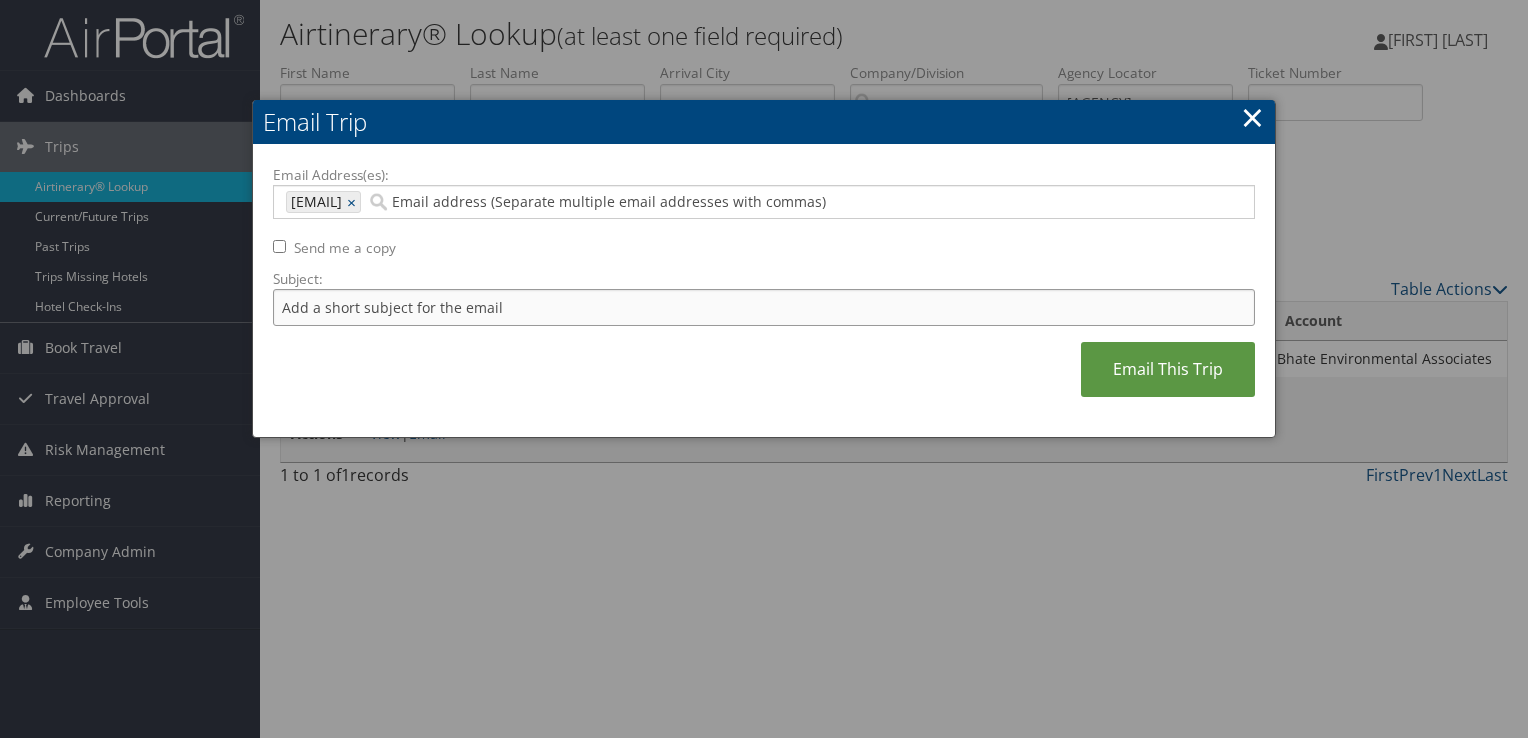 click on "Subject:" at bounding box center (764, 307) 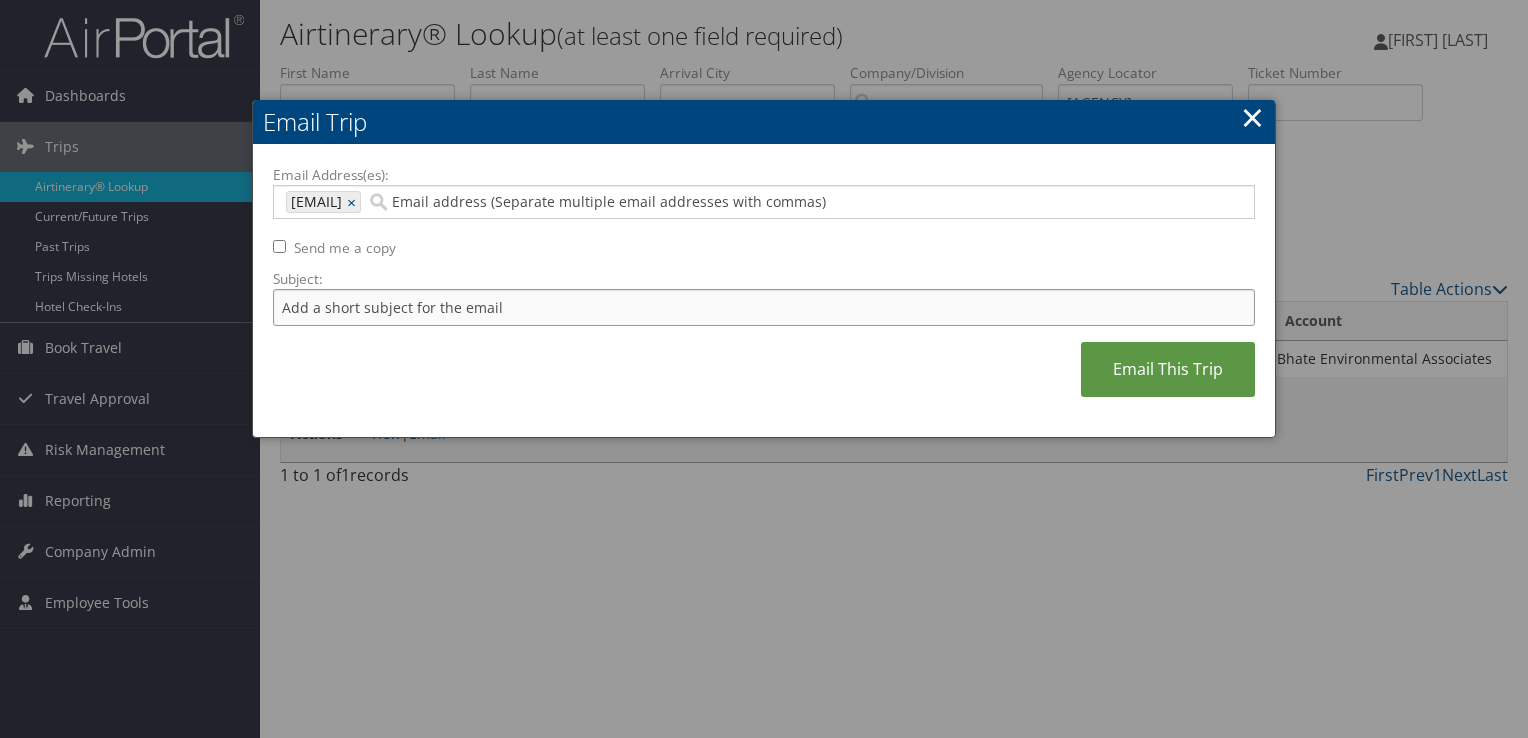 paste on "Hotel Confirmation Residence Inn August 06 - 12" 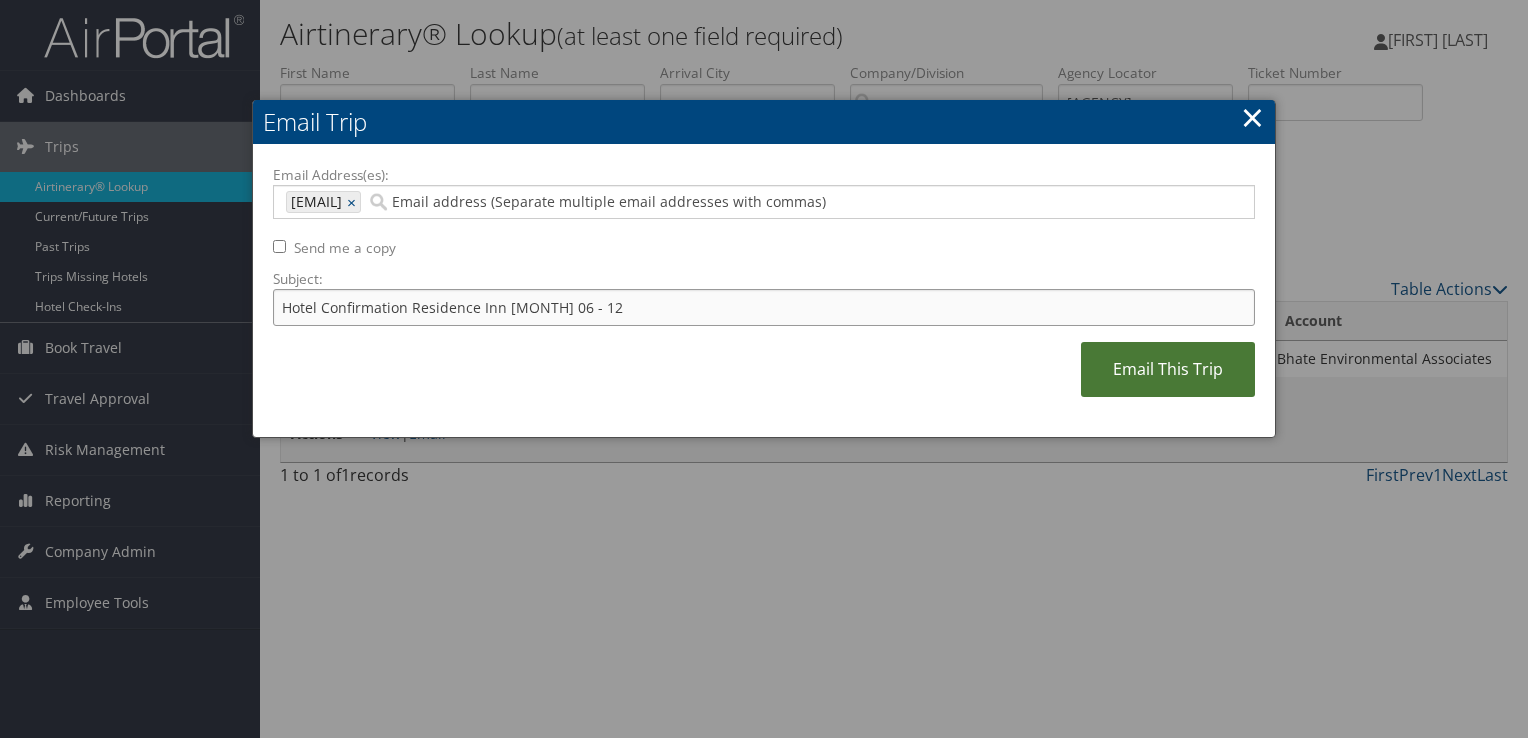 type on "Hotel Confirmation Residence Inn August 06 - 12" 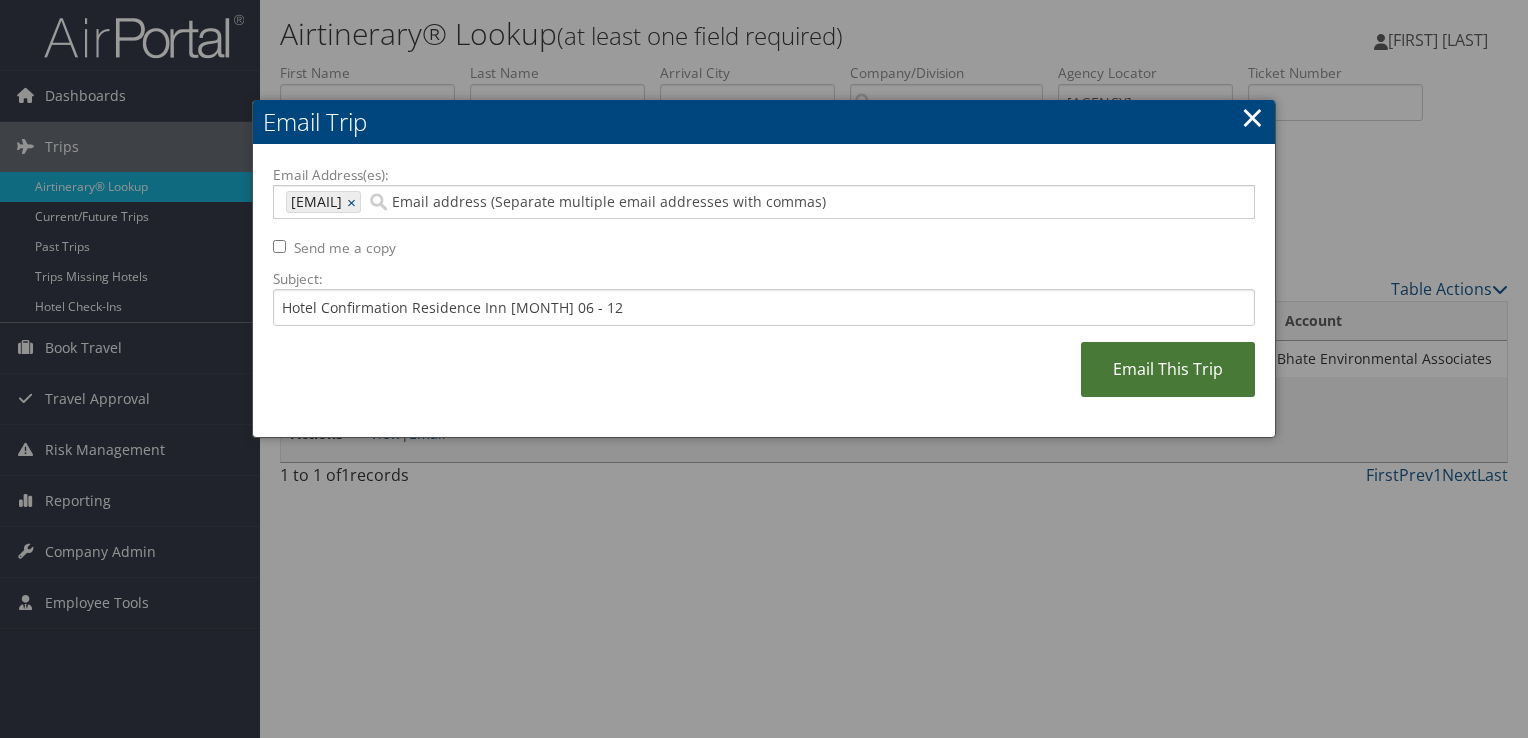 click on "Email This Trip" at bounding box center (1168, 369) 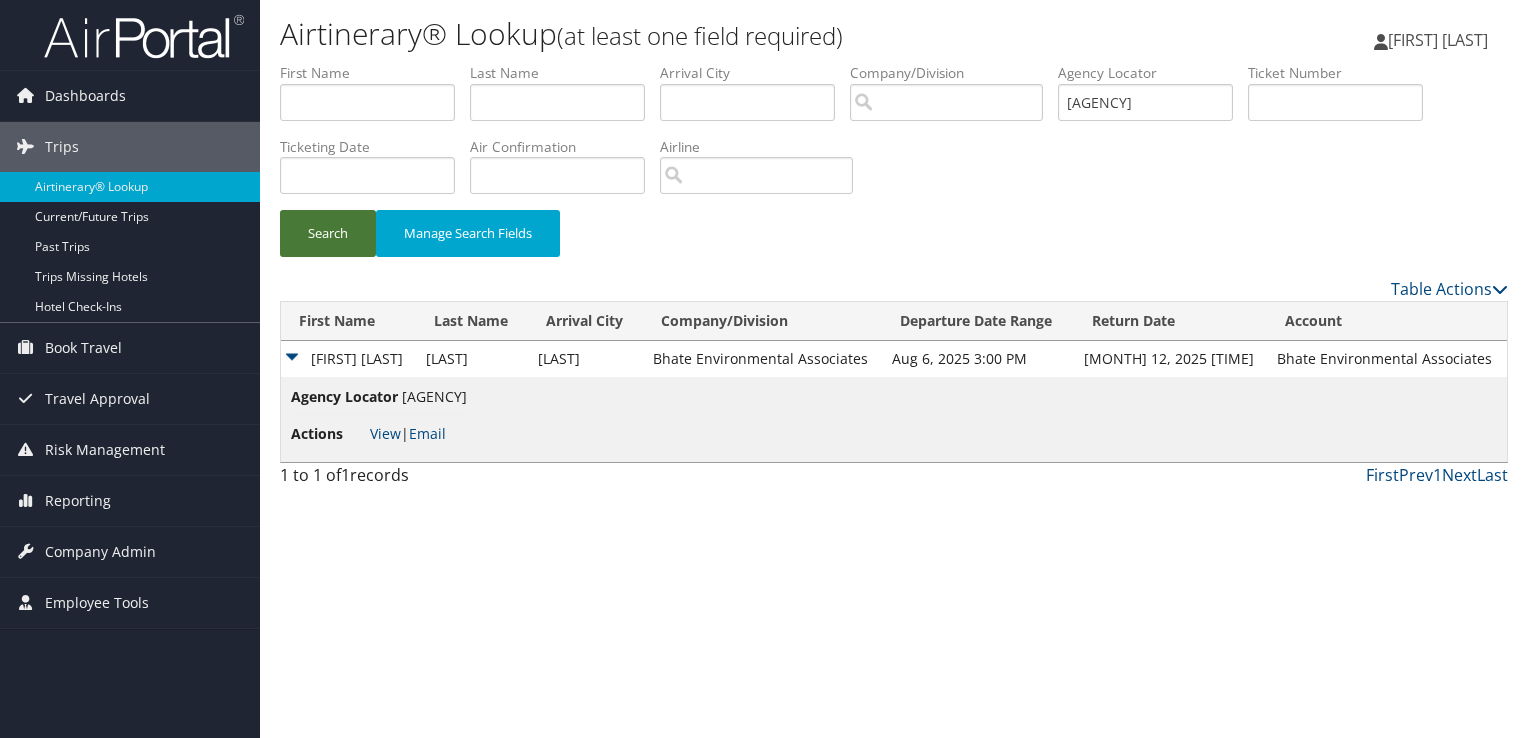 click on "Search" at bounding box center (328, 233) 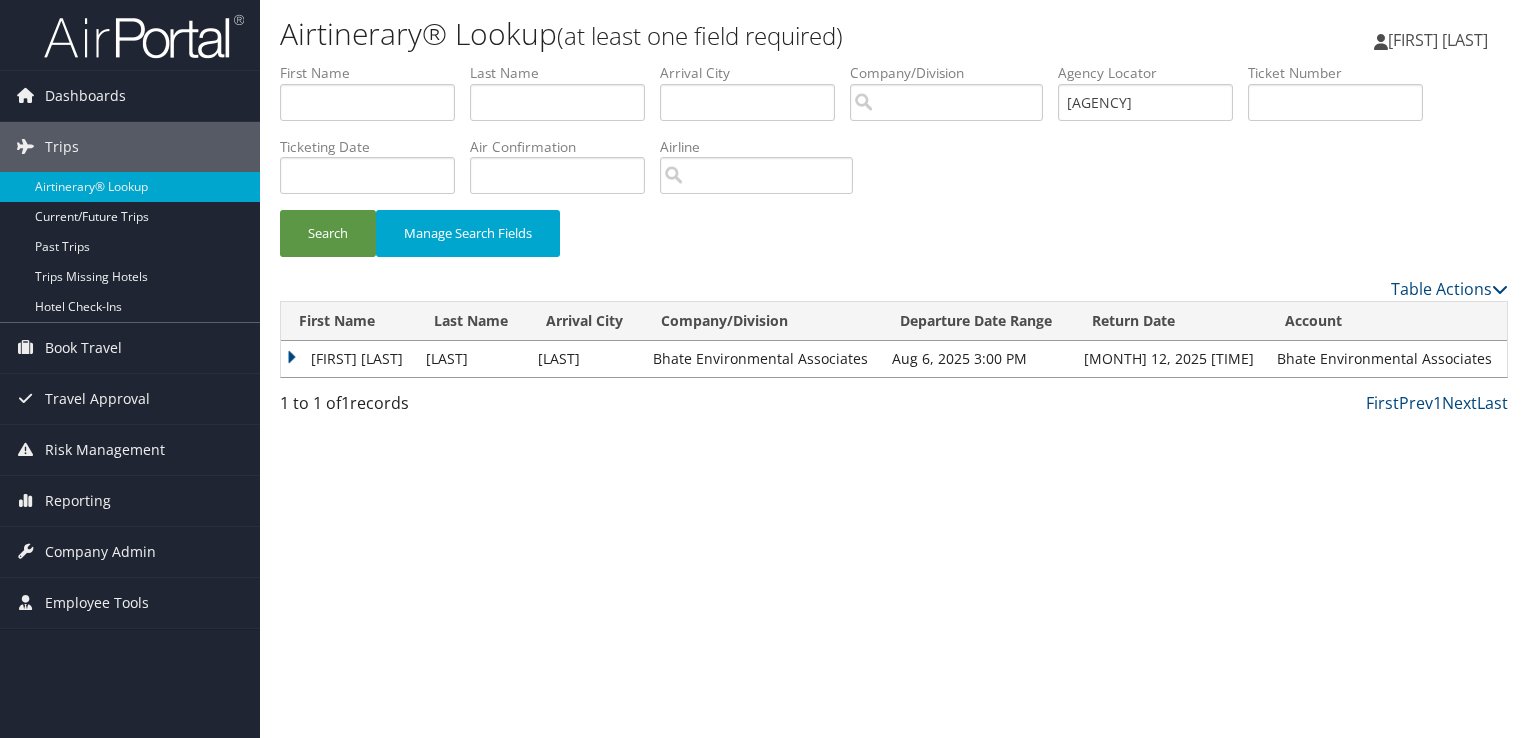 click on "LAMARCUS D" at bounding box center [348, 359] 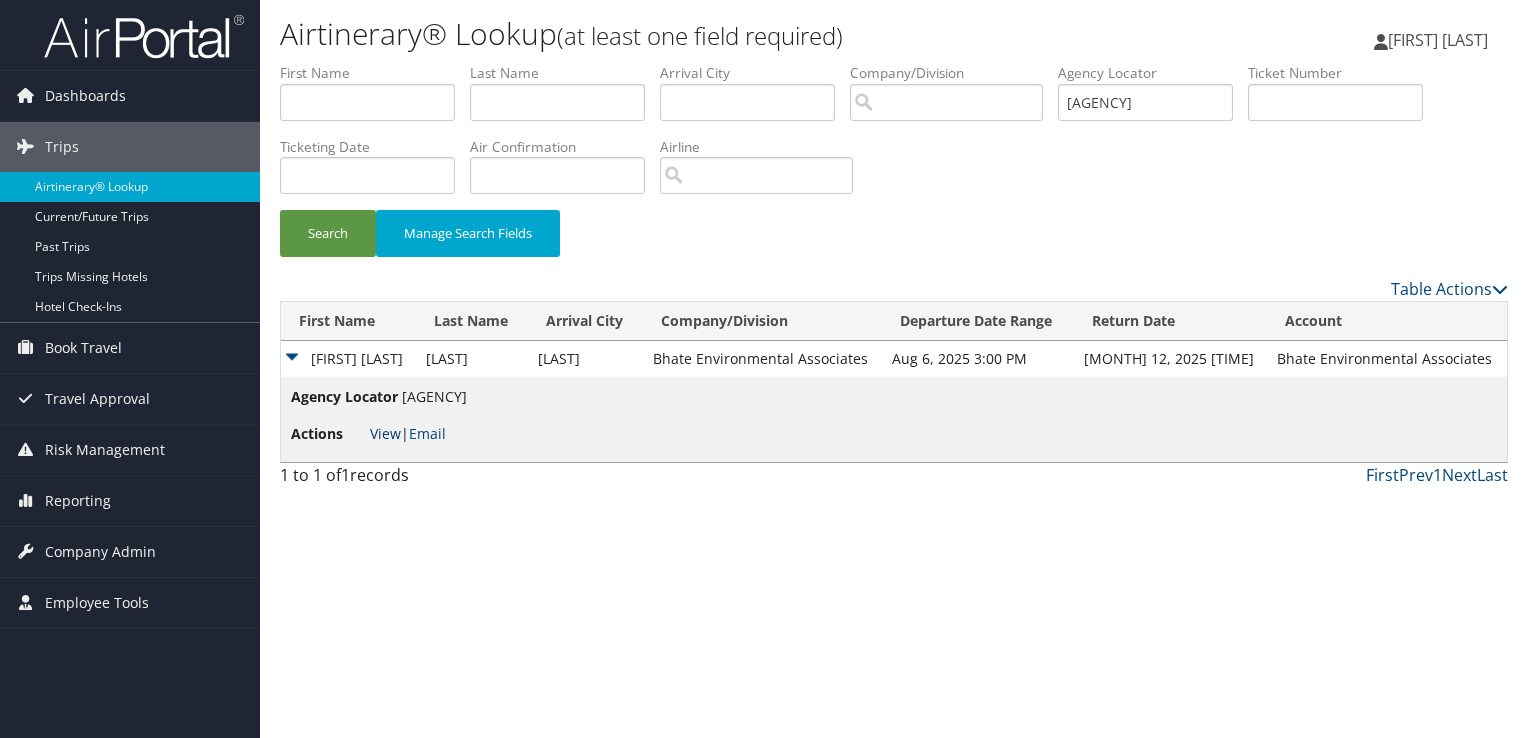 click on "View" at bounding box center (385, 433) 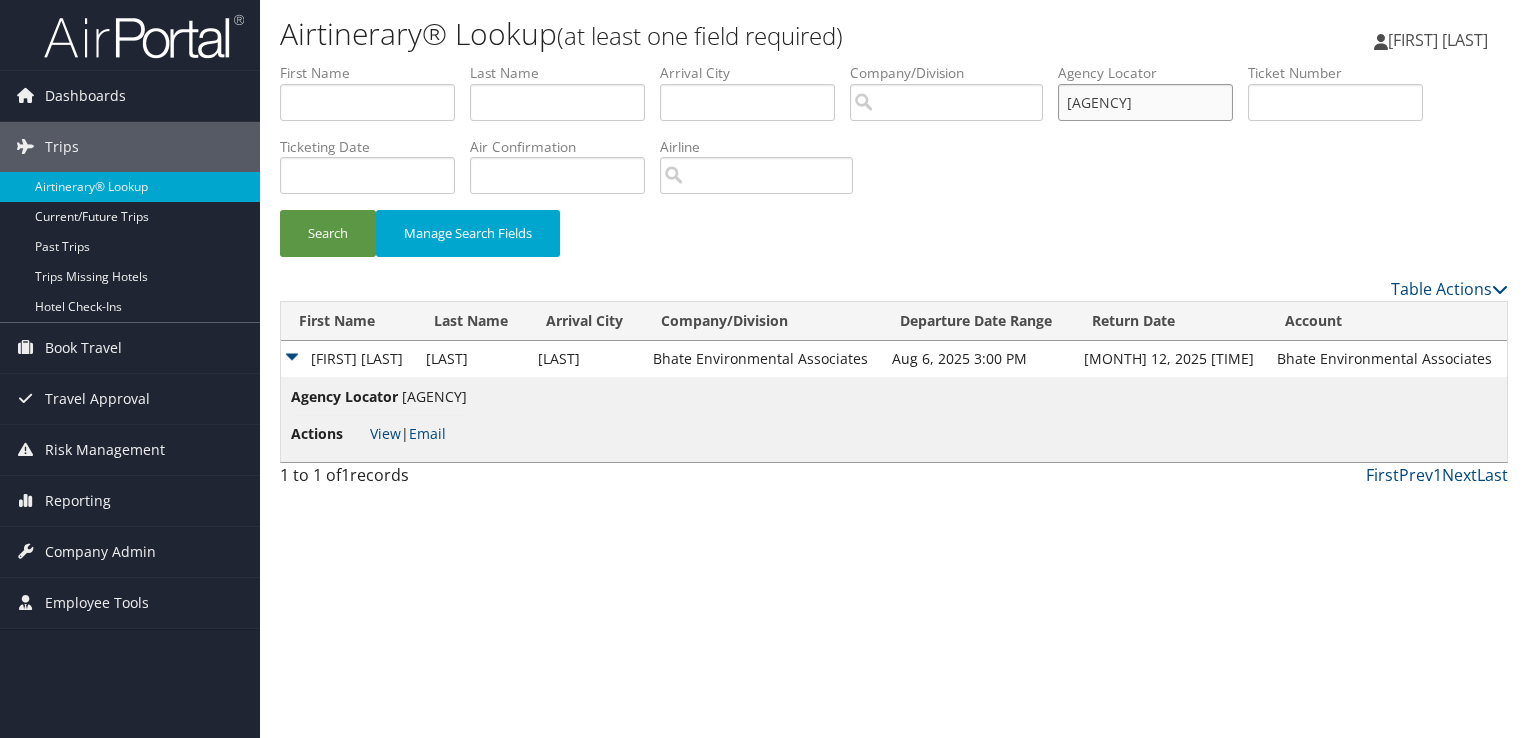 drag, startPoint x: 1142, startPoint y: 108, endPoint x: 813, endPoint y: 133, distance: 329.9485 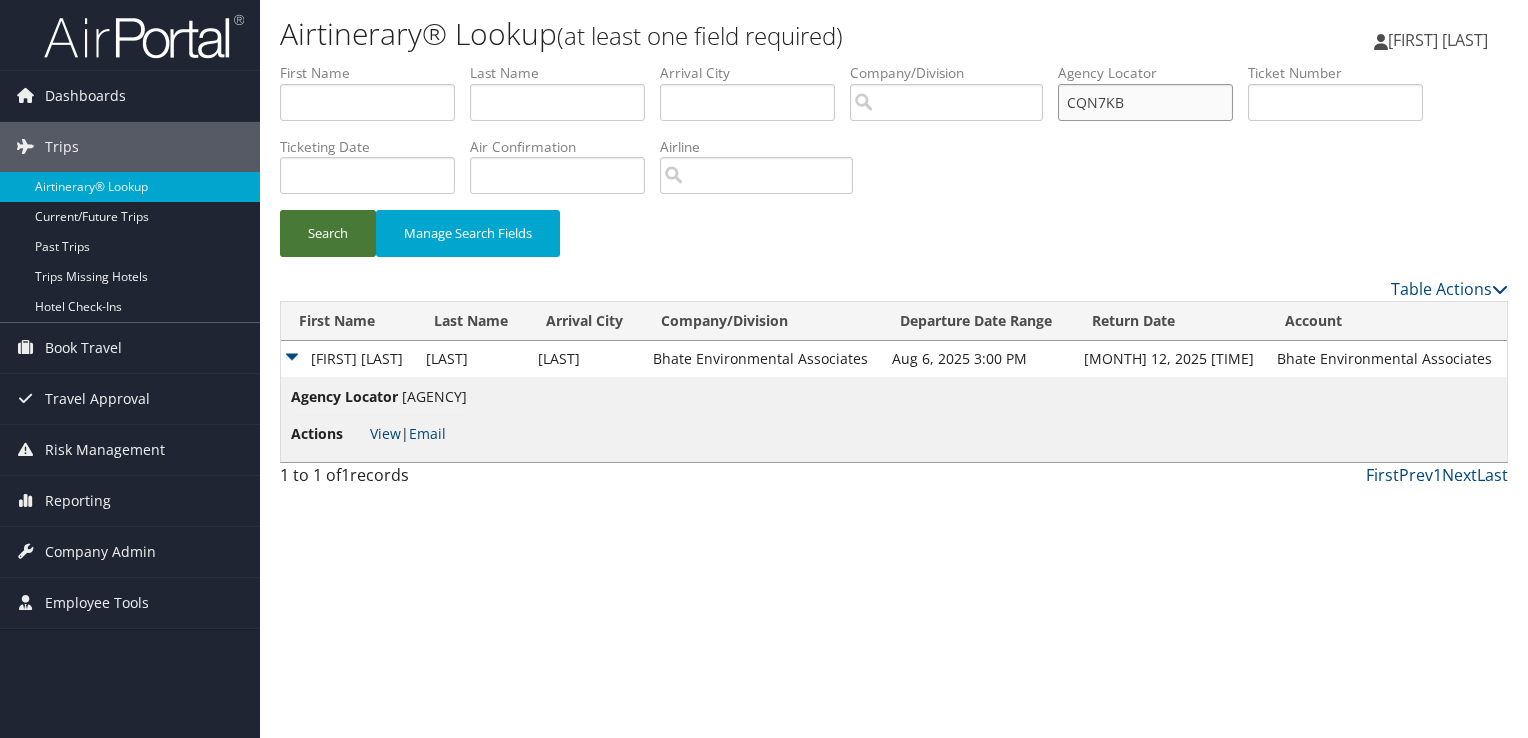 type on "CQN7KB" 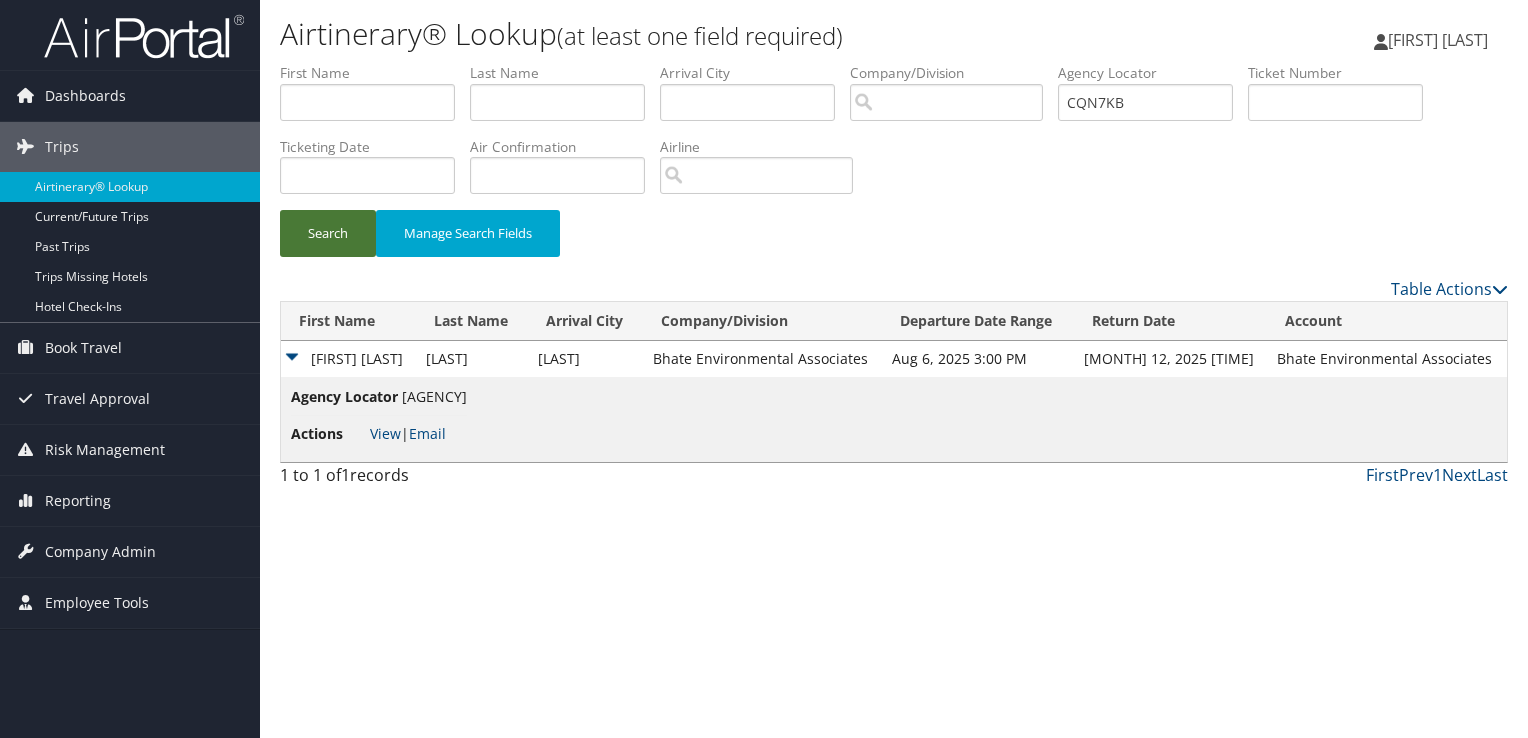 click on "Search" at bounding box center (328, 233) 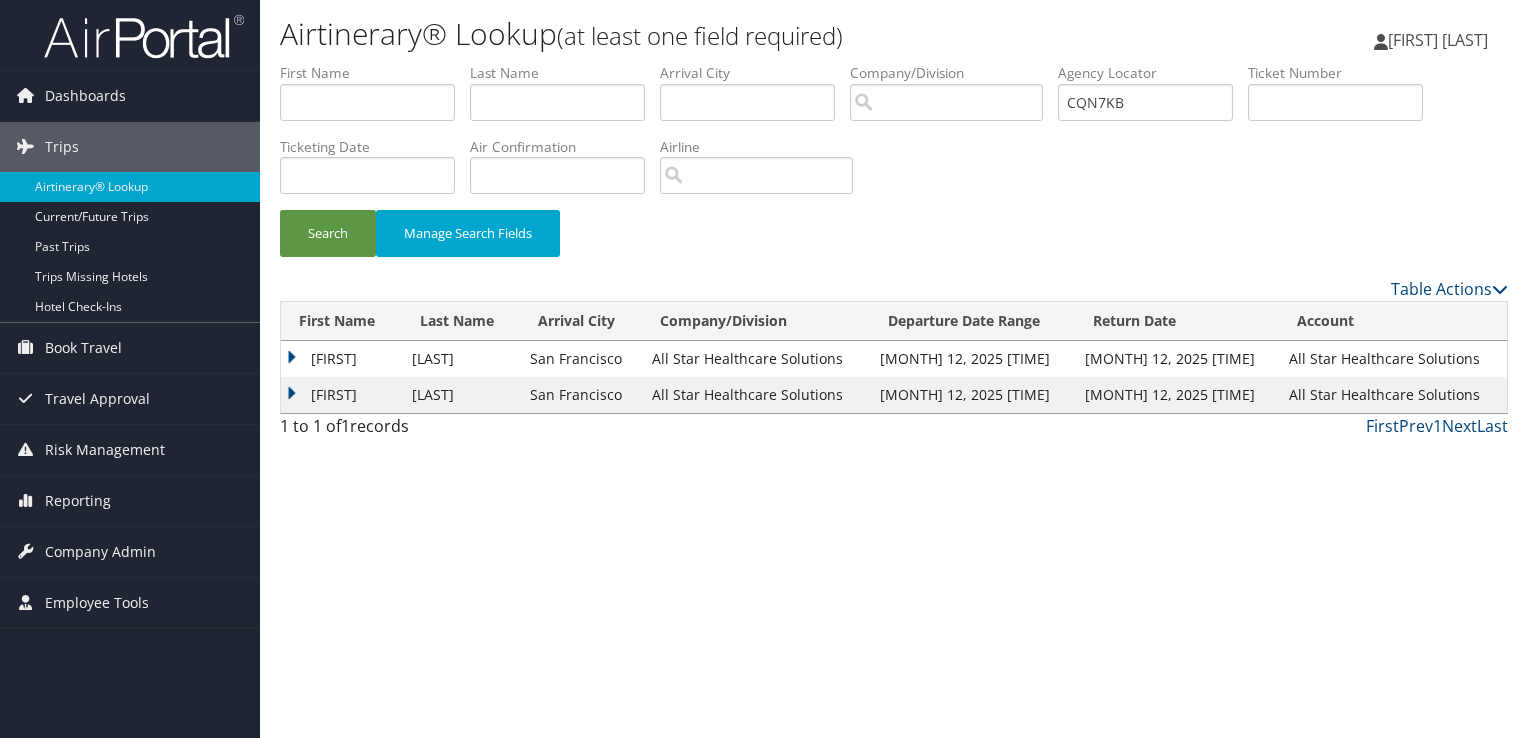 click on "LORI" at bounding box center [341, 395] 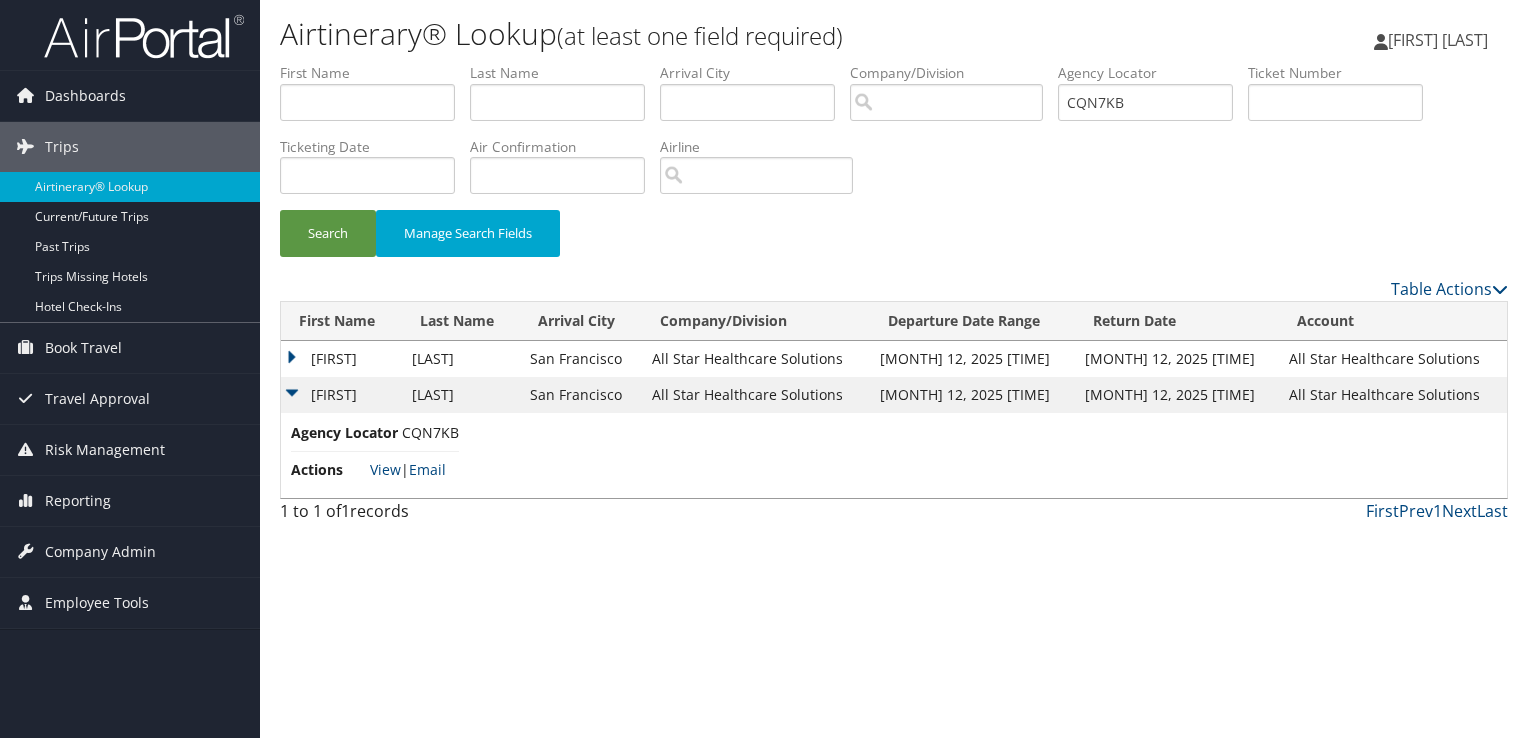 click on "SHATTUCK" at bounding box center (461, 359) 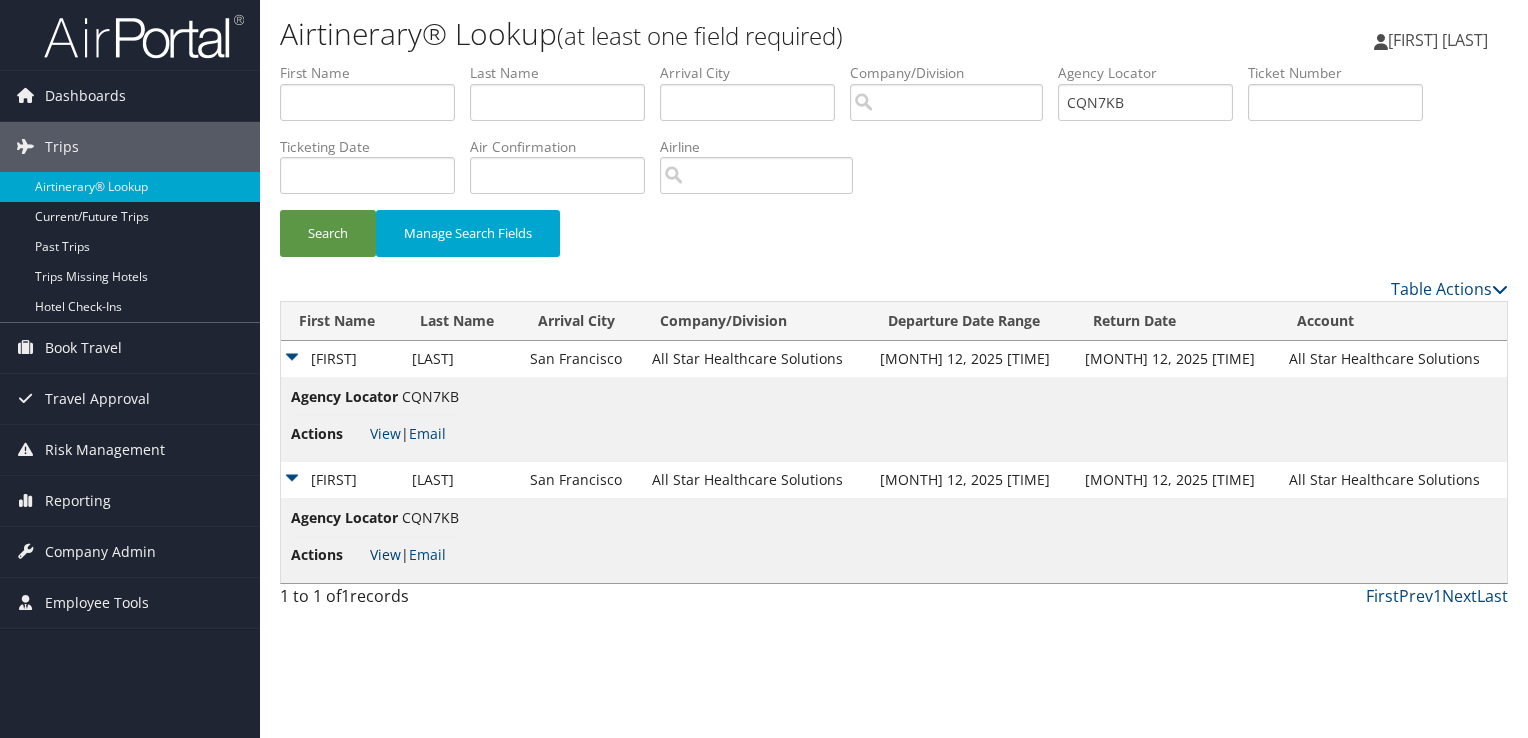 click on "View" at bounding box center (385, 554) 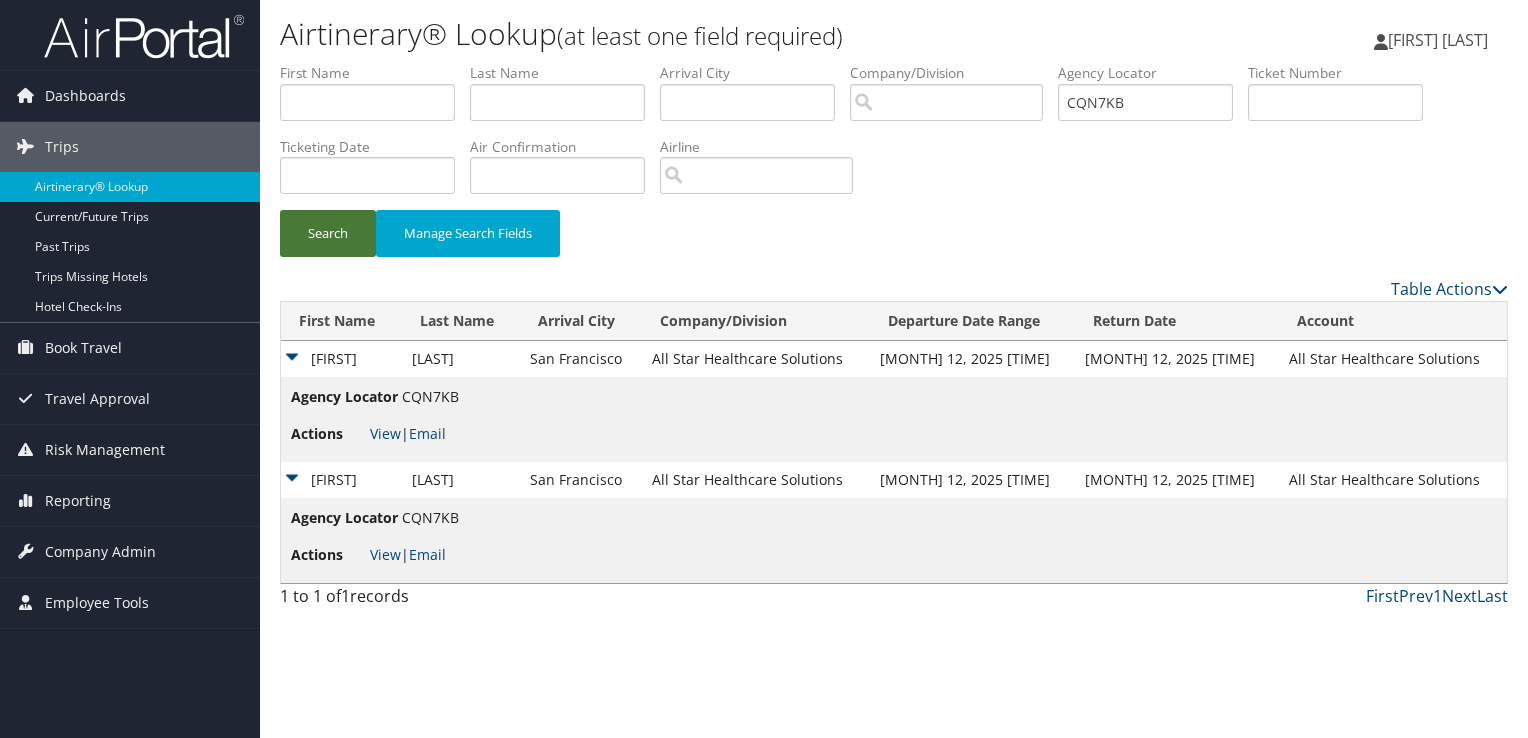 click on "Search" at bounding box center [328, 233] 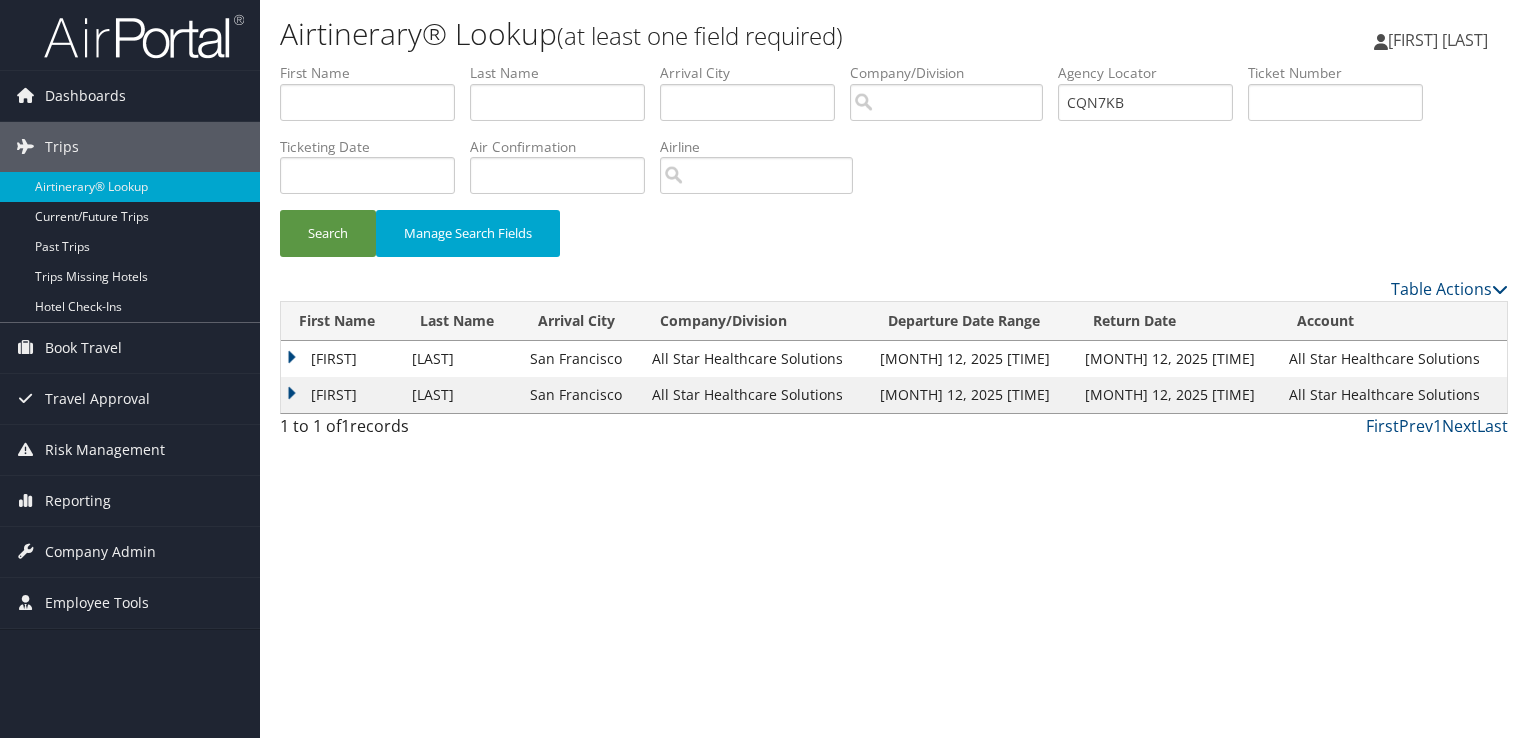 click on "KEITH" at bounding box center (341, 359) 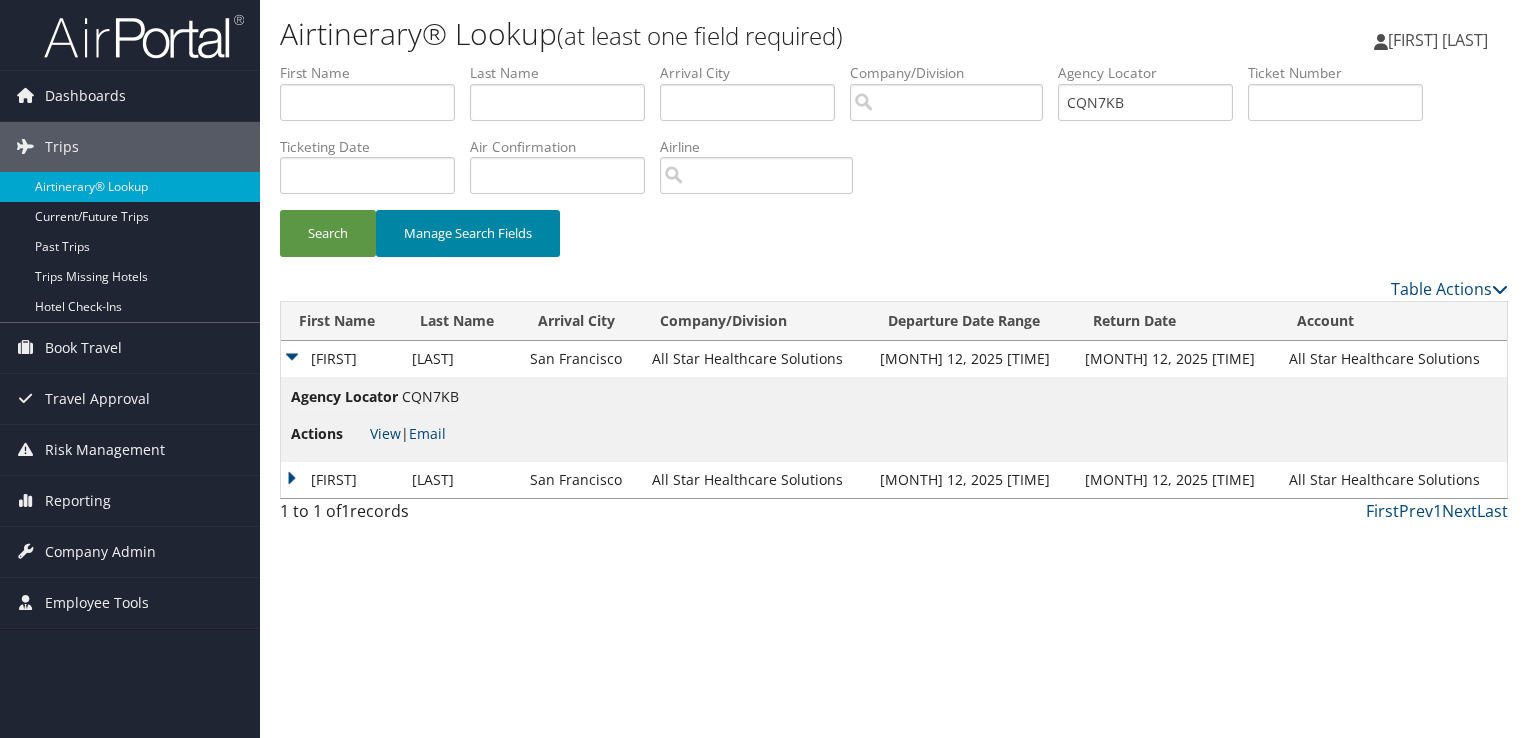 click on "Manage Search Fields" at bounding box center (468, 233) 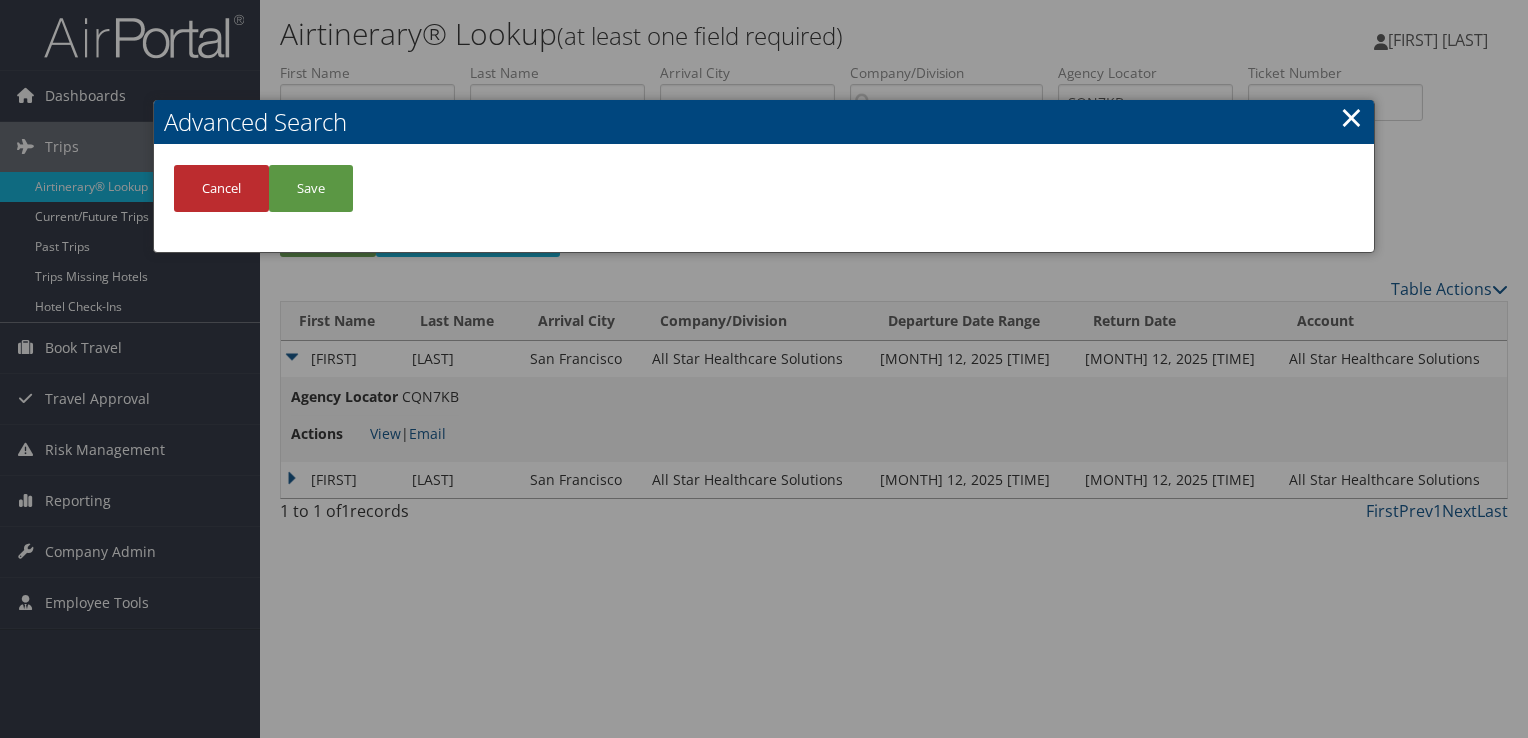 click on "×" at bounding box center [1351, 117] 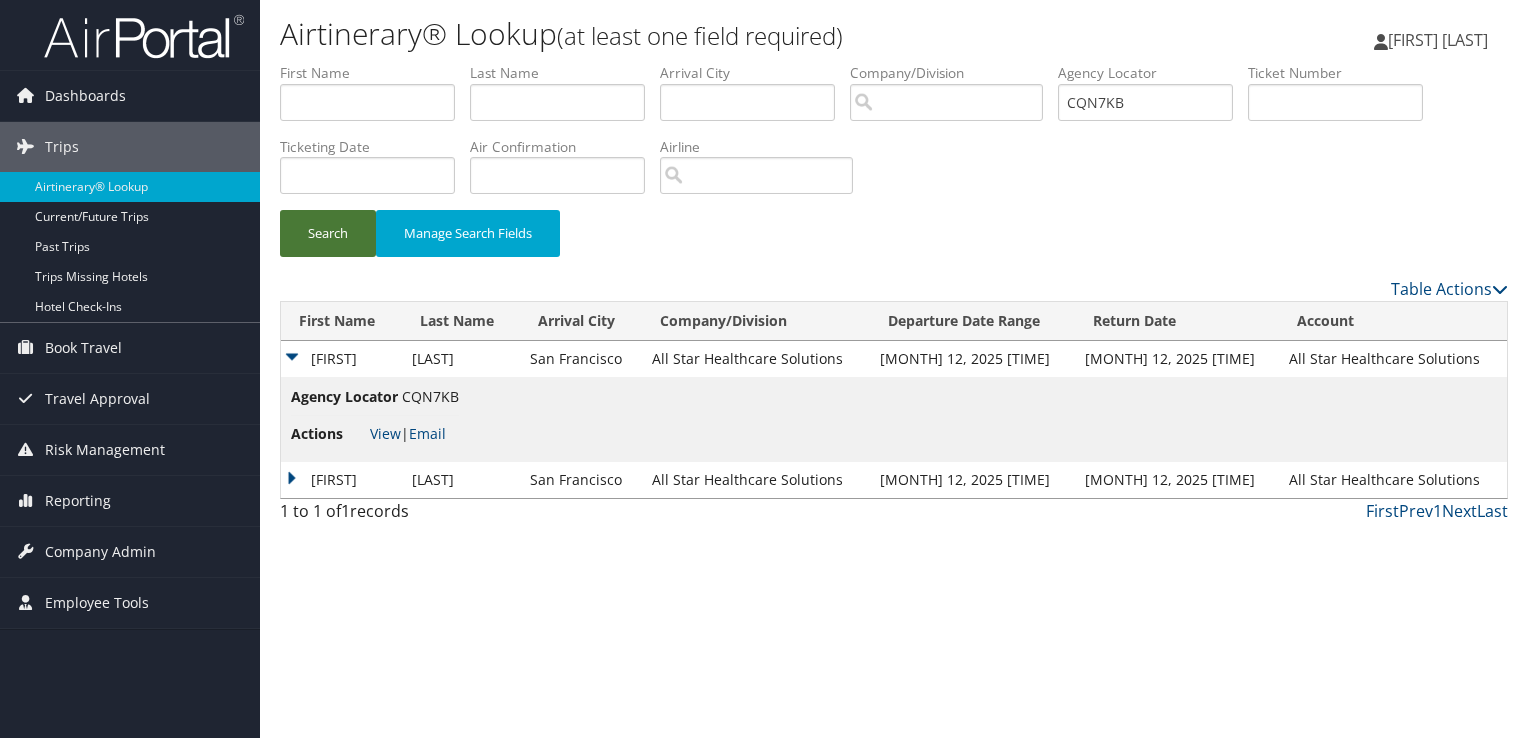 click on "Search" at bounding box center [328, 233] 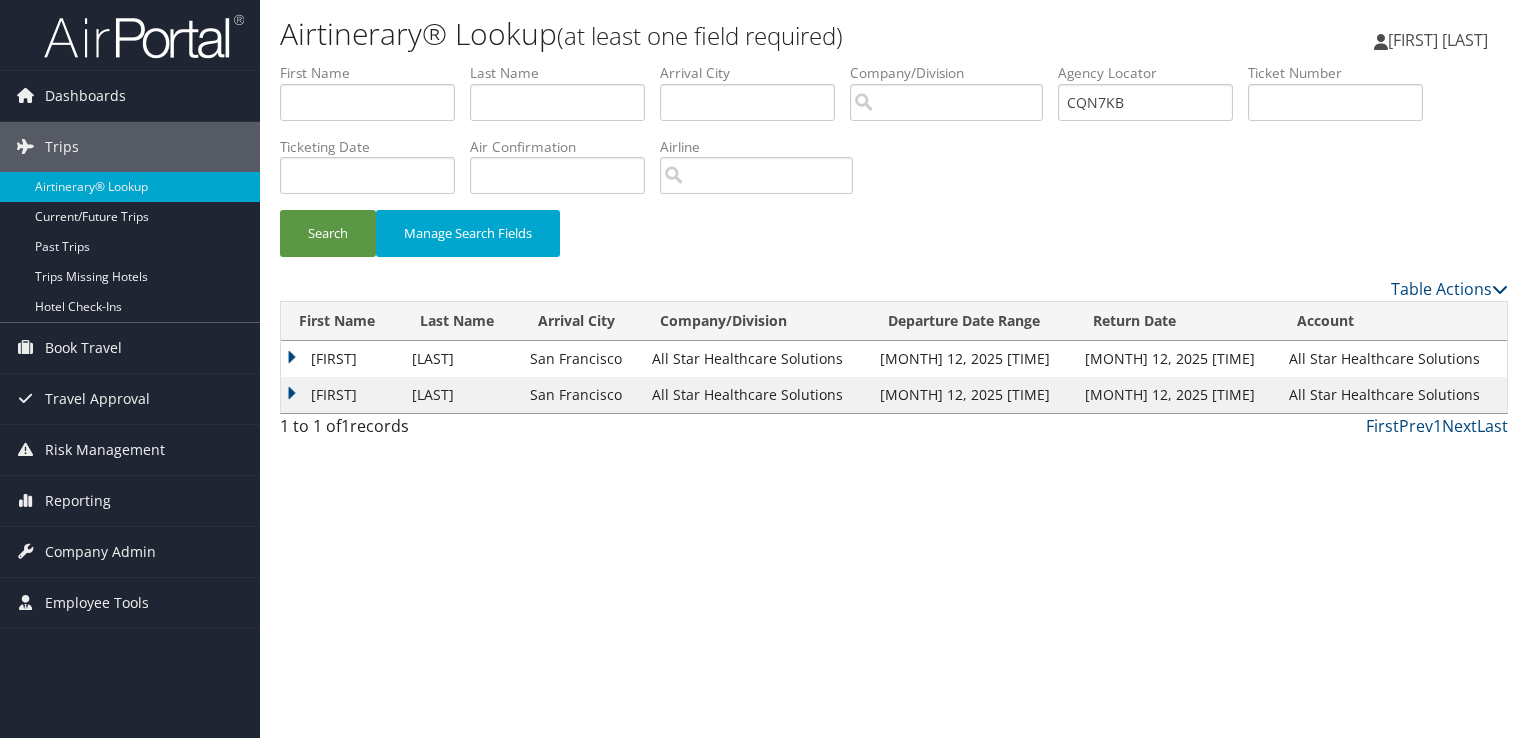 click on "KEITH" at bounding box center [341, 359] 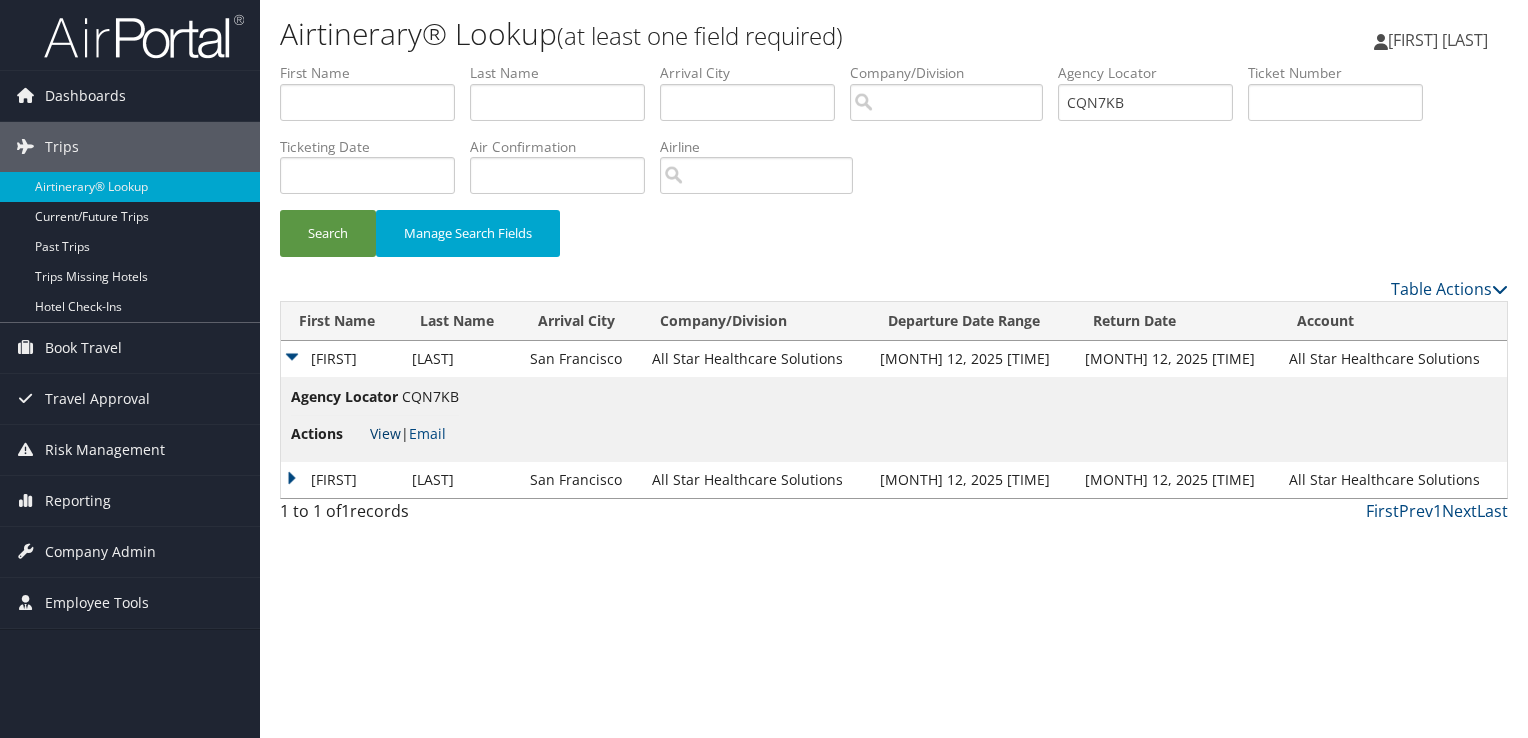 click on "View" at bounding box center [385, 433] 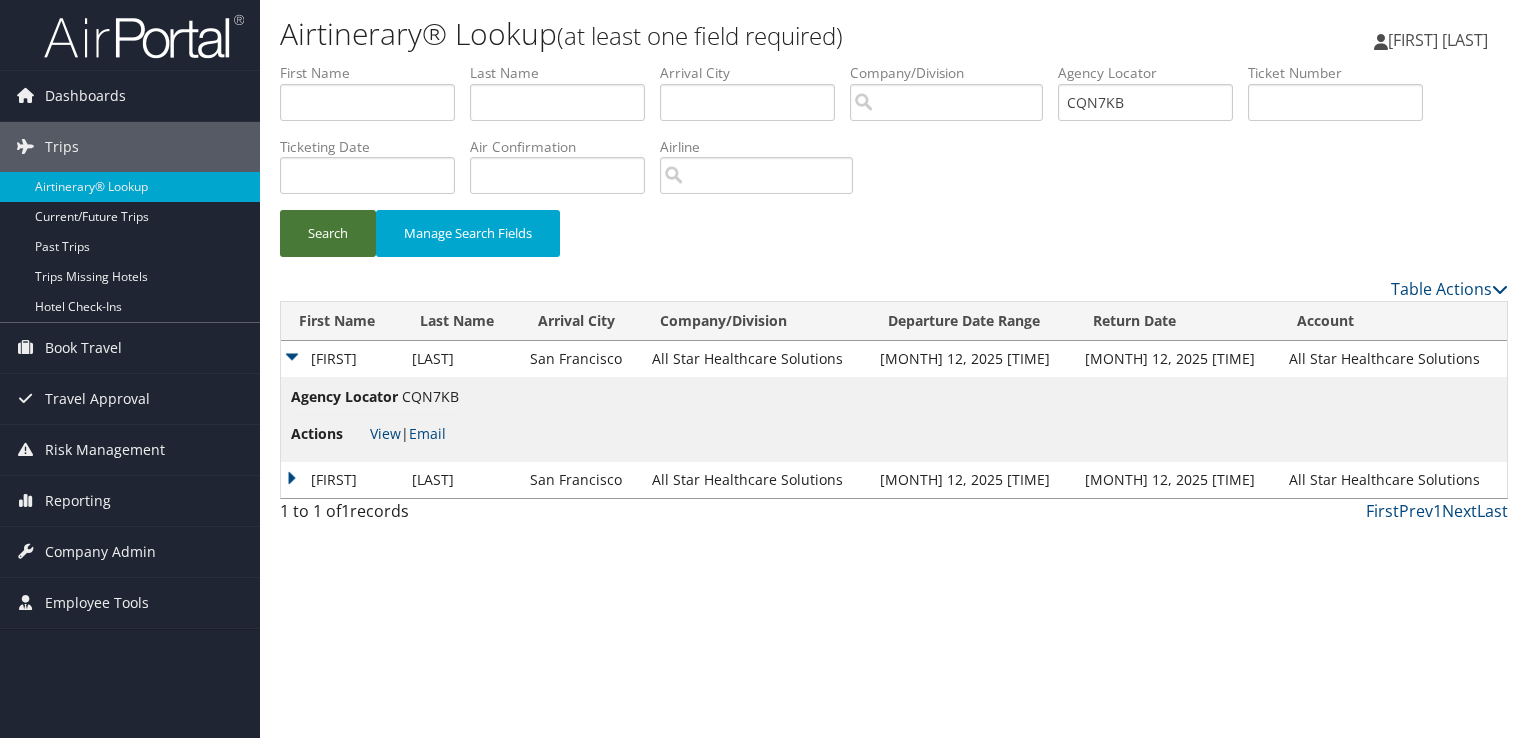 click on "Search" at bounding box center (328, 233) 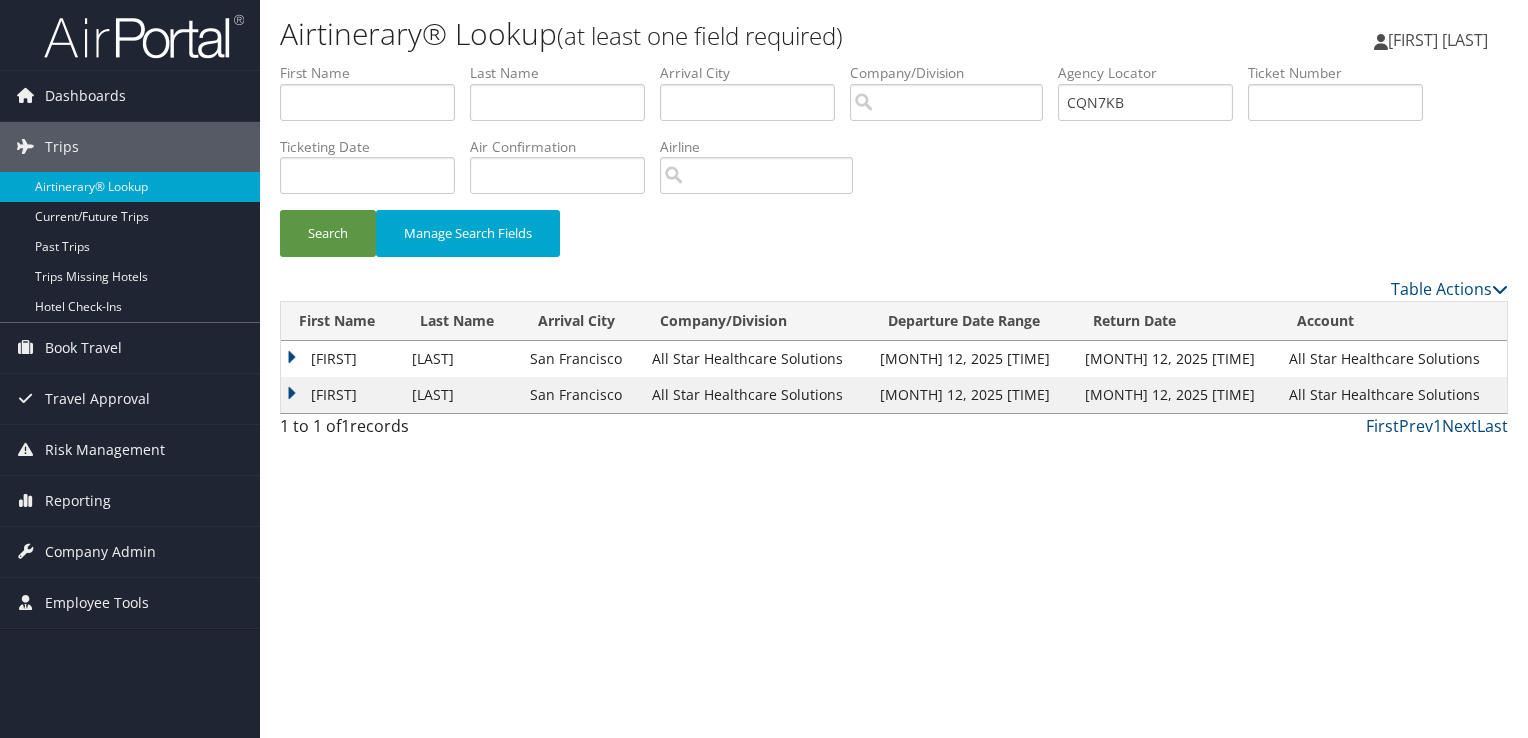 click on "KEITH" at bounding box center (341, 359) 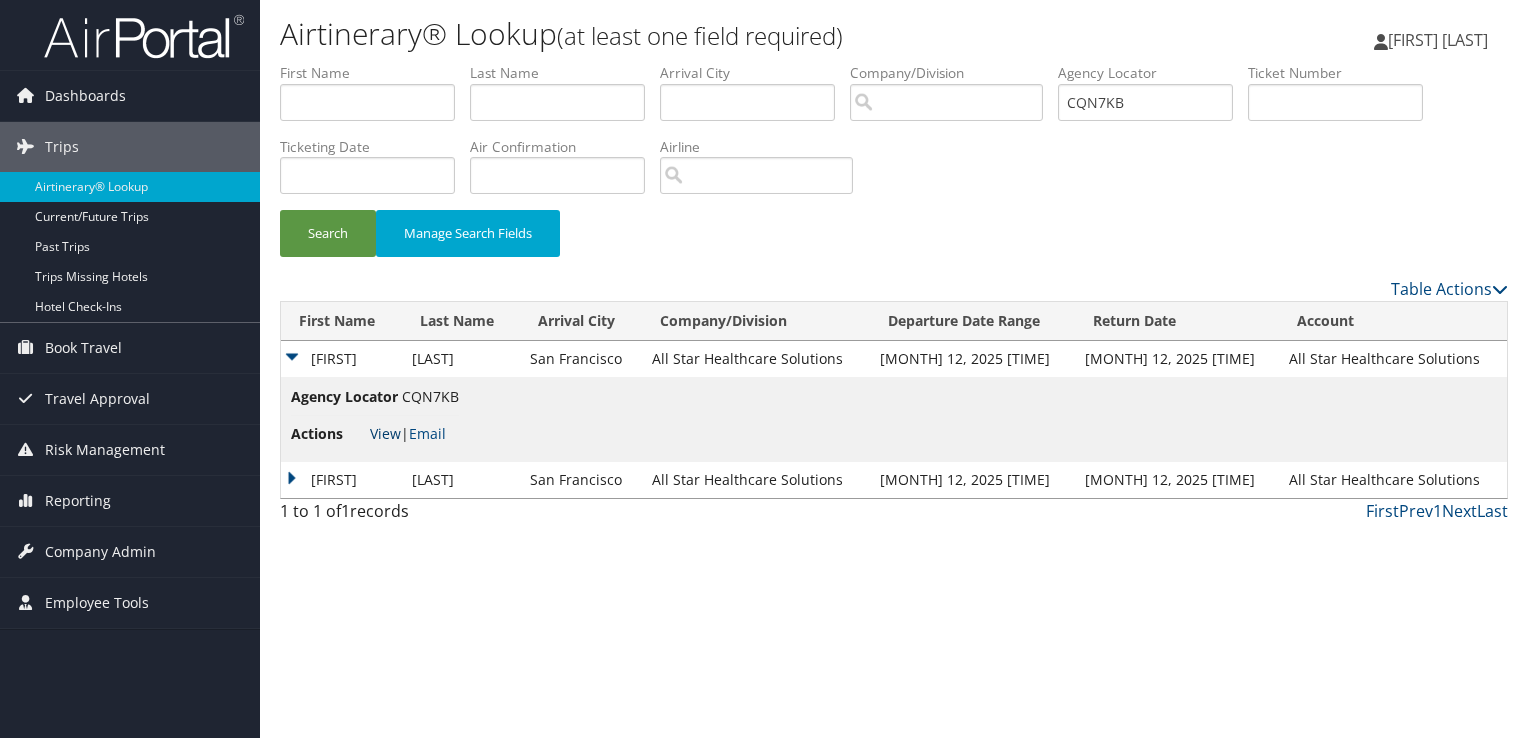 click on "View" at bounding box center [385, 433] 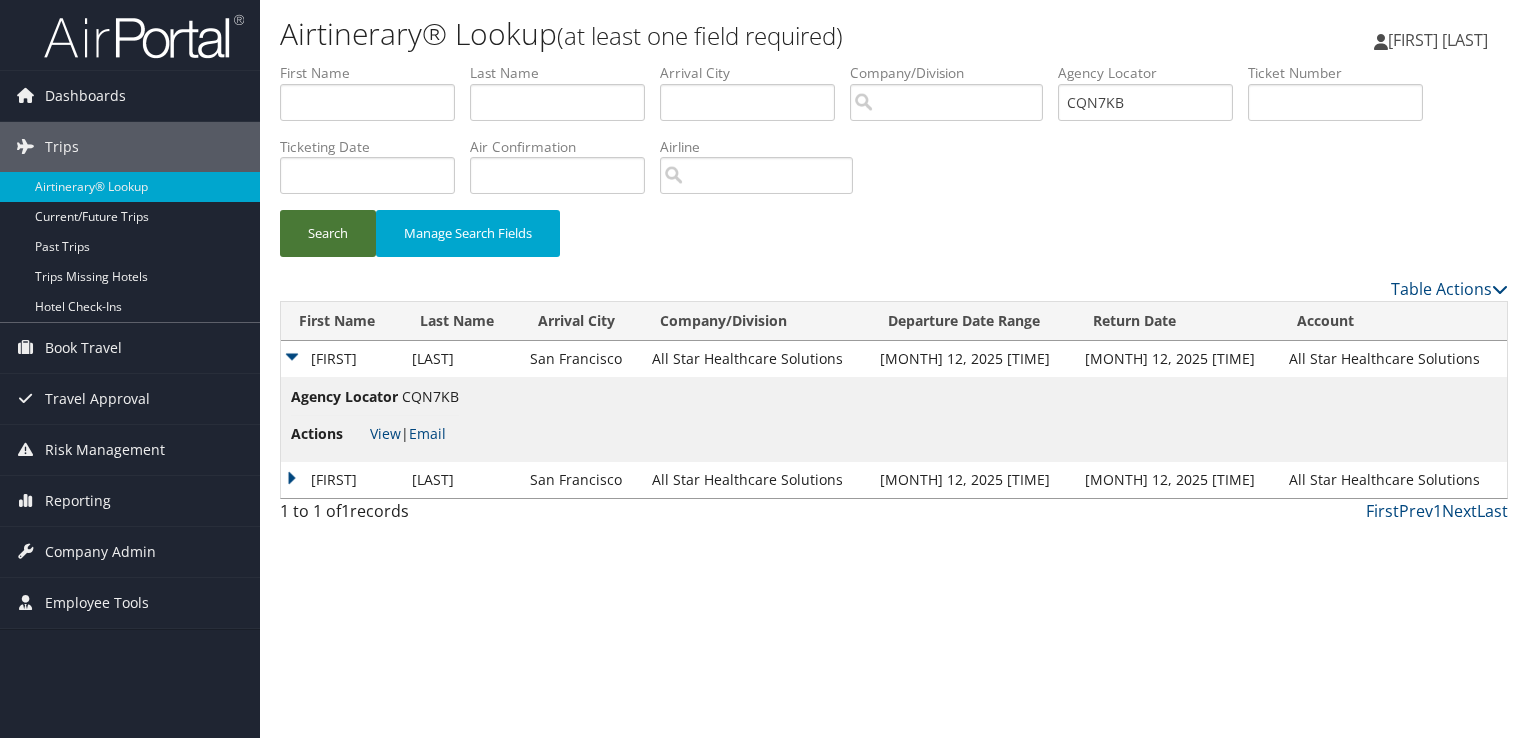 click on "Search" at bounding box center [328, 233] 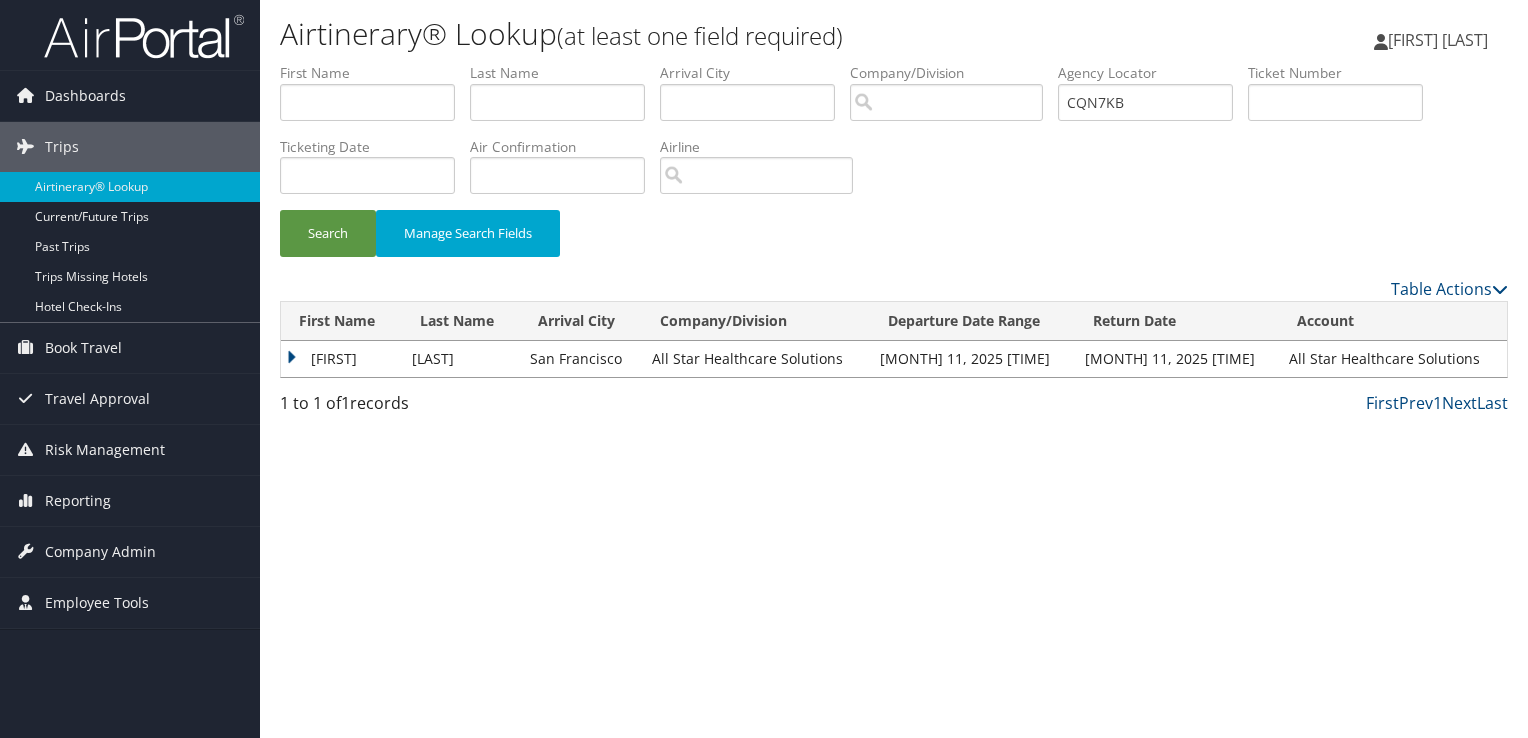 click on "KEITH" at bounding box center (341, 359) 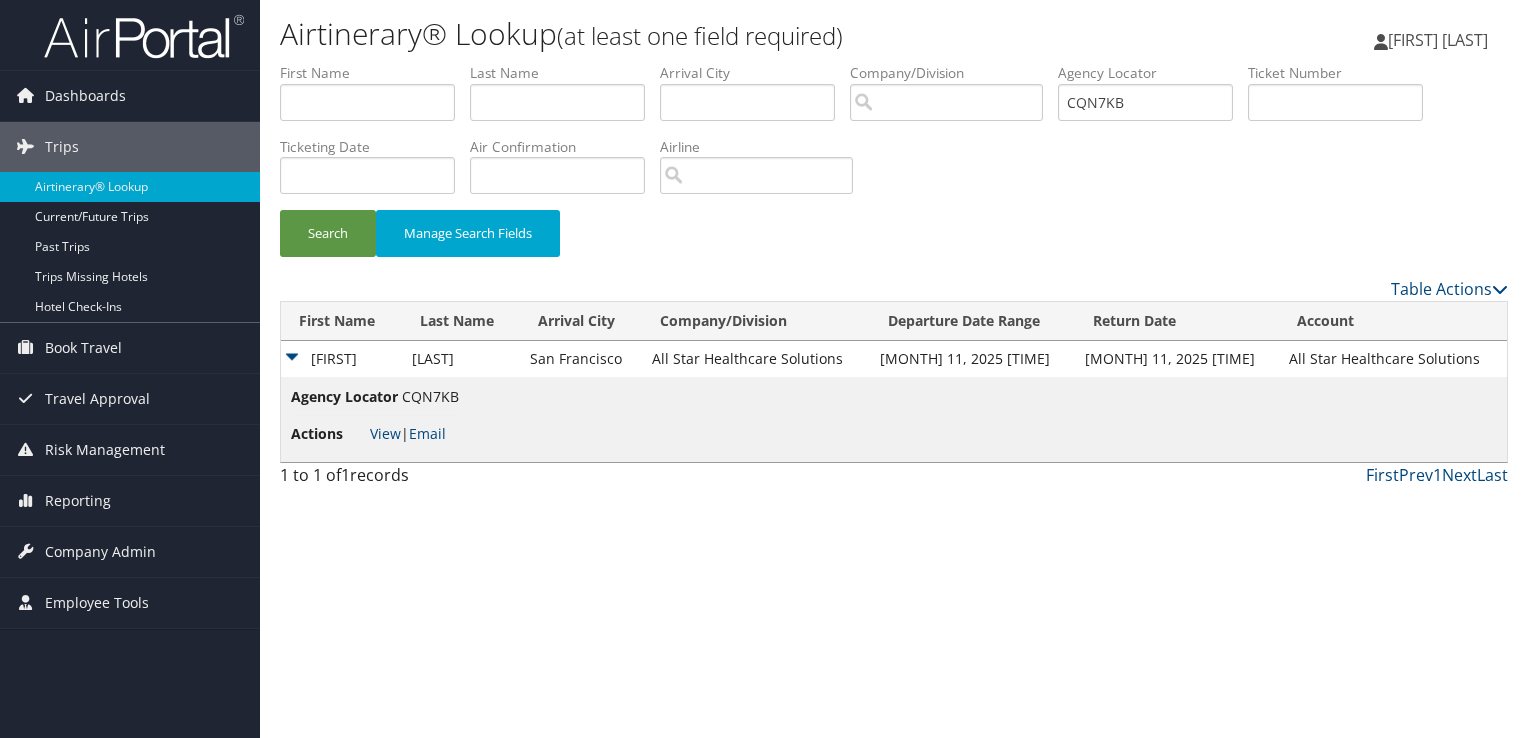 click on "Actions   View  |  Email" at bounding box center (375, 434) 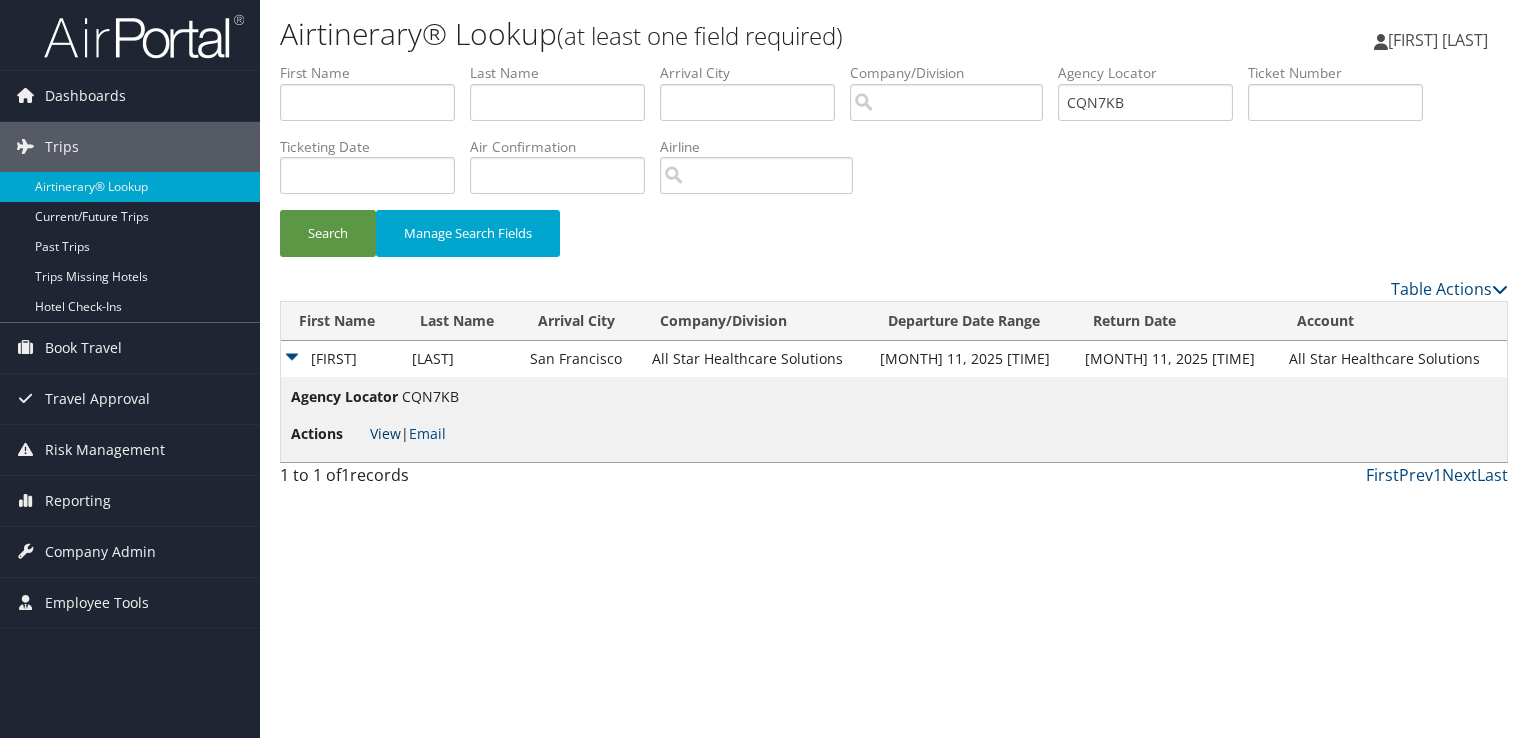 click on "View" at bounding box center [385, 433] 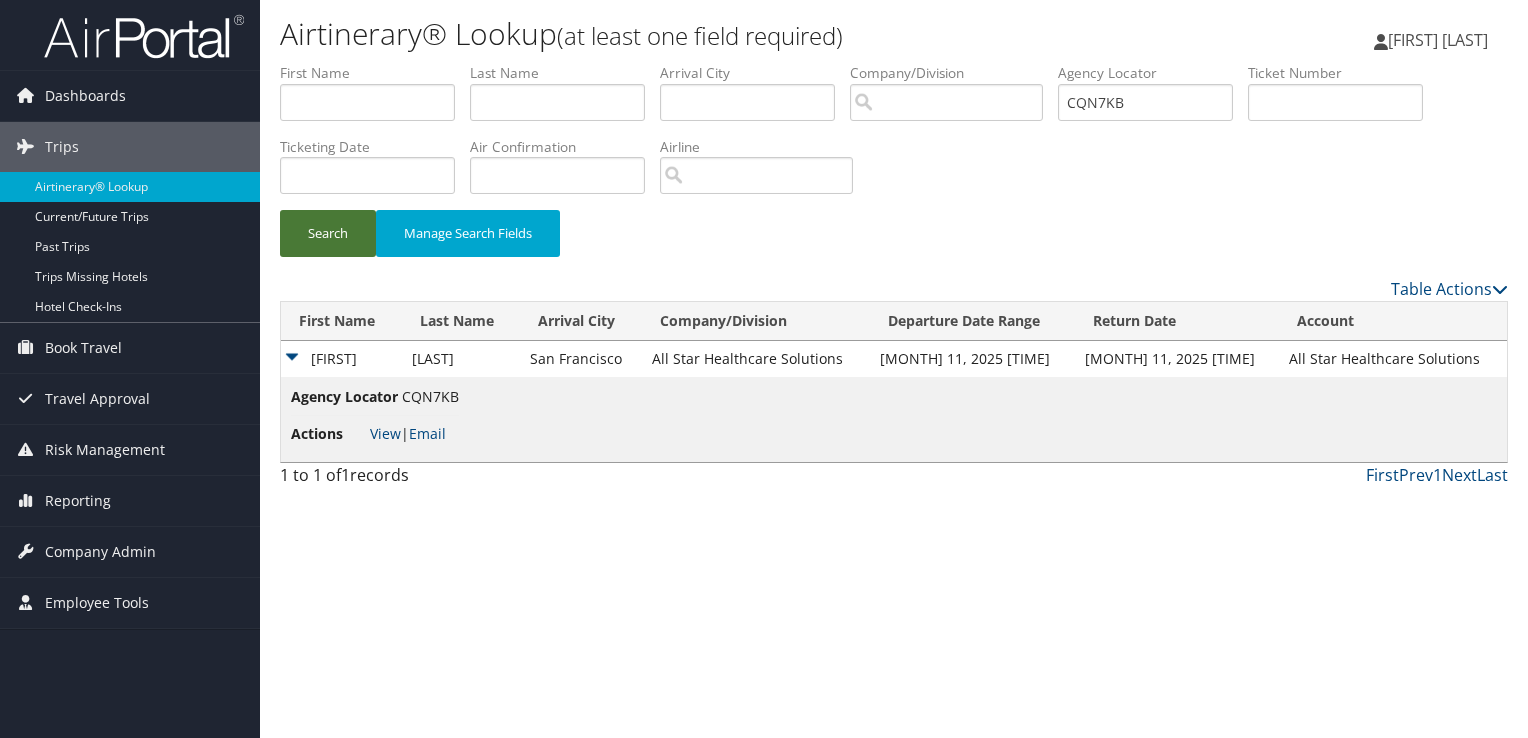 click on "Search" at bounding box center [328, 233] 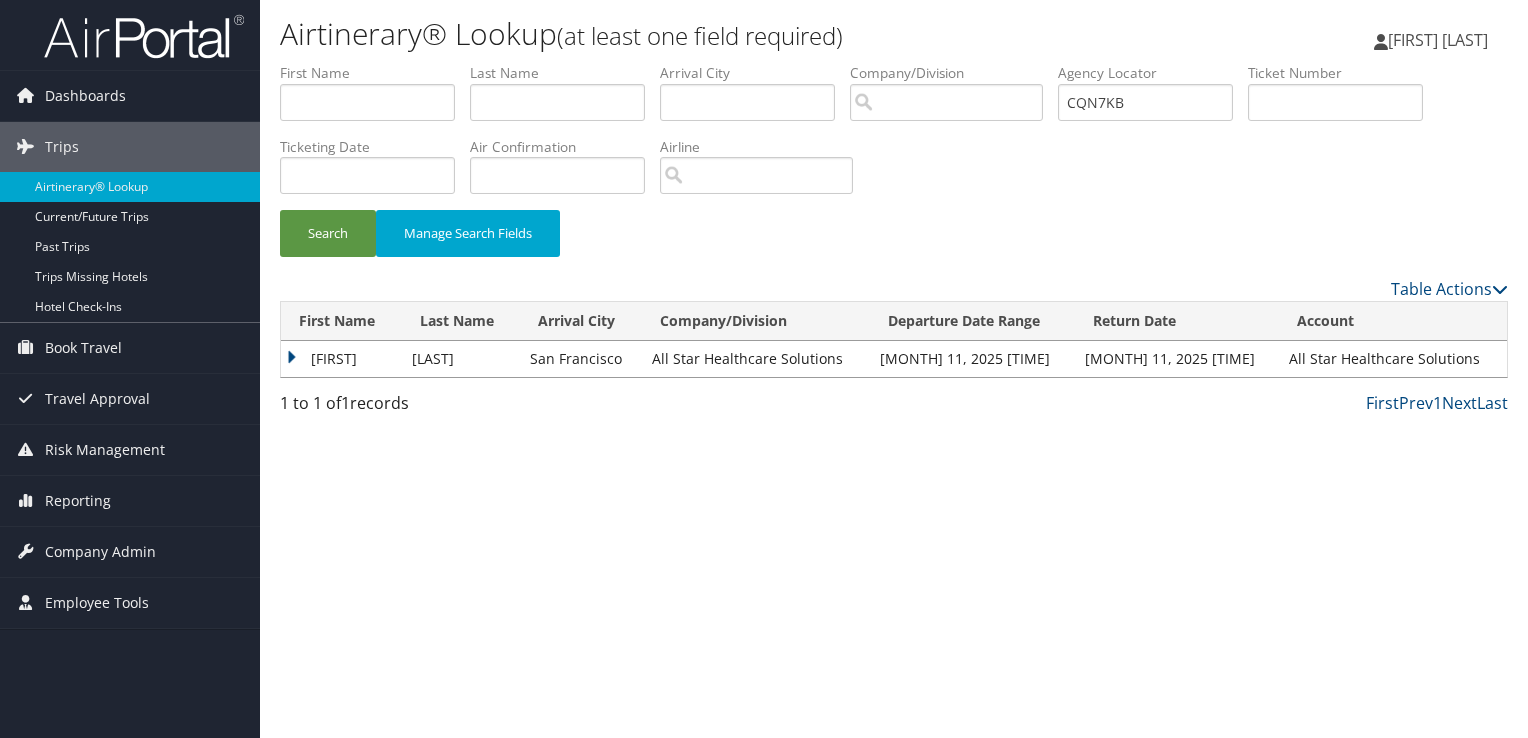 click on "KEITH" at bounding box center [341, 359] 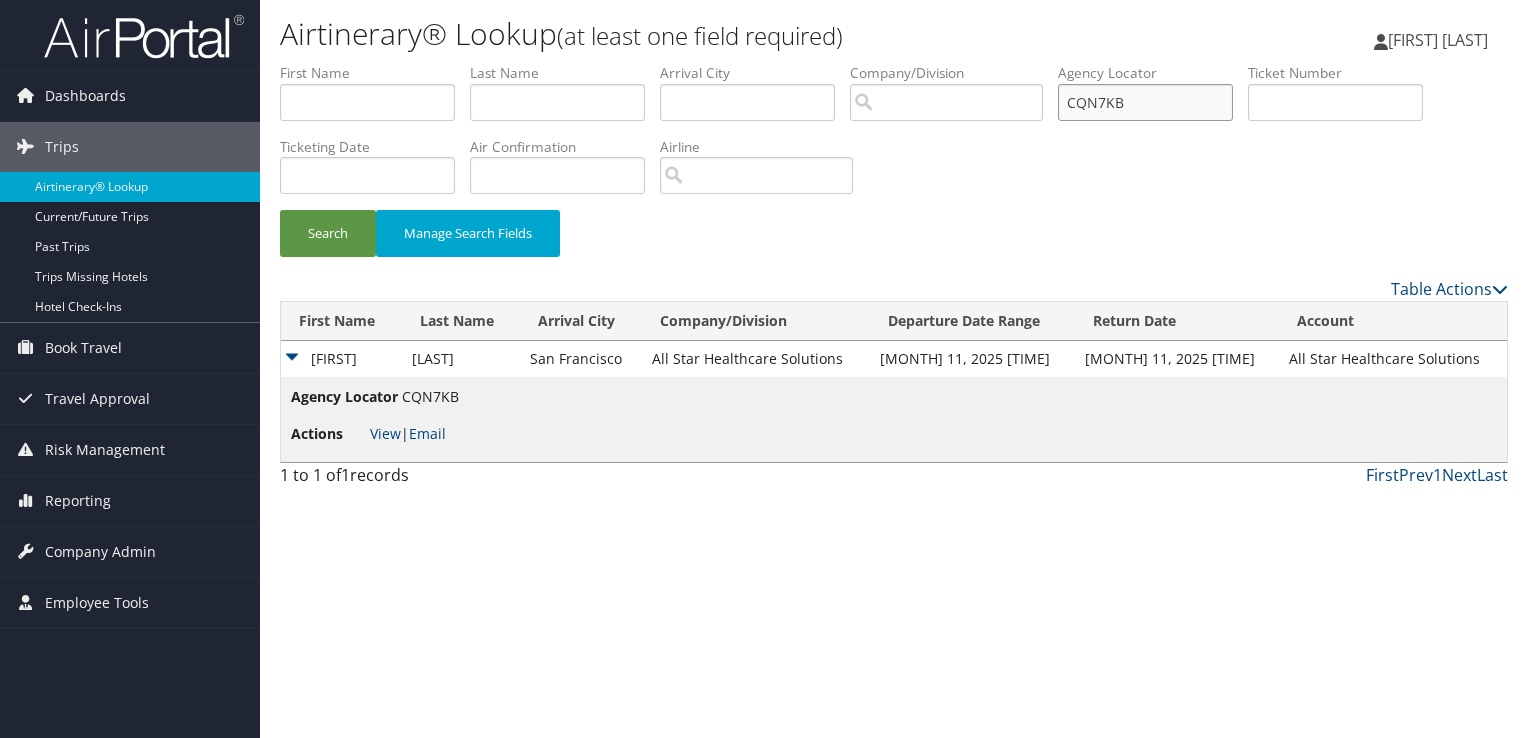 drag, startPoint x: 1131, startPoint y: 93, endPoint x: 736, endPoint y: 134, distance: 397.12216 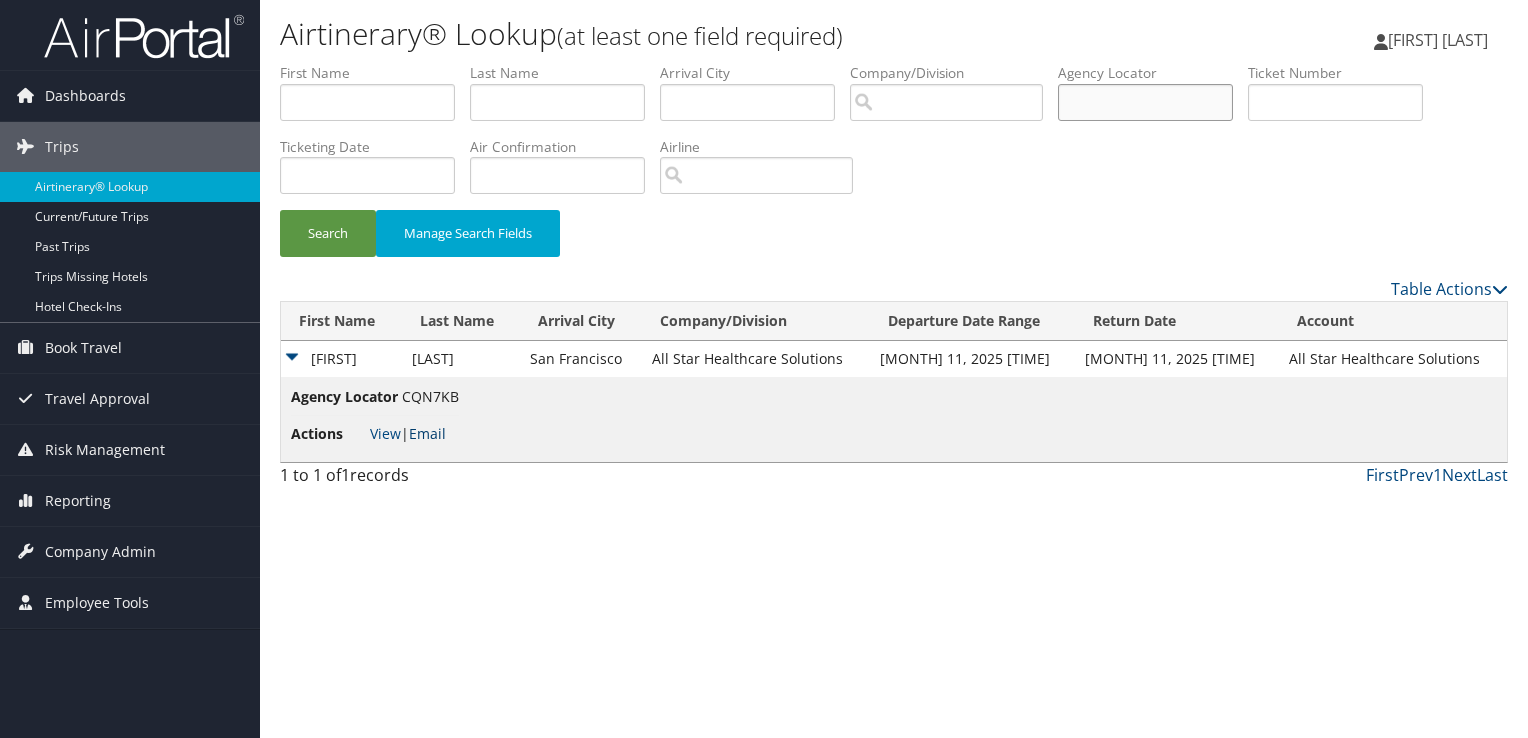 type 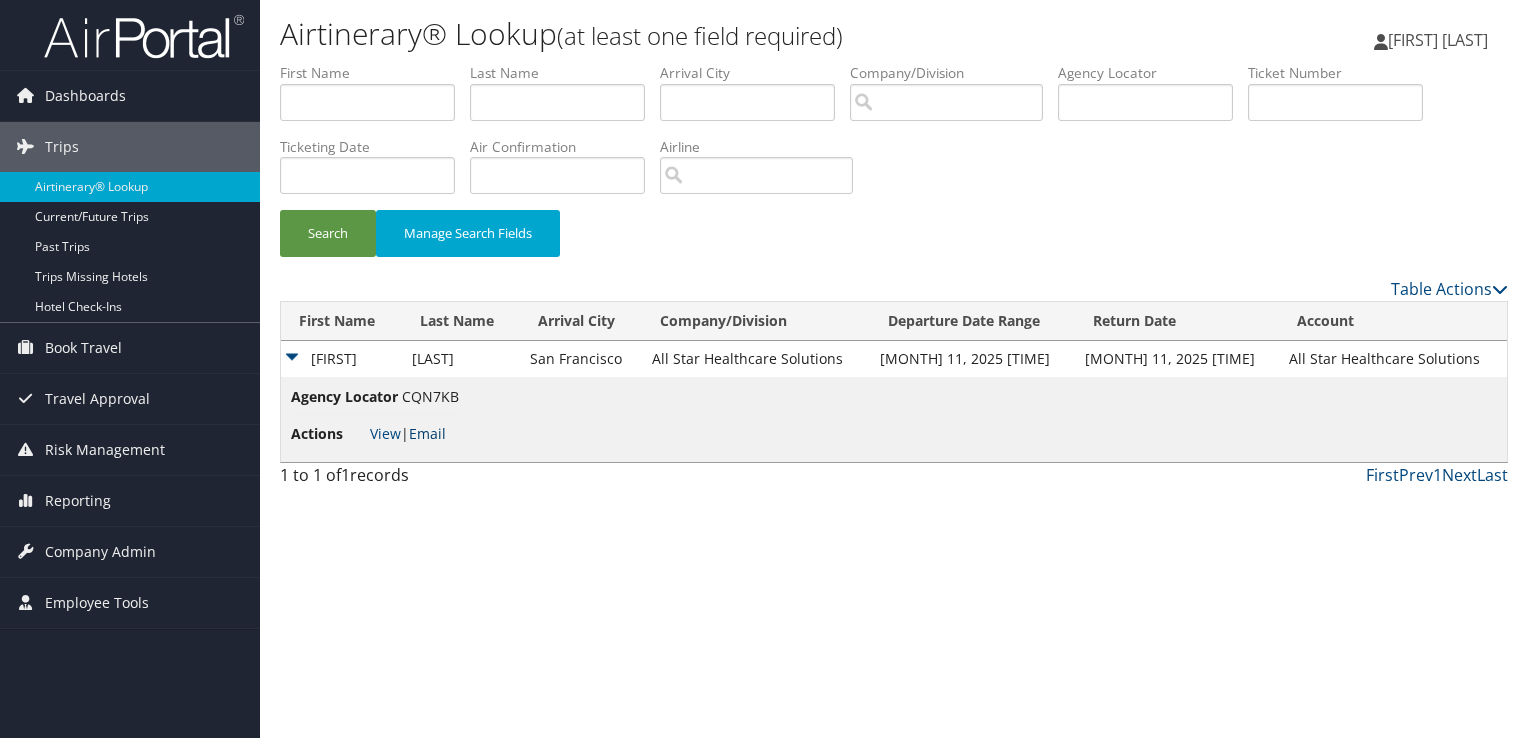 click on "Email" at bounding box center [427, 433] 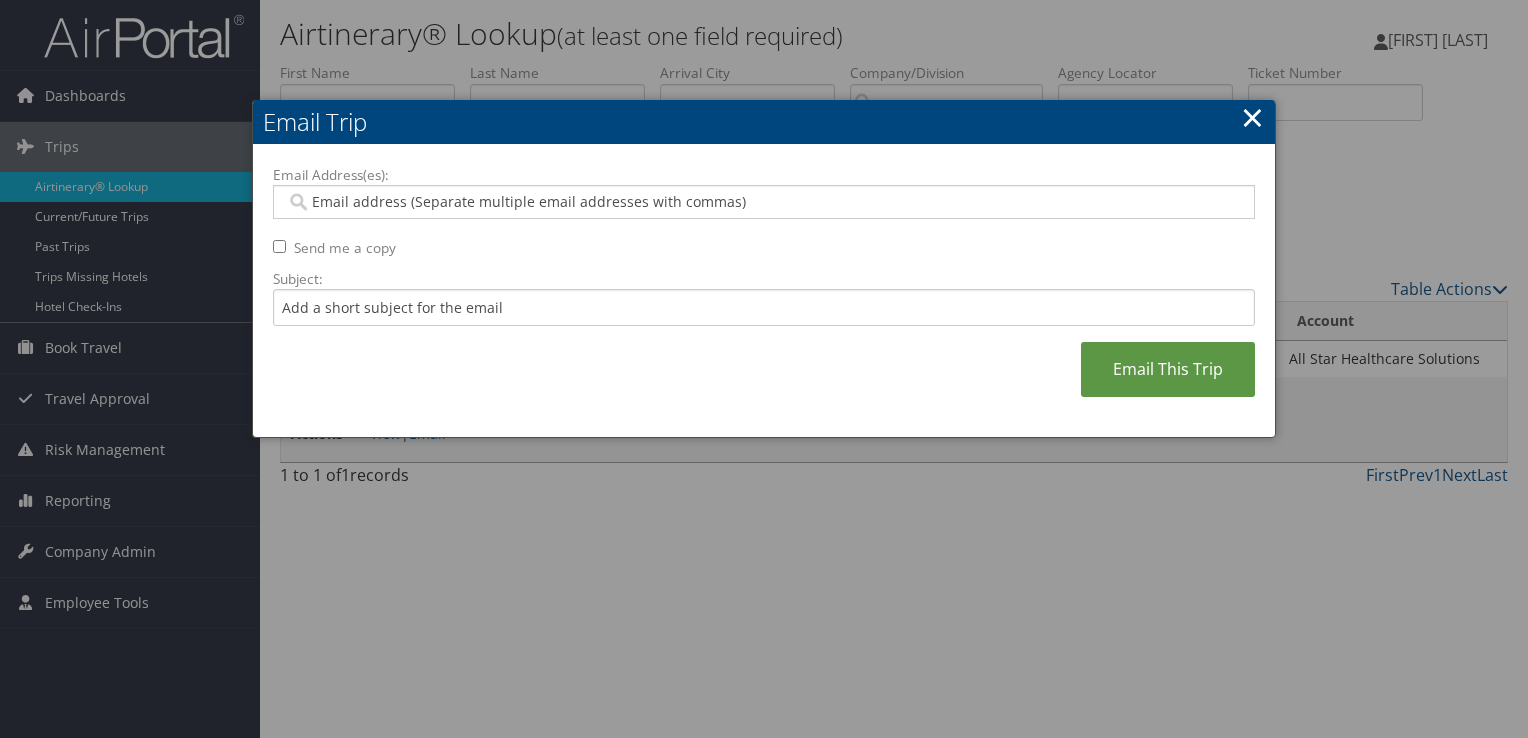 click on "Email Address(es):" at bounding box center (764, 202) 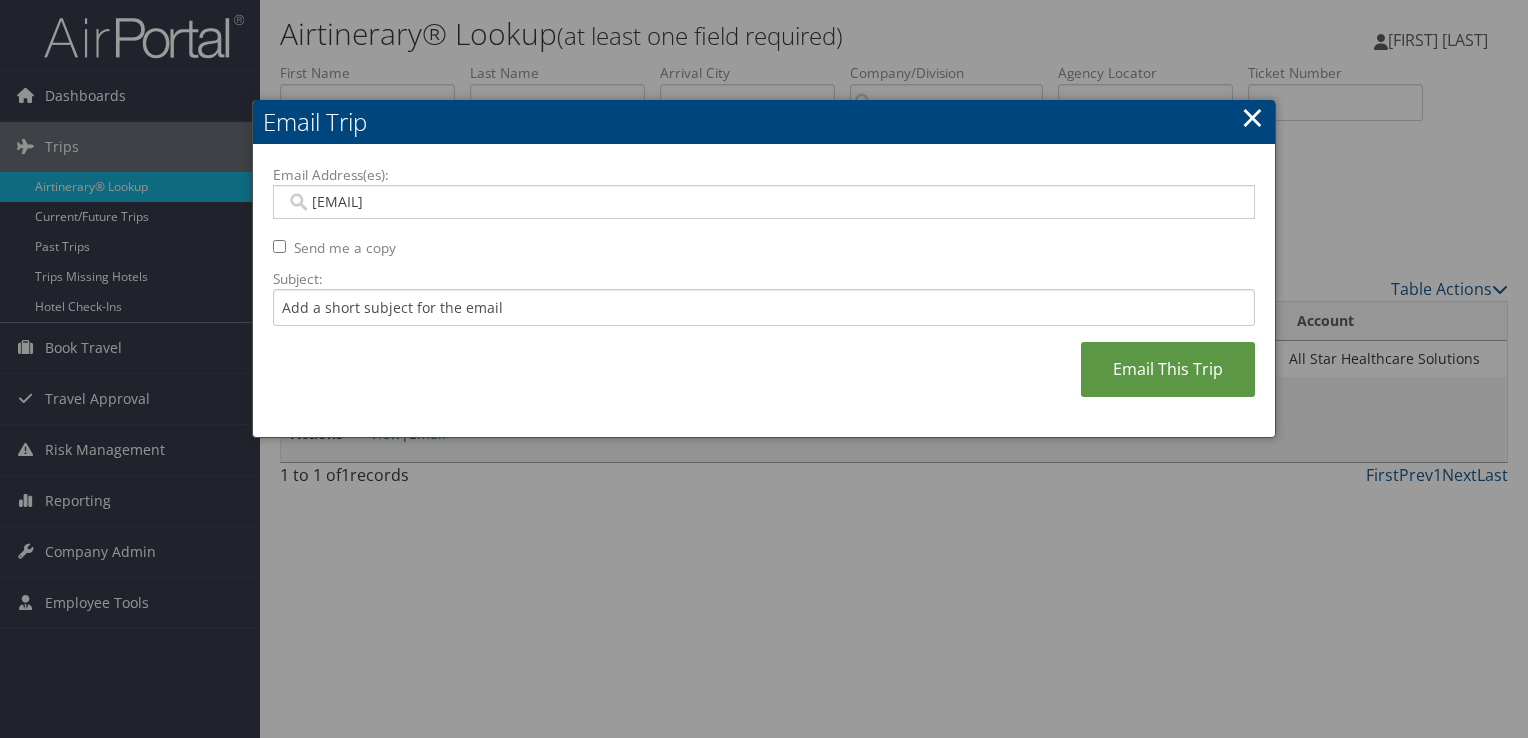 type on "TRAVEL@ASRLOCUMS.COM" 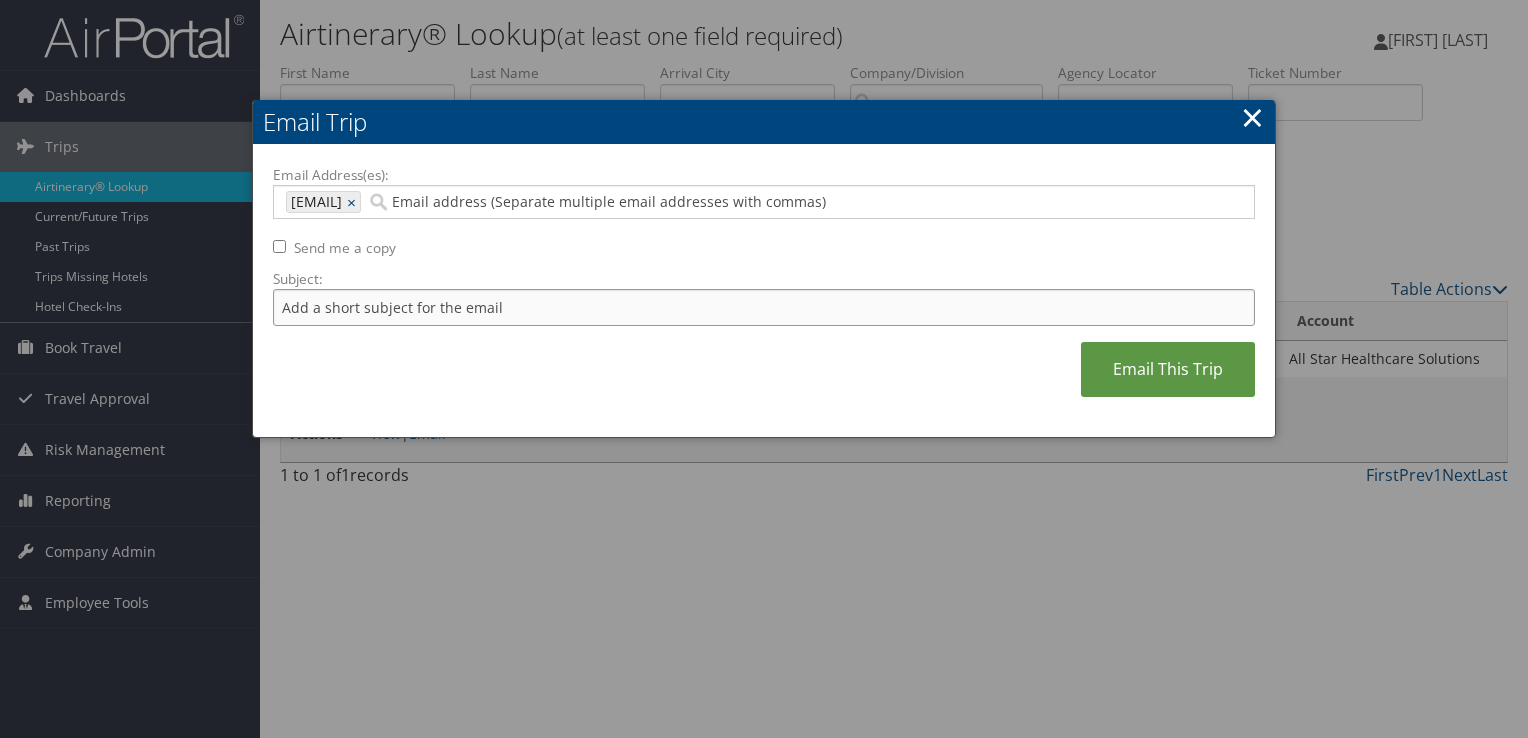click on "Subject:" at bounding box center [764, 307] 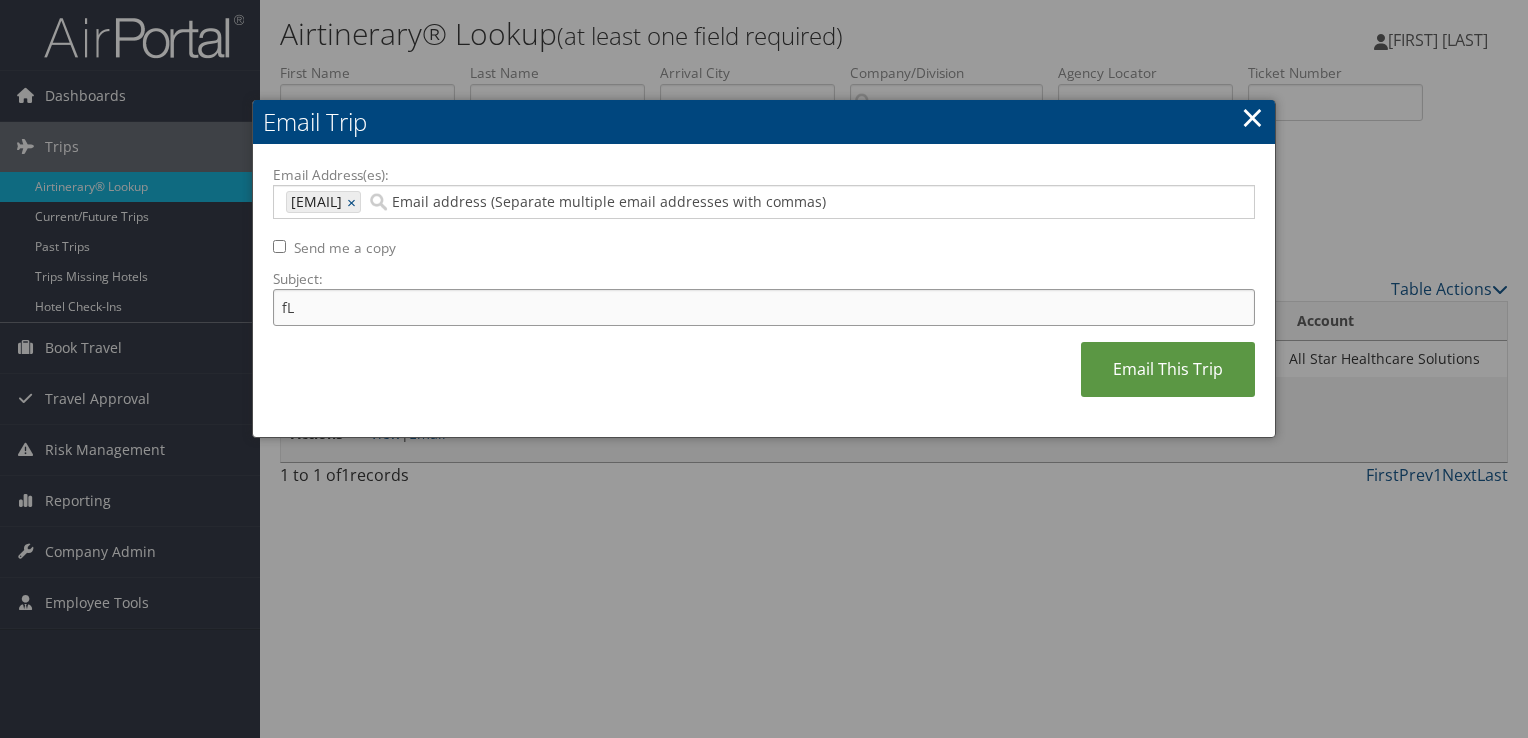 click on "fL" at bounding box center (764, 307) 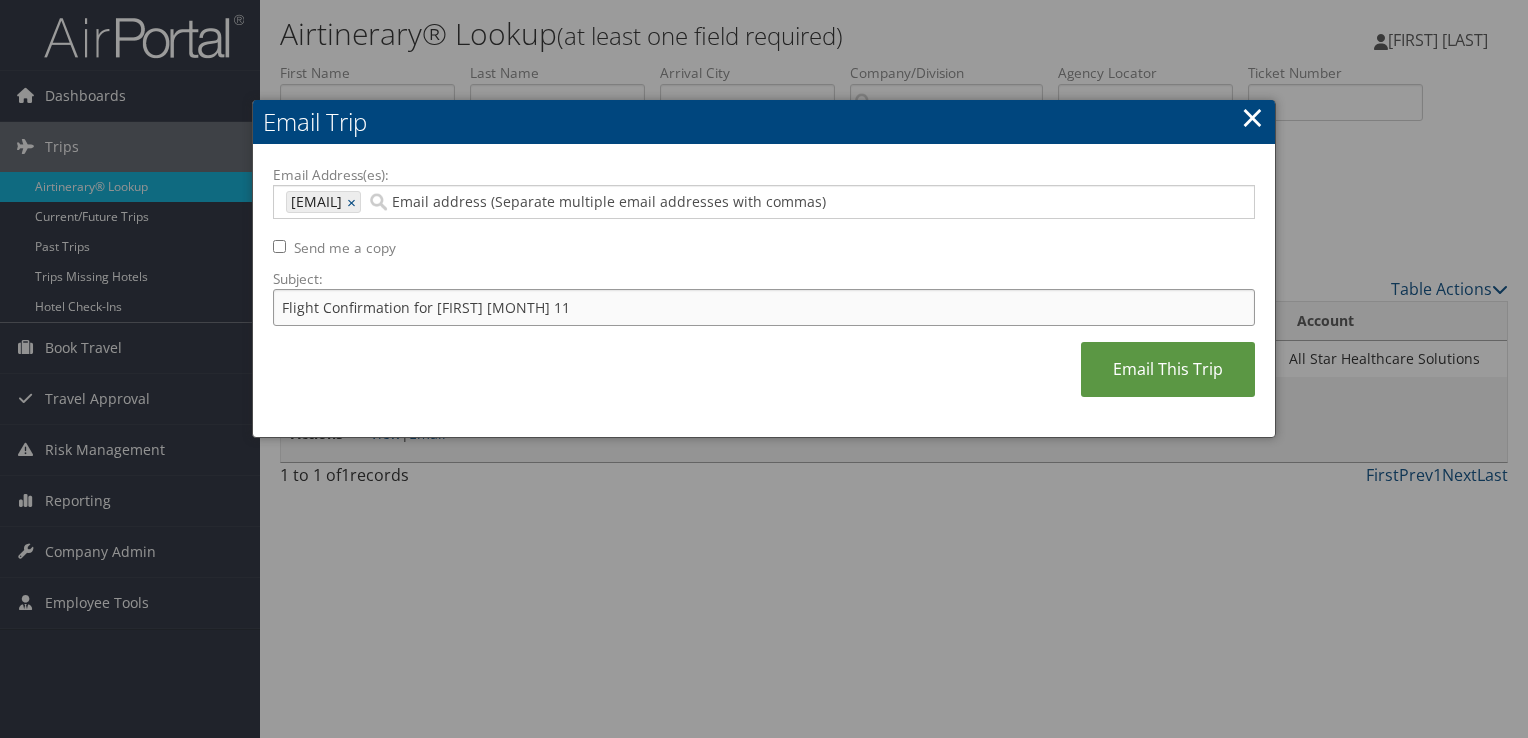 type on "Flight Confirmation for Keith August 11" 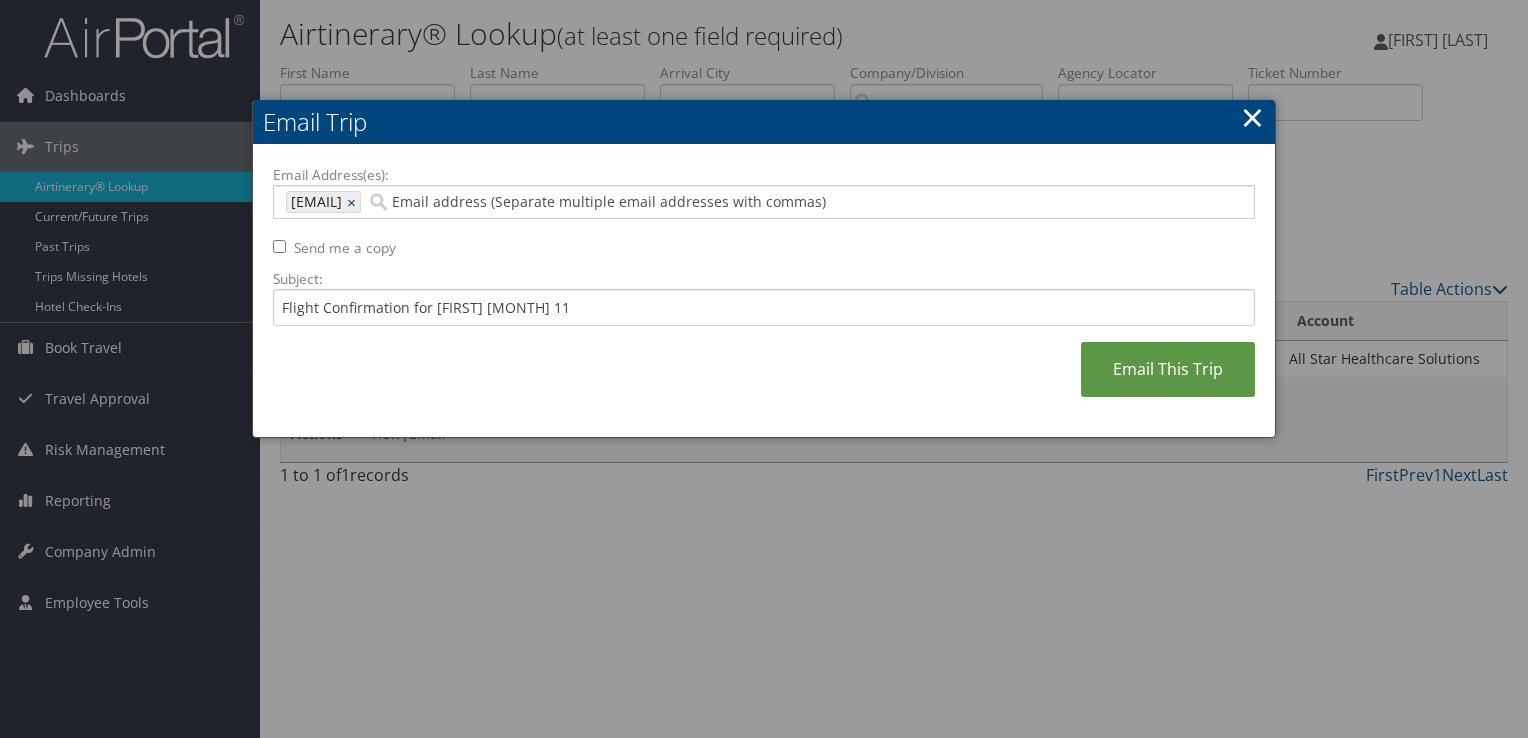 click on "Send me a copy" at bounding box center (345, 248) 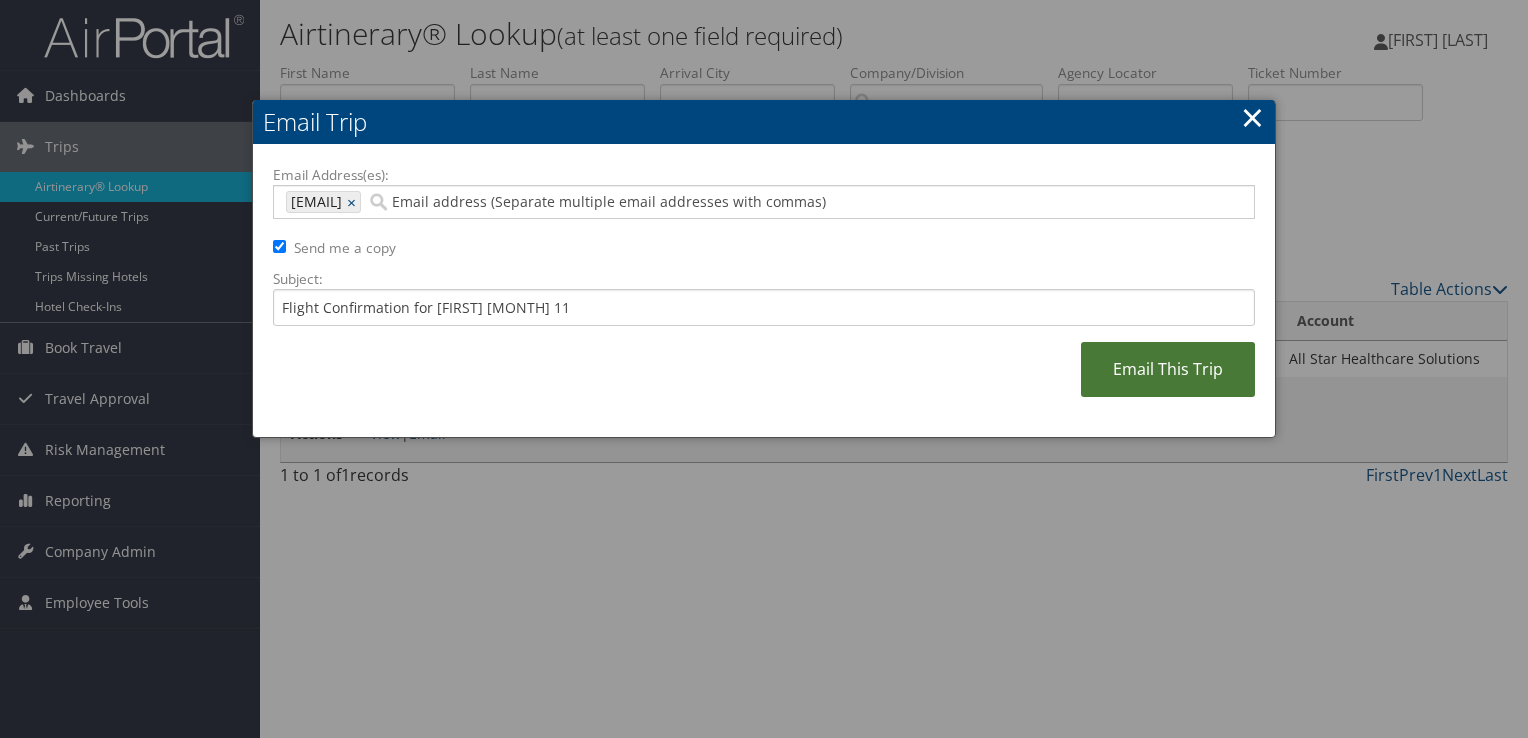 click on "Email This Trip" at bounding box center [1168, 369] 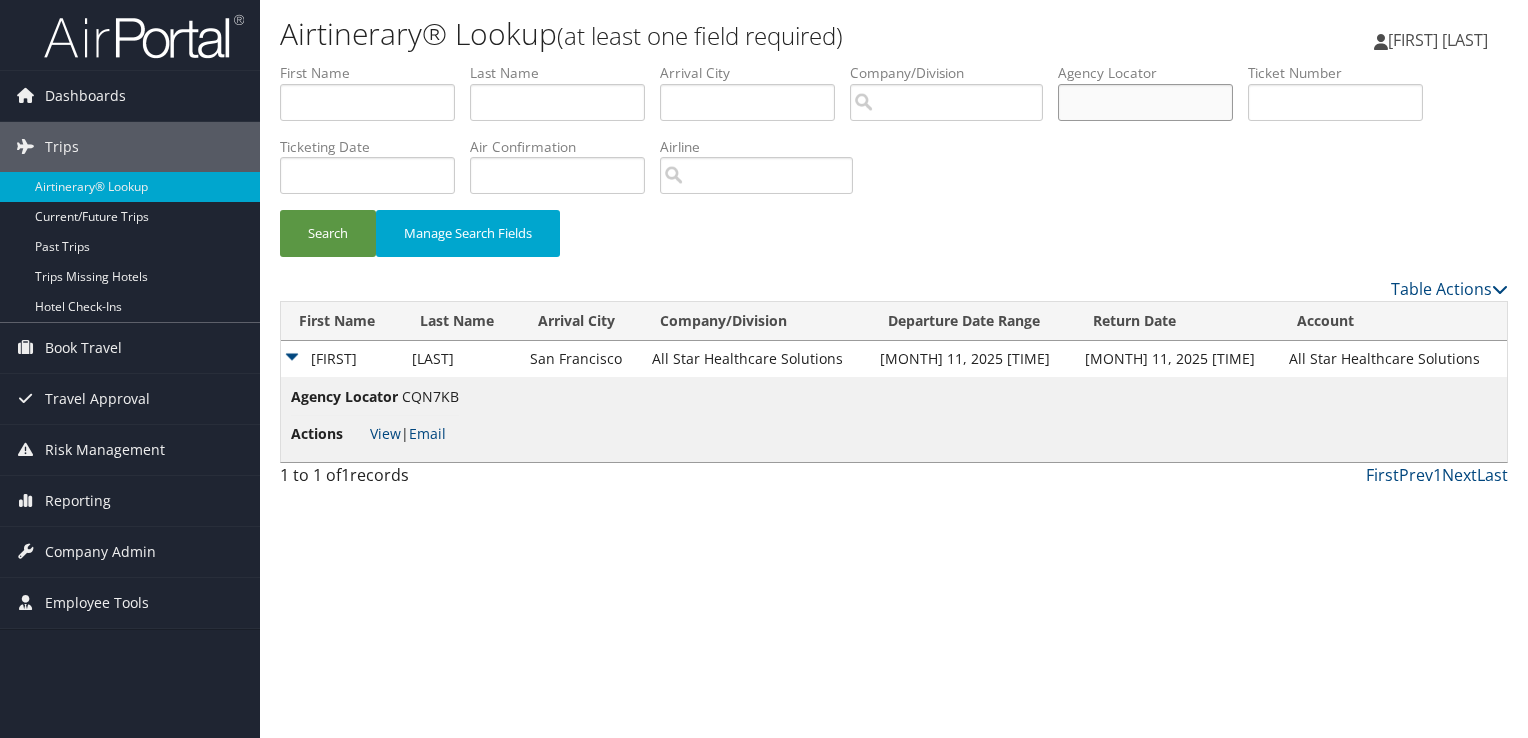 click at bounding box center (1145, 102) 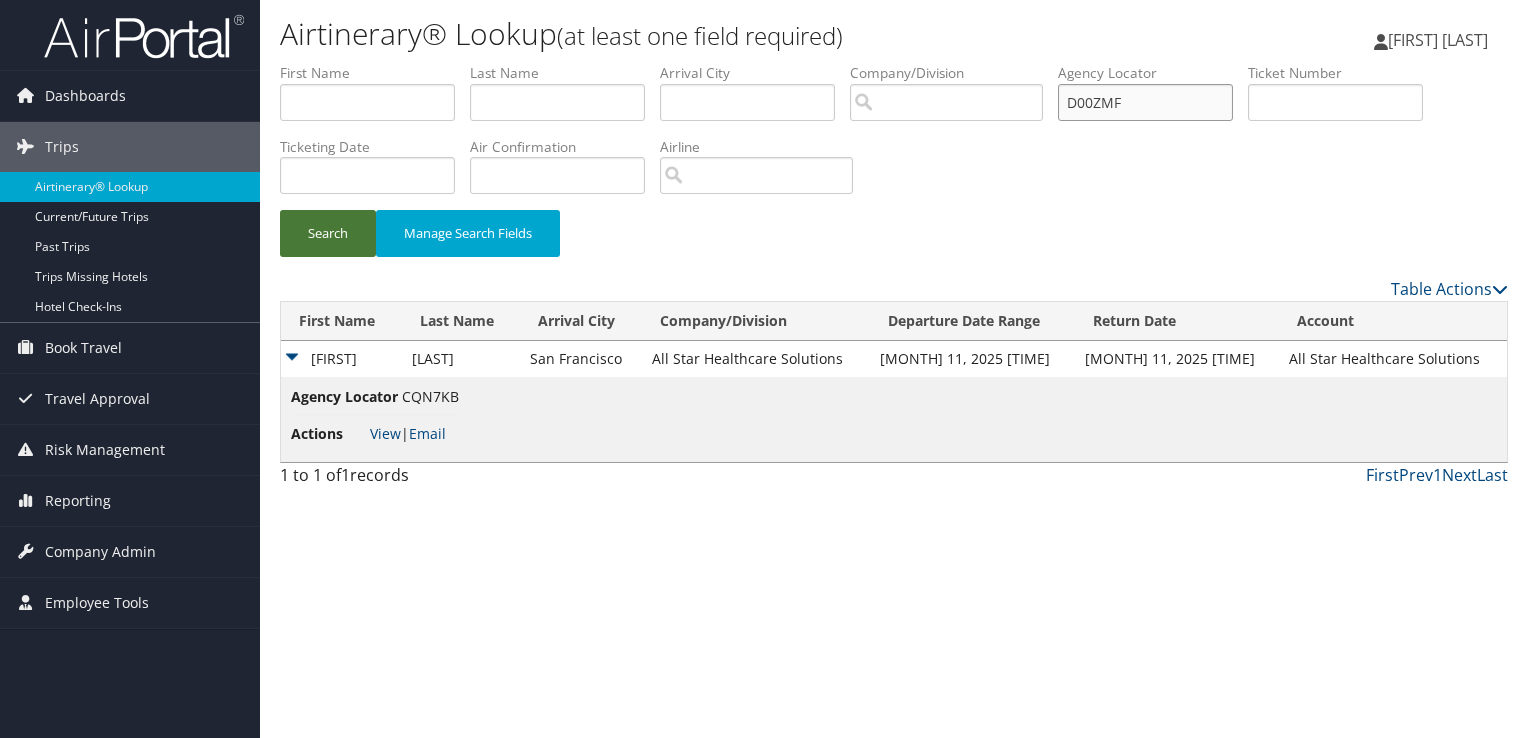 type on "D00ZMF" 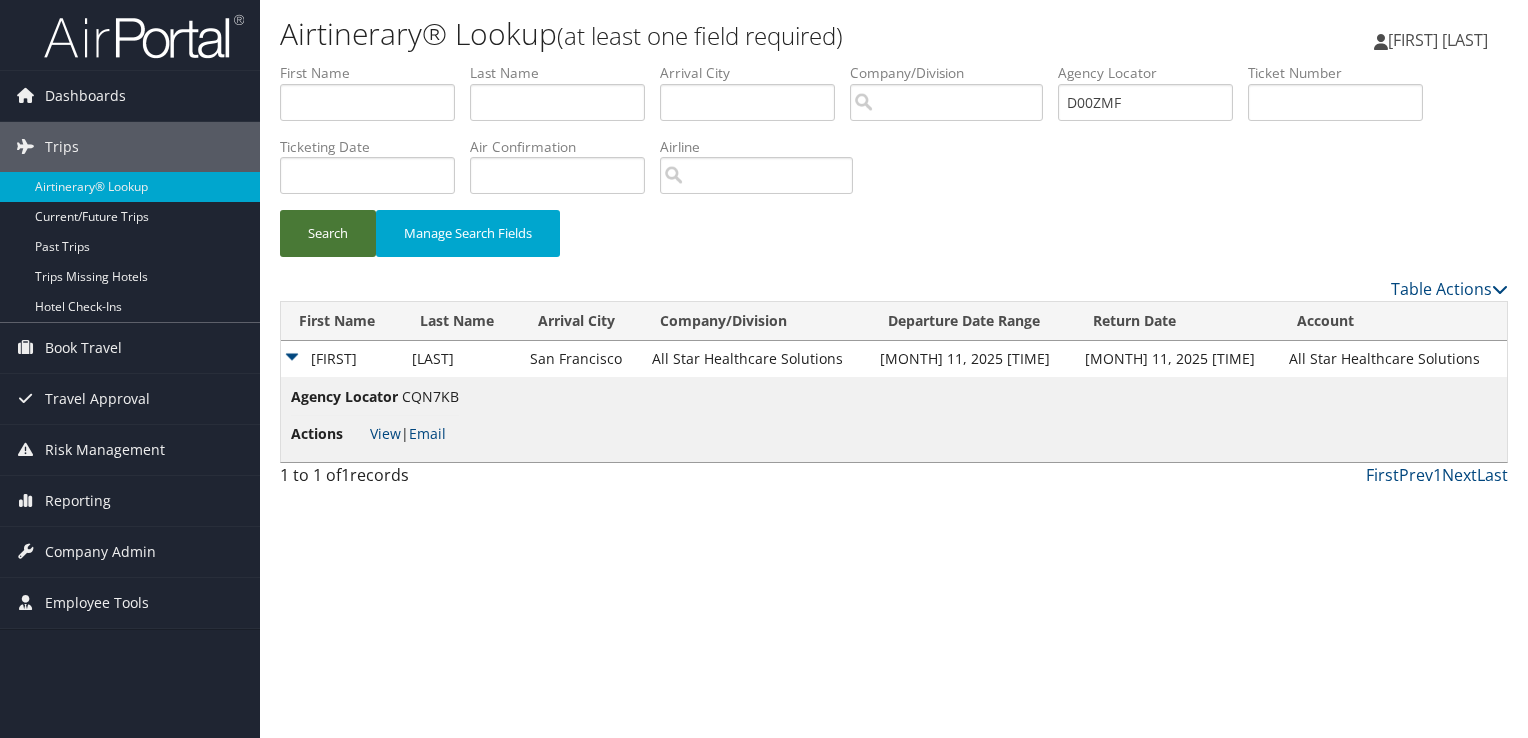 click on "Search" at bounding box center [328, 233] 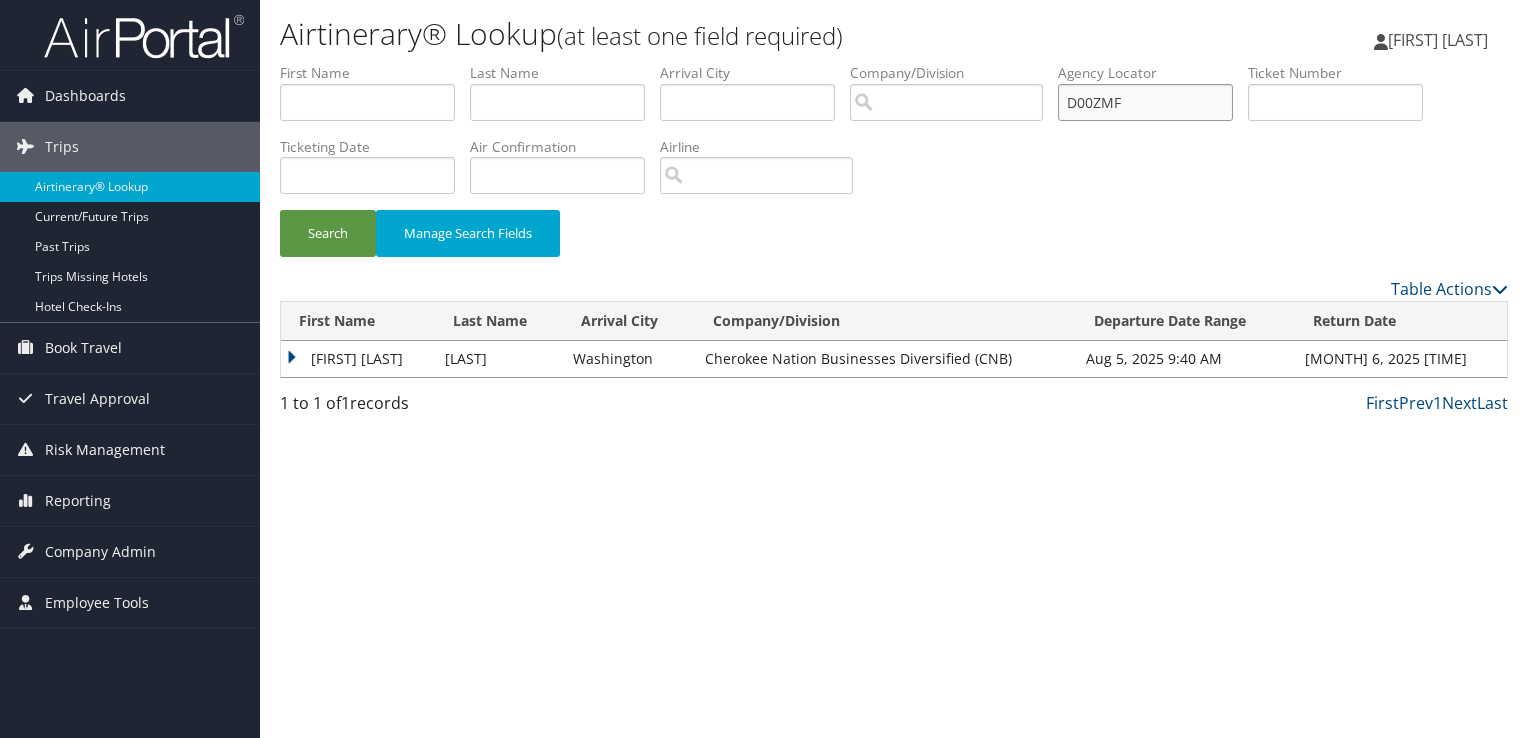 drag, startPoint x: 888, startPoint y: 126, endPoint x: 829, endPoint y: 138, distance: 60.207973 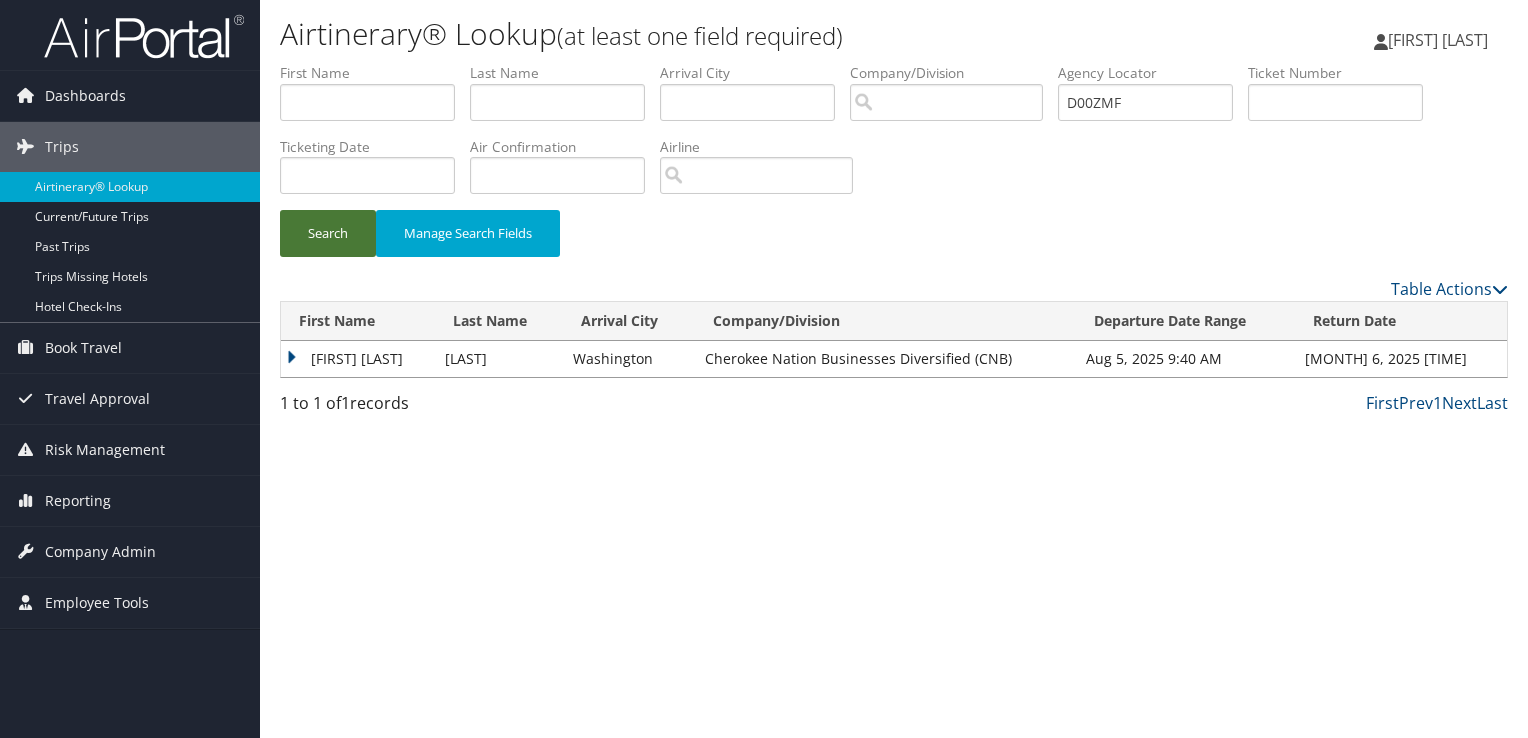 click on "Search" at bounding box center (328, 233) 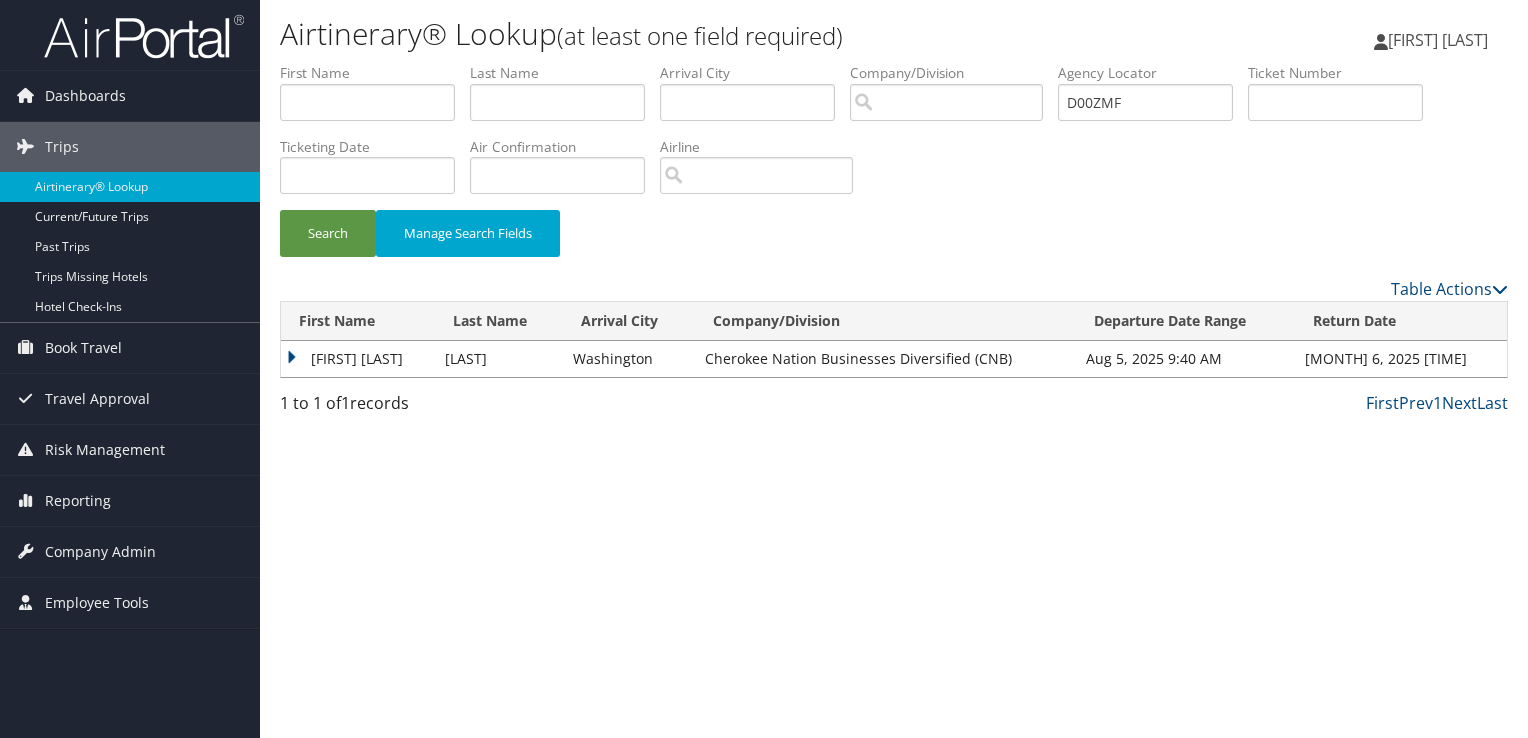 click on "DANIEL ADAM" at bounding box center (358, 359) 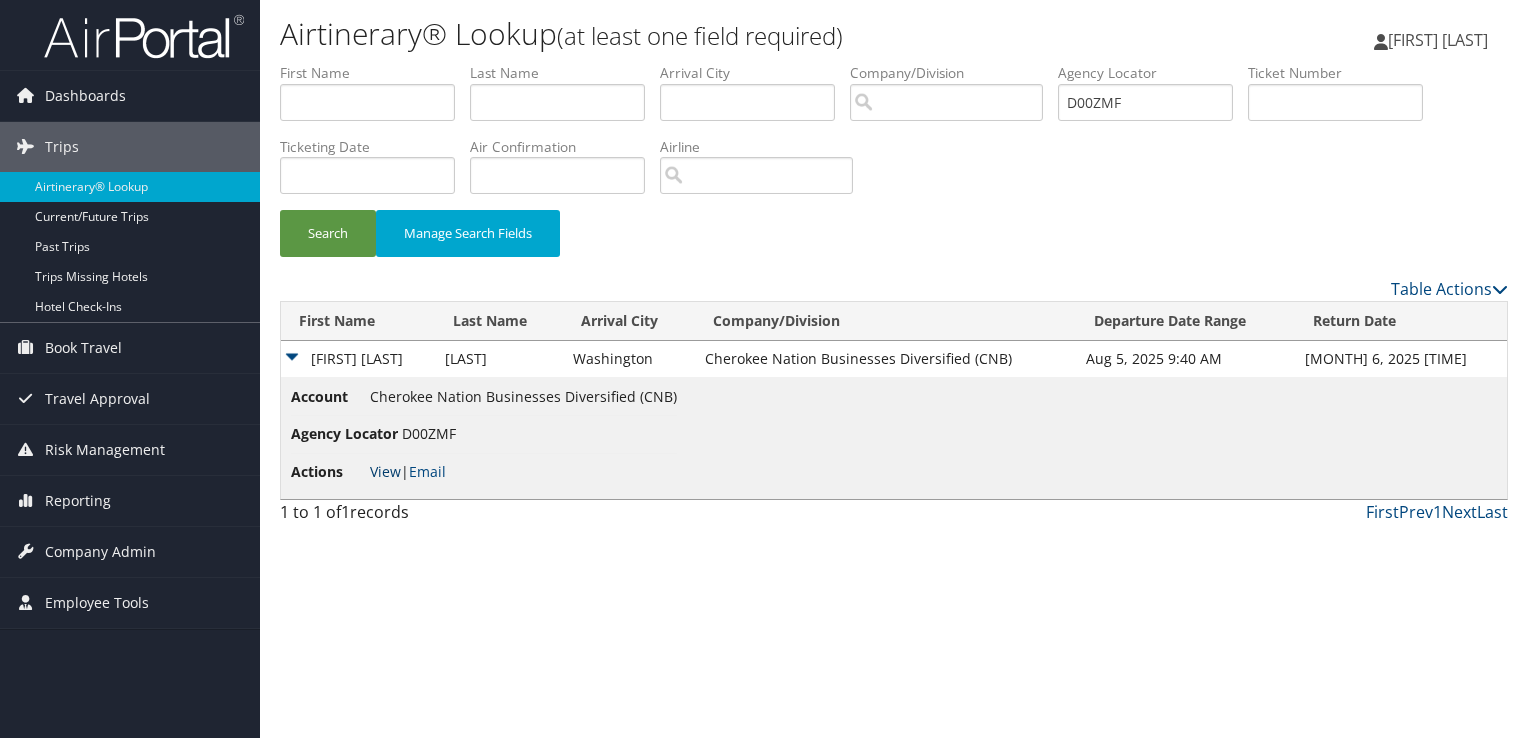 click on "View" at bounding box center (385, 471) 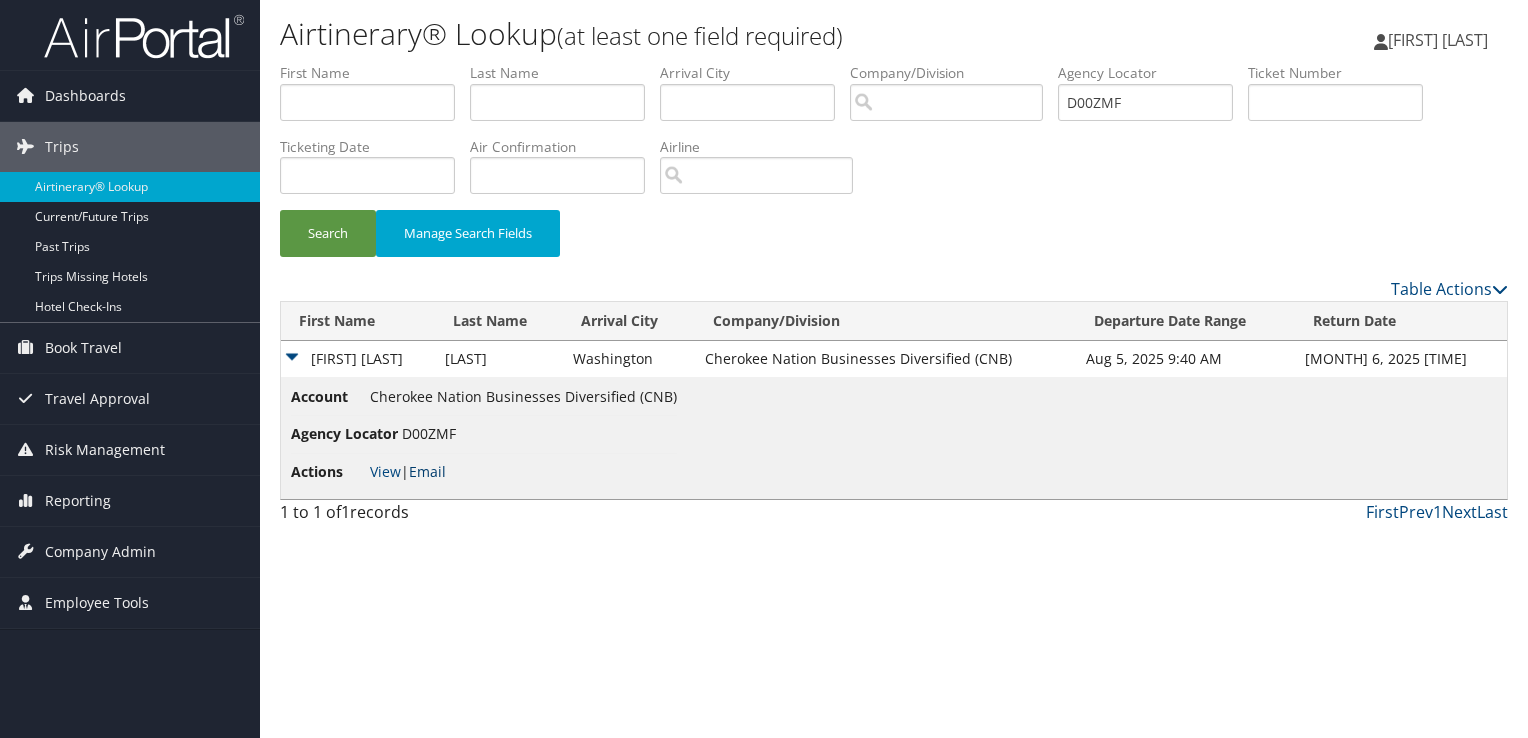 click on "Email" at bounding box center [427, 471] 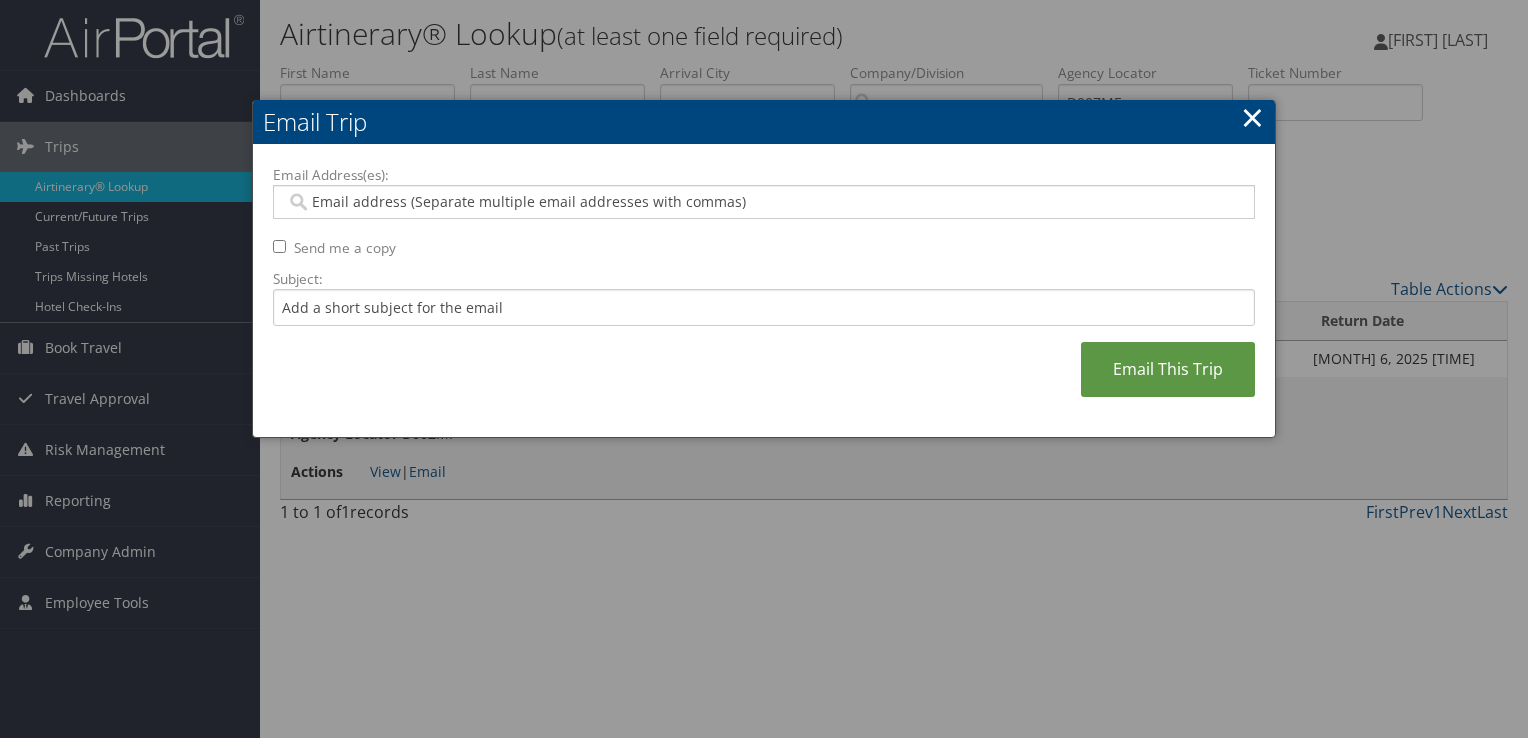 click at bounding box center [764, 202] 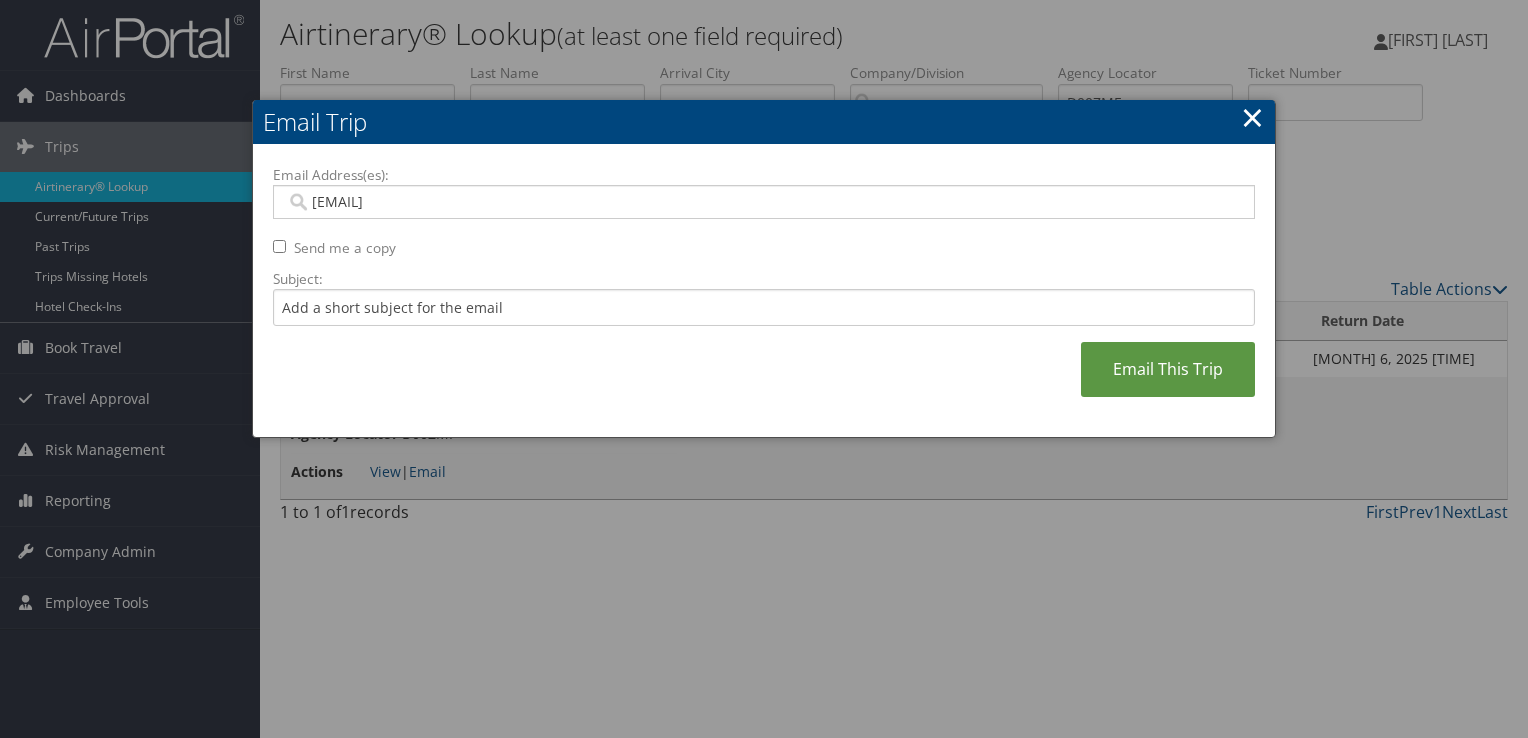 type on "DANIEL.GUINAN@CHEROKEE-FEDERAL.COM" 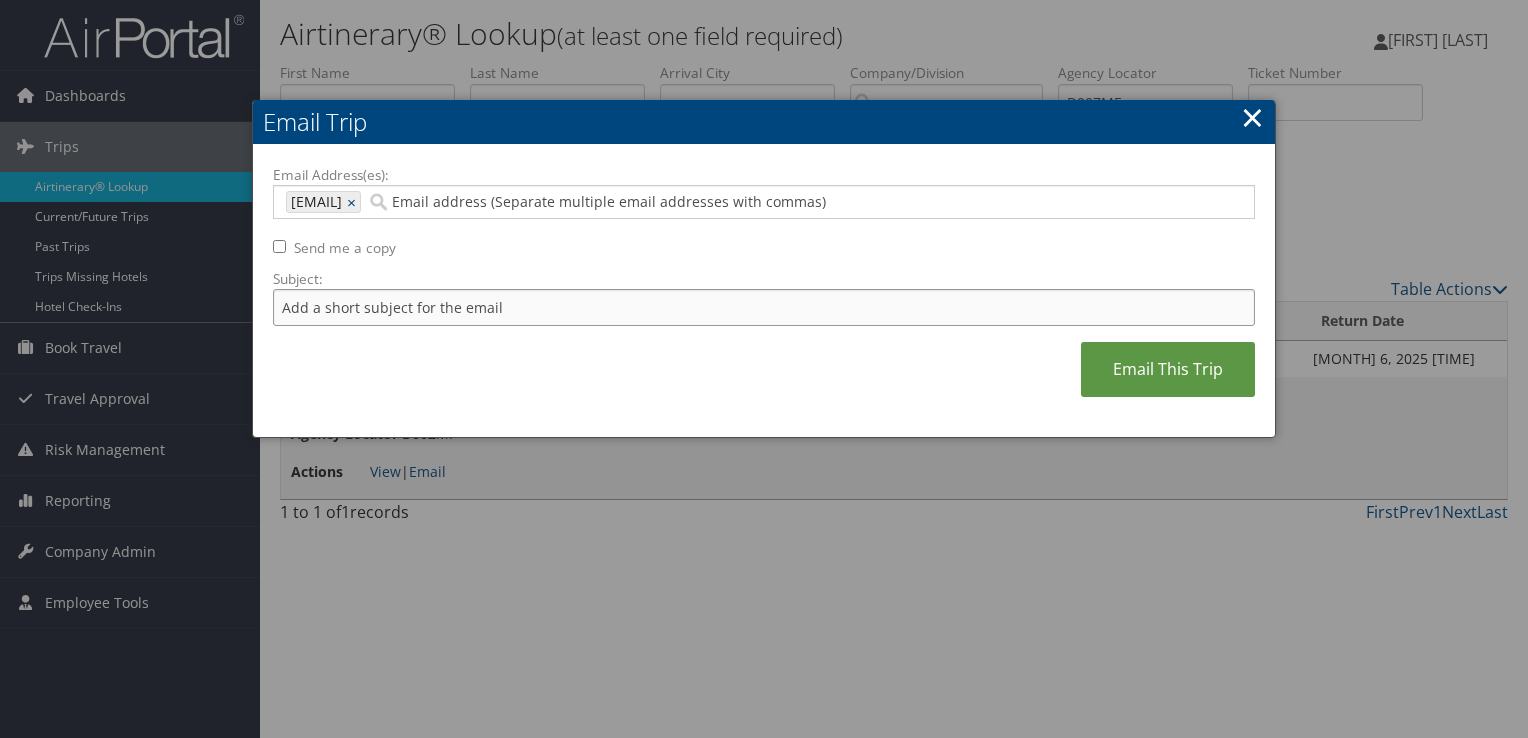 click on "Subject:" at bounding box center (764, 307) 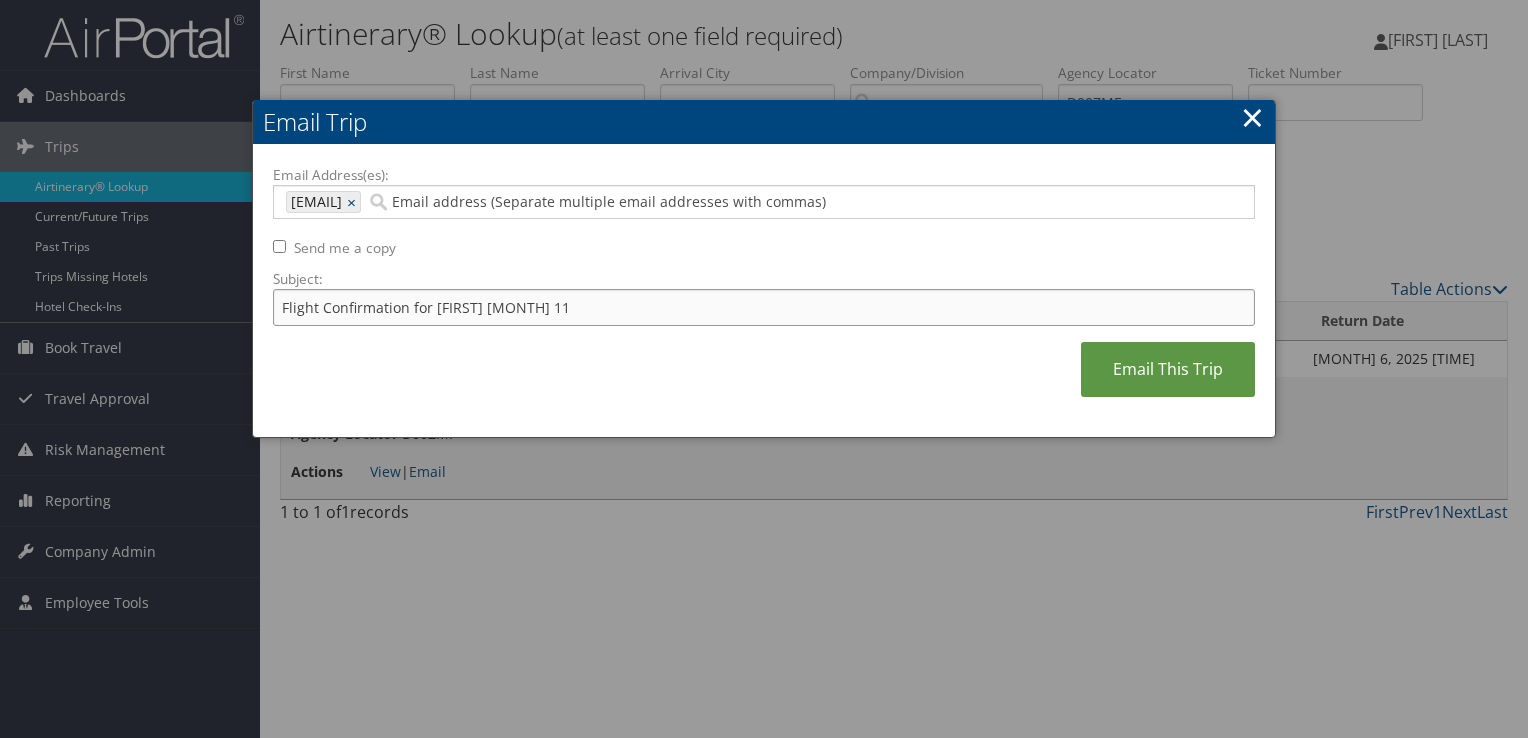 click on "Flight Confirmation for Keith August 11" at bounding box center (764, 307) 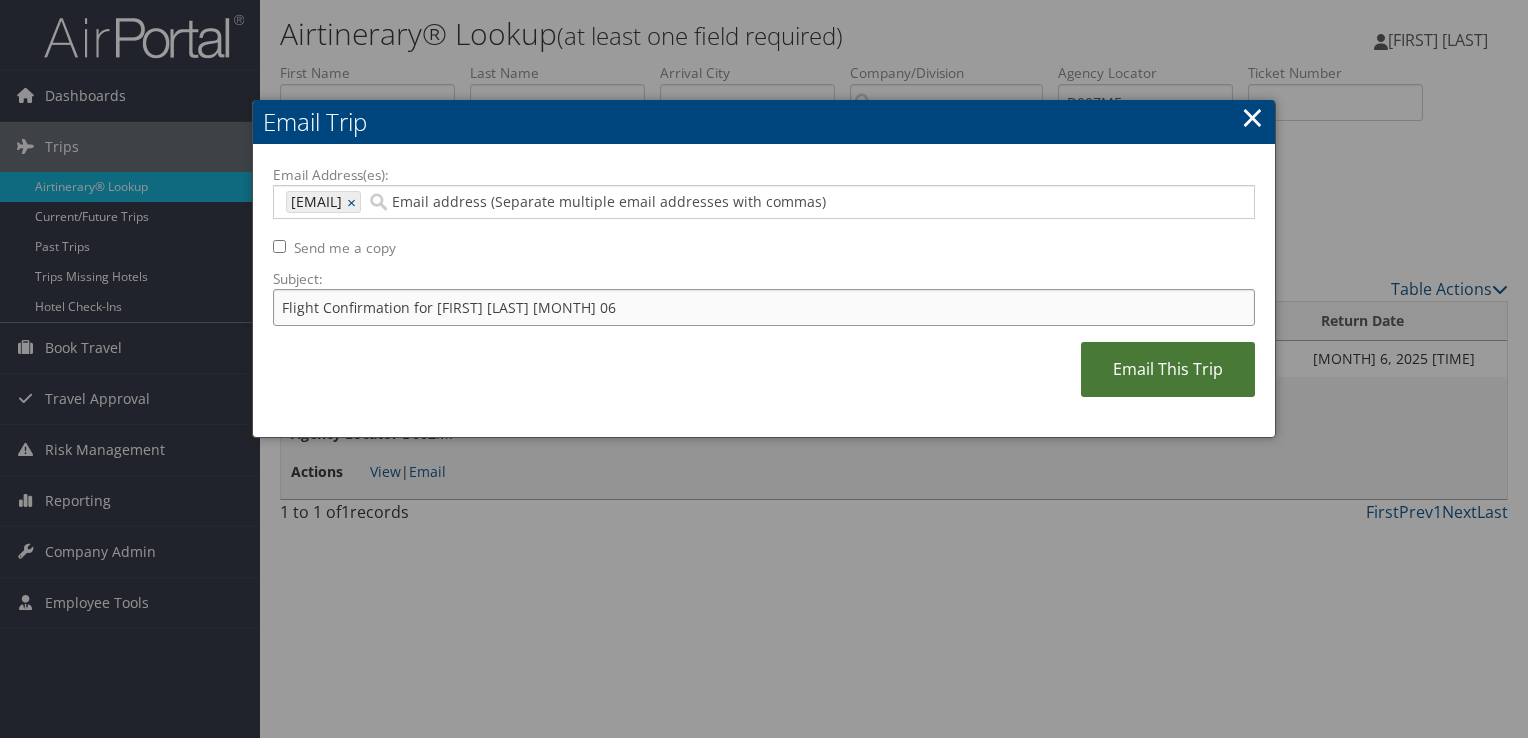 type on "Flight Confirmation for Daniel August 06" 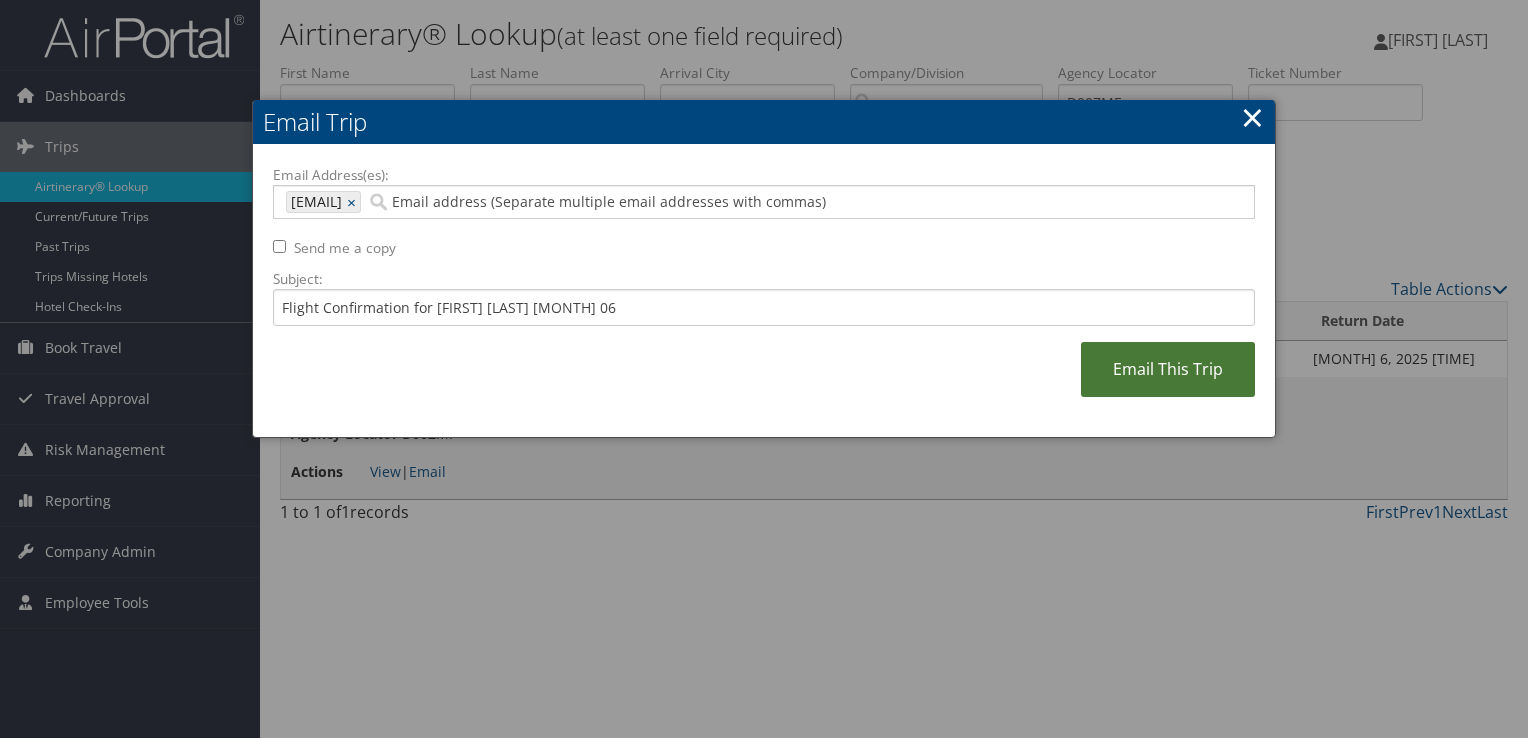 click on "Email This Trip" at bounding box center (1168, 369) 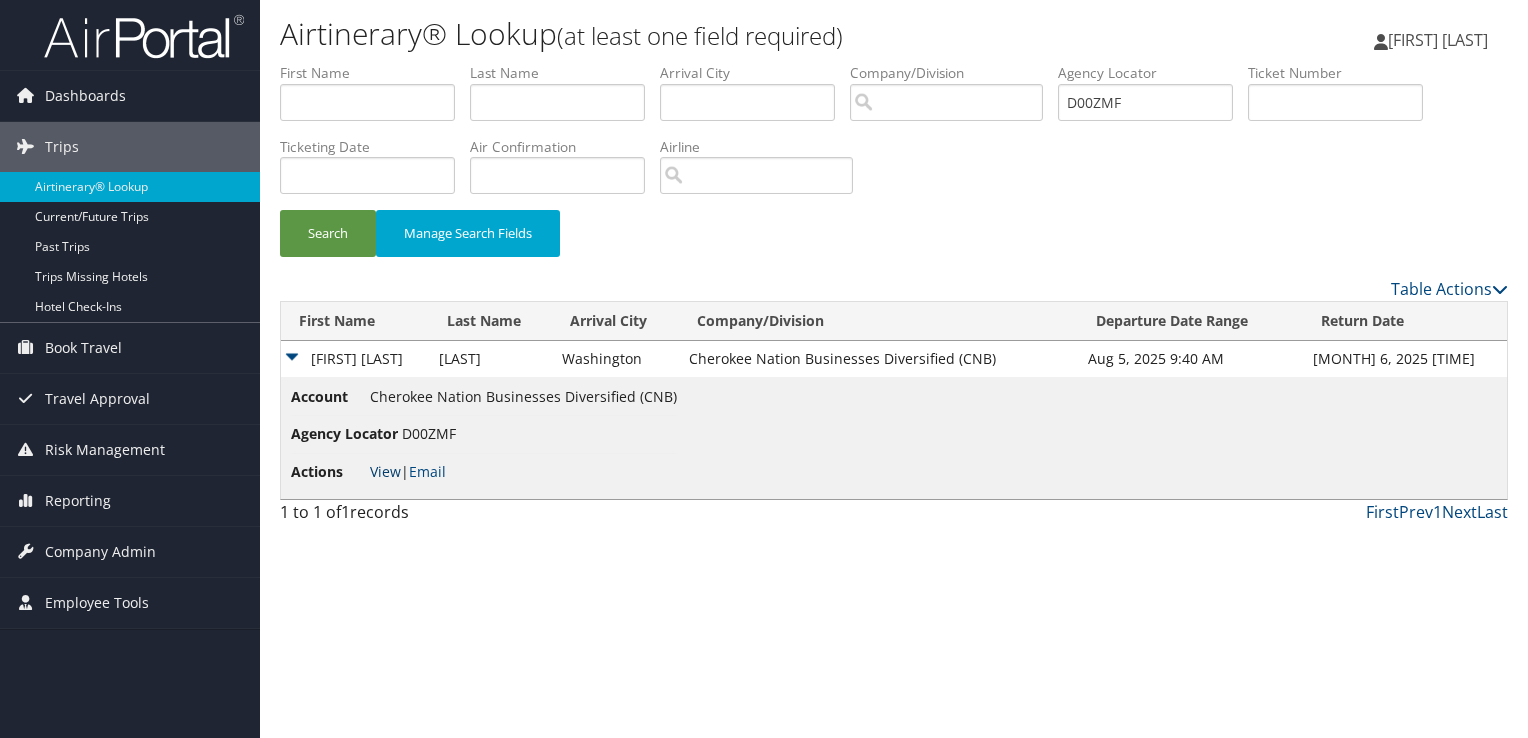click on "View" at bounding box center (385, 471) 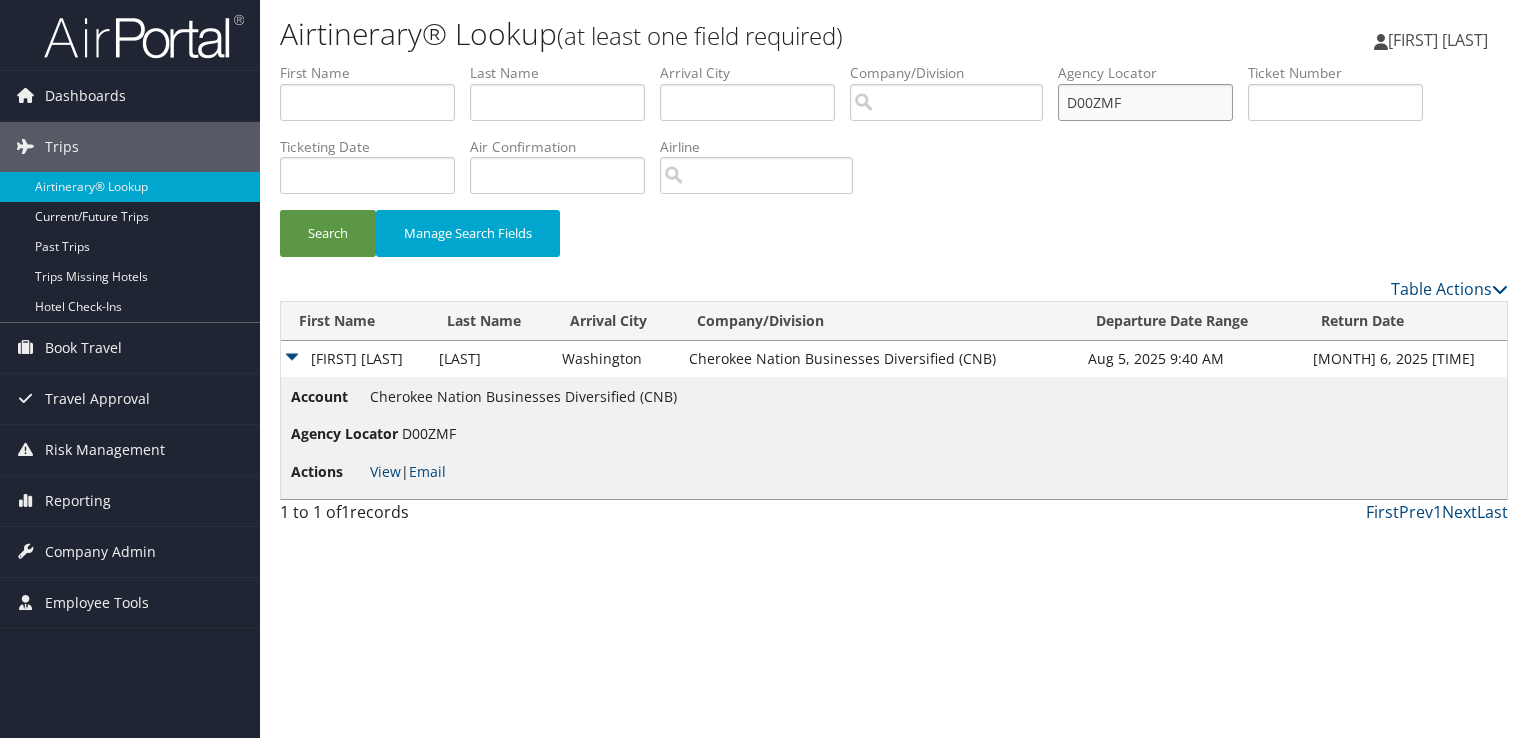 drag, startPoint x: 1172, startPoint y: 102, endPoint x: 526, endPoint y: 137, distance: 646.94745 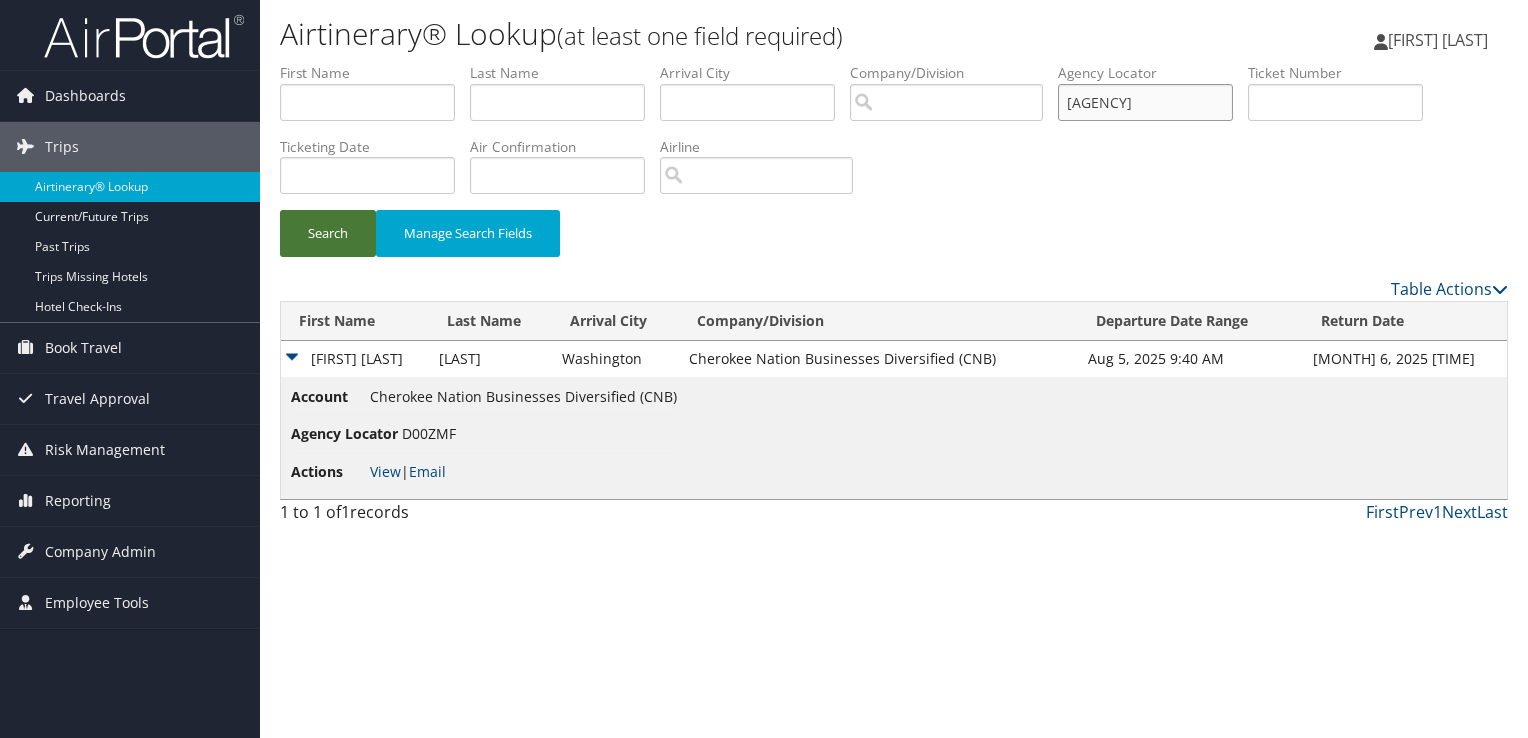 type on "CX0TWF" 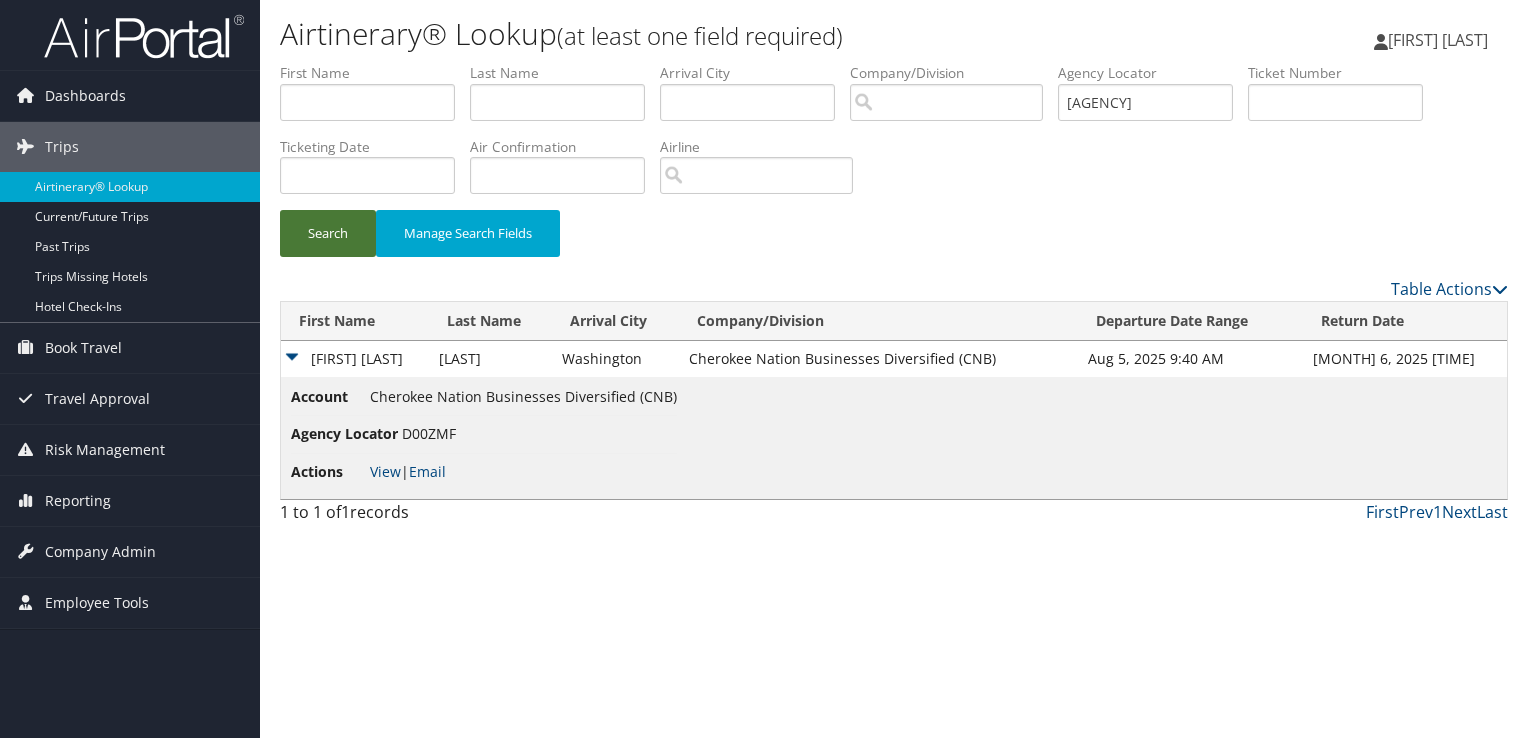 drag, startPoint x: 336, startPoint y: 231, endPoint x: 326, endPoint y: 229, distance: 10.198039 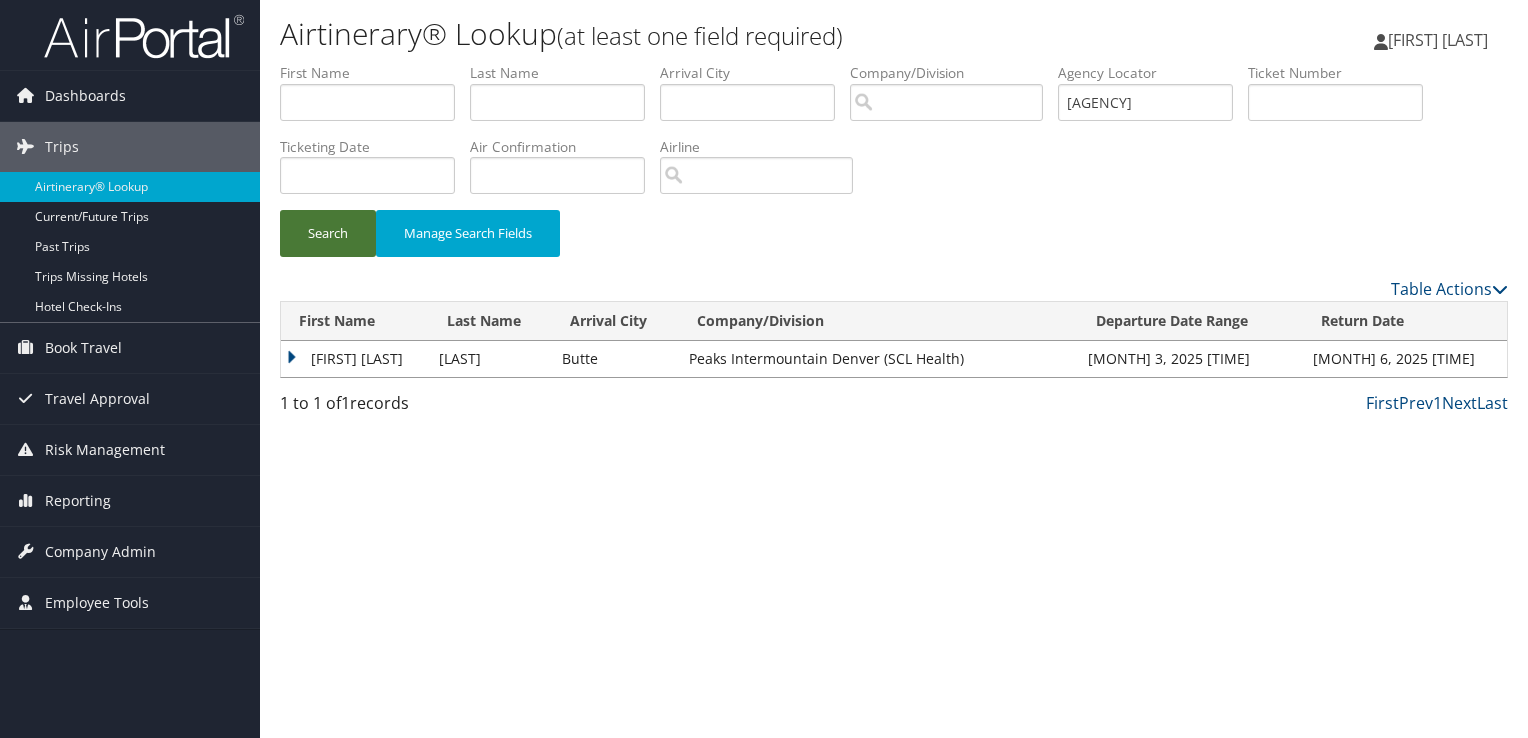 click on "Search" at bounding box center [328, 233] 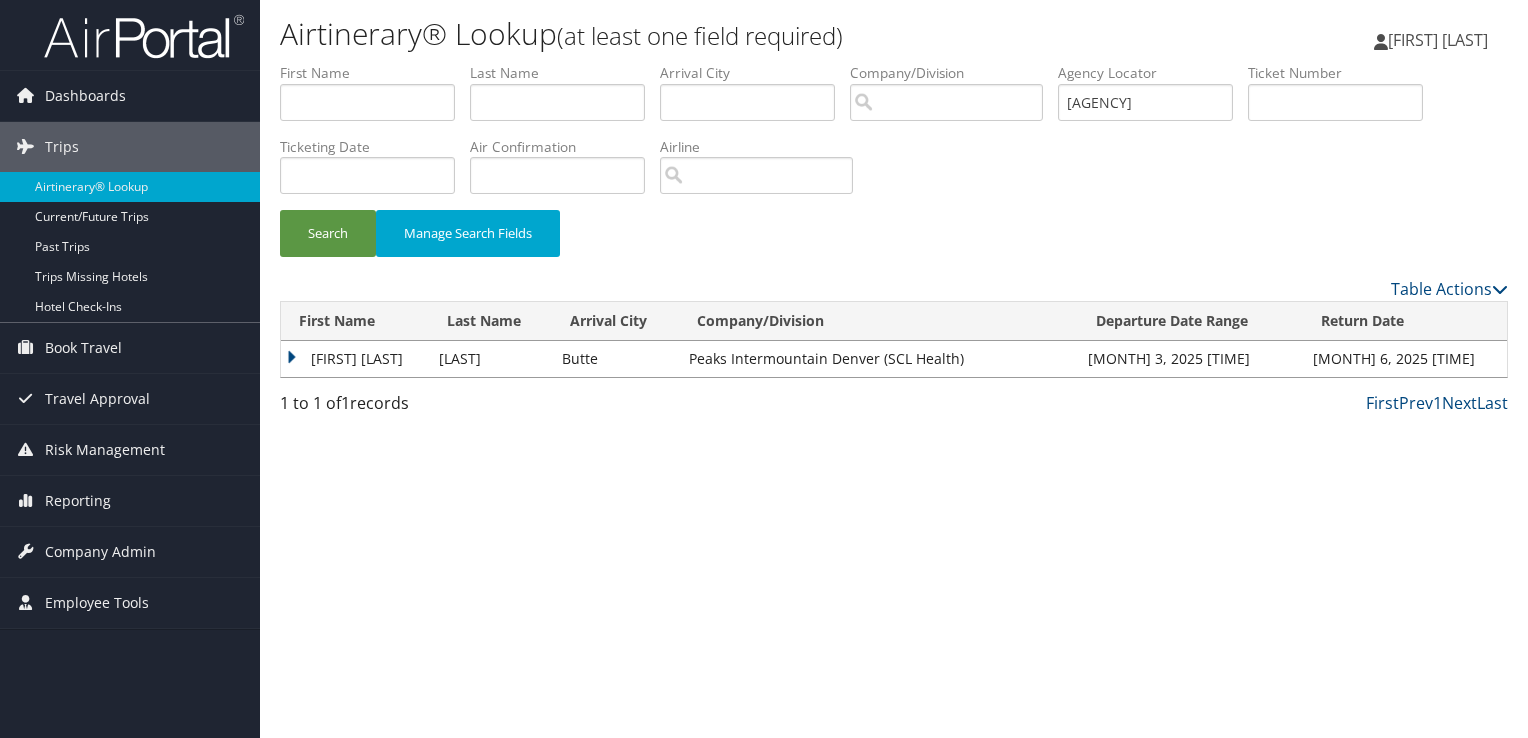 click on "JOHN PAUL" at bounding box center [355, 359] 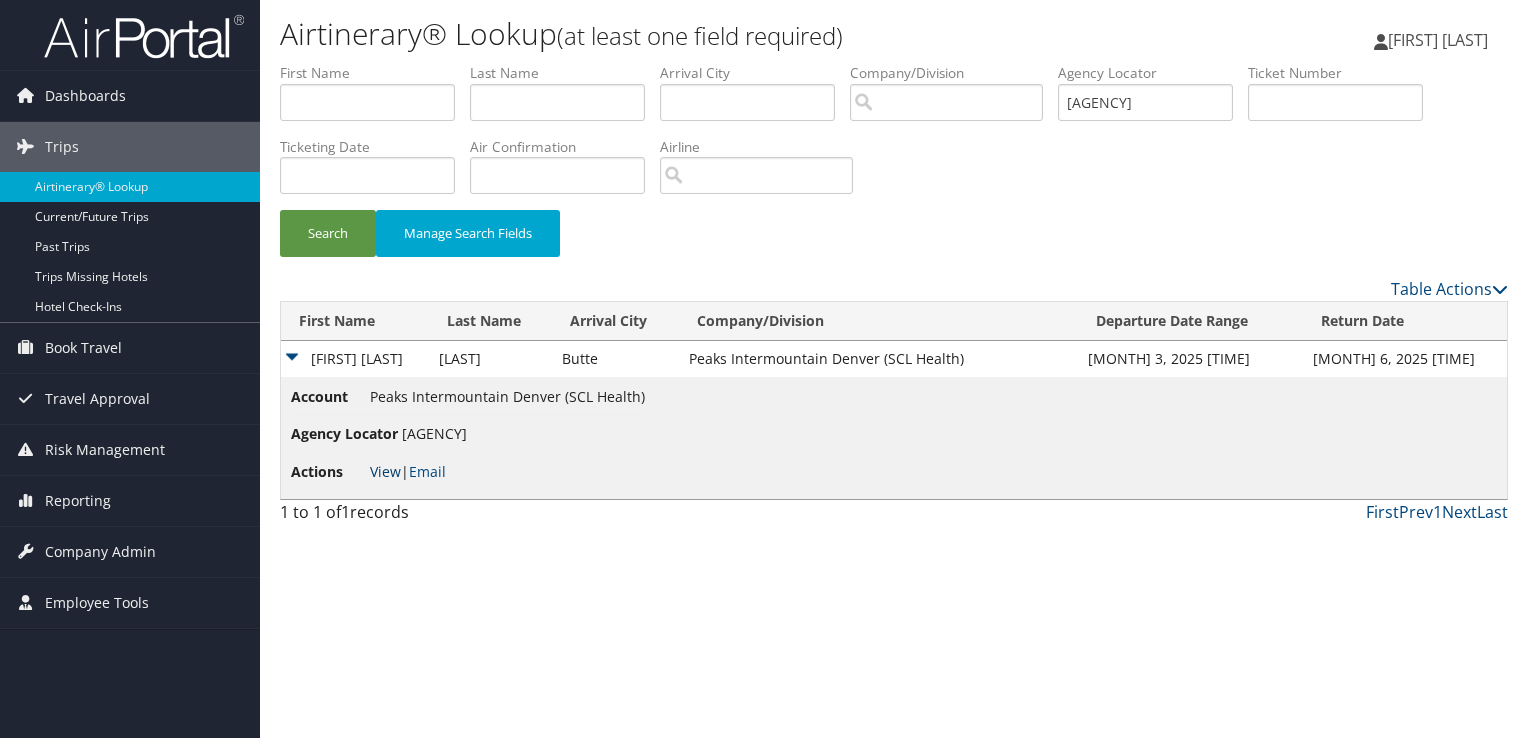 click on "View" at bounding box center [385, 471] 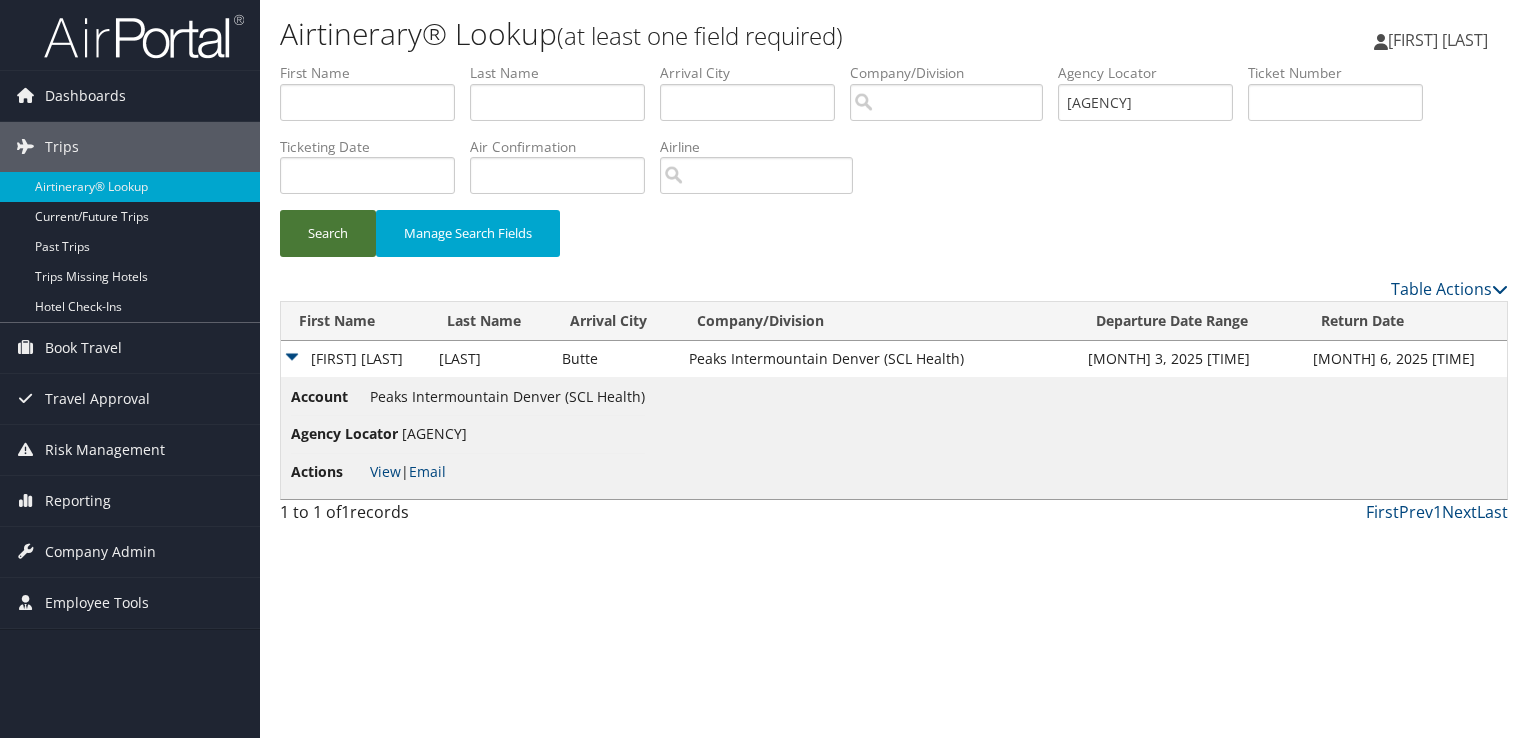 click on "Search" at bounding box center [328, 233] 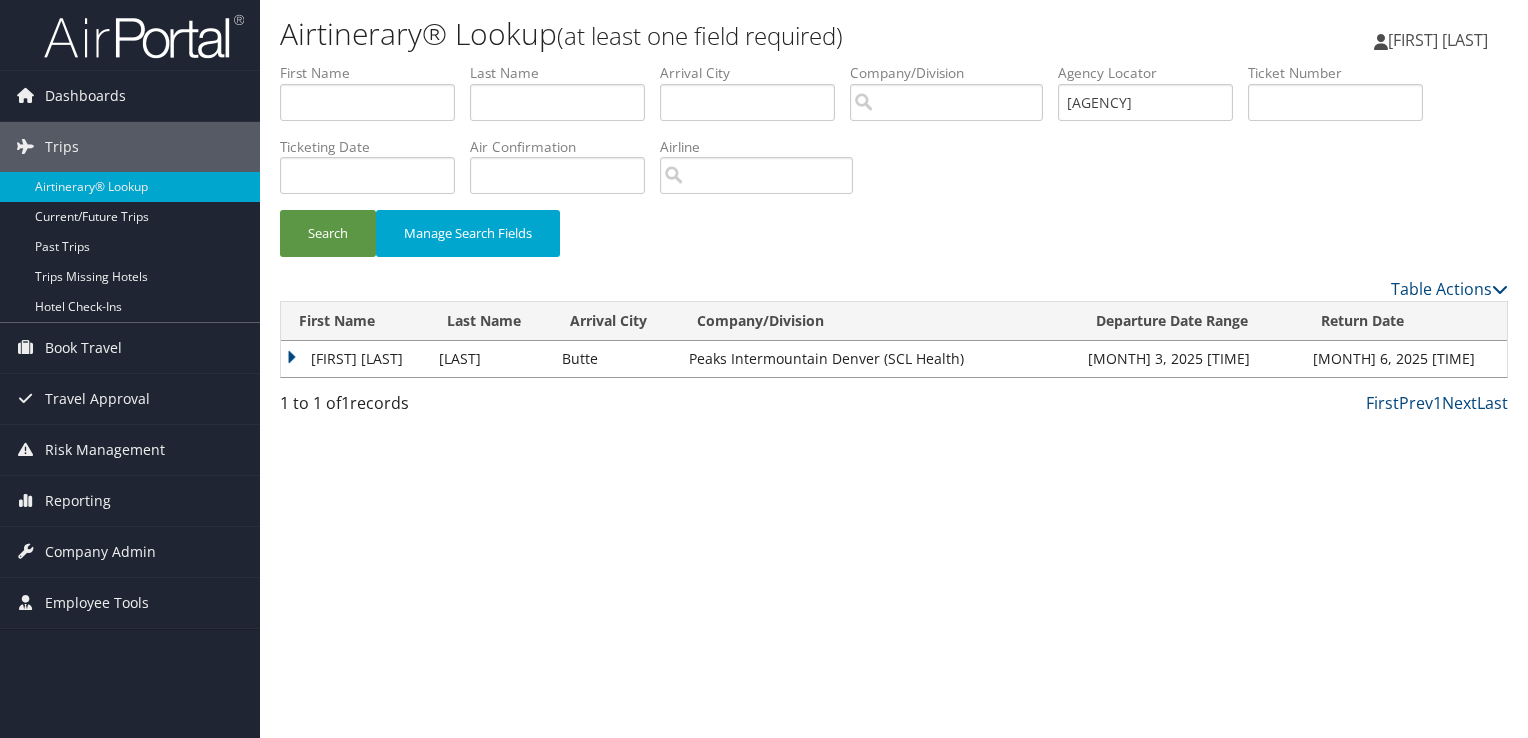 click on "JOHN PAUL" at bounding box center [355, 359] 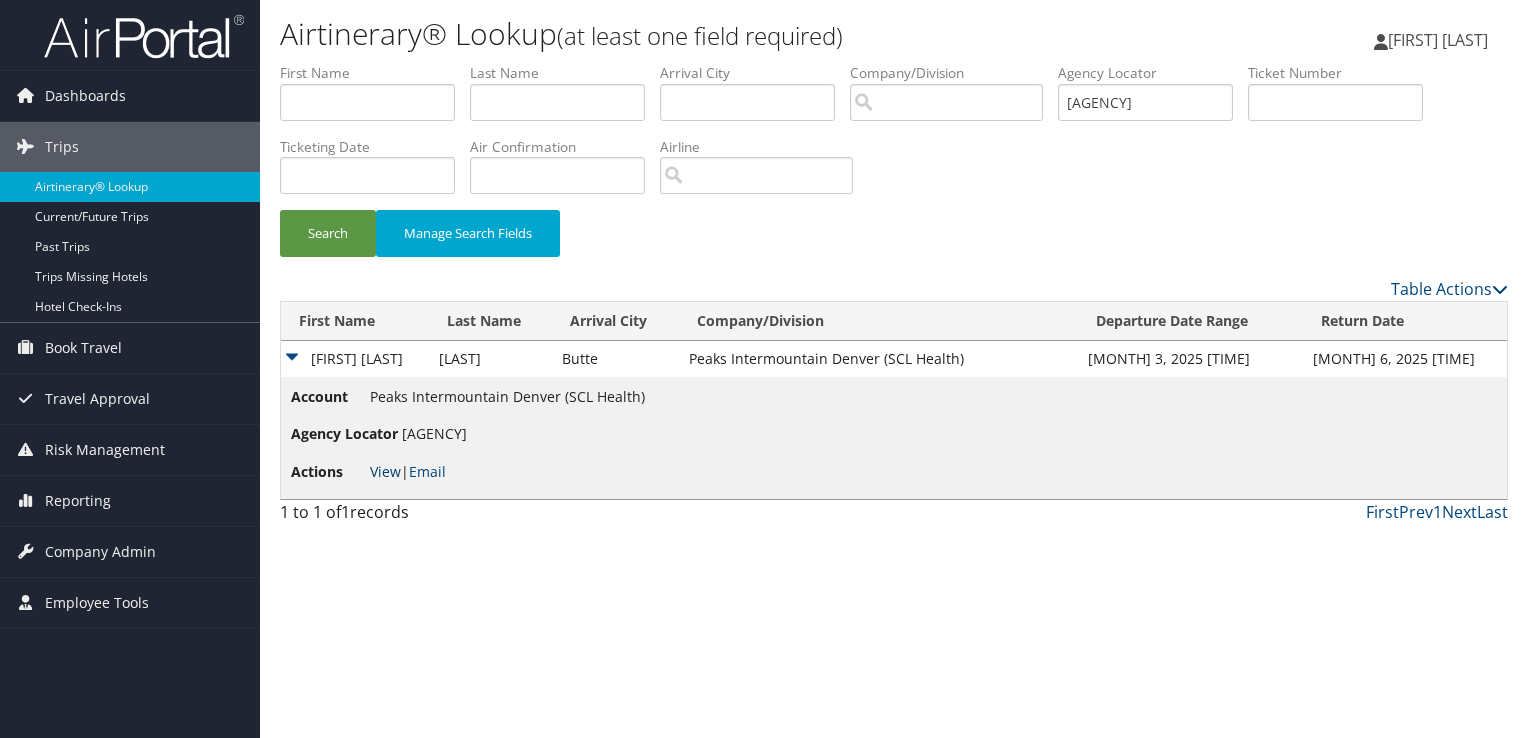 click on "View" at bounding box center [385, 471] 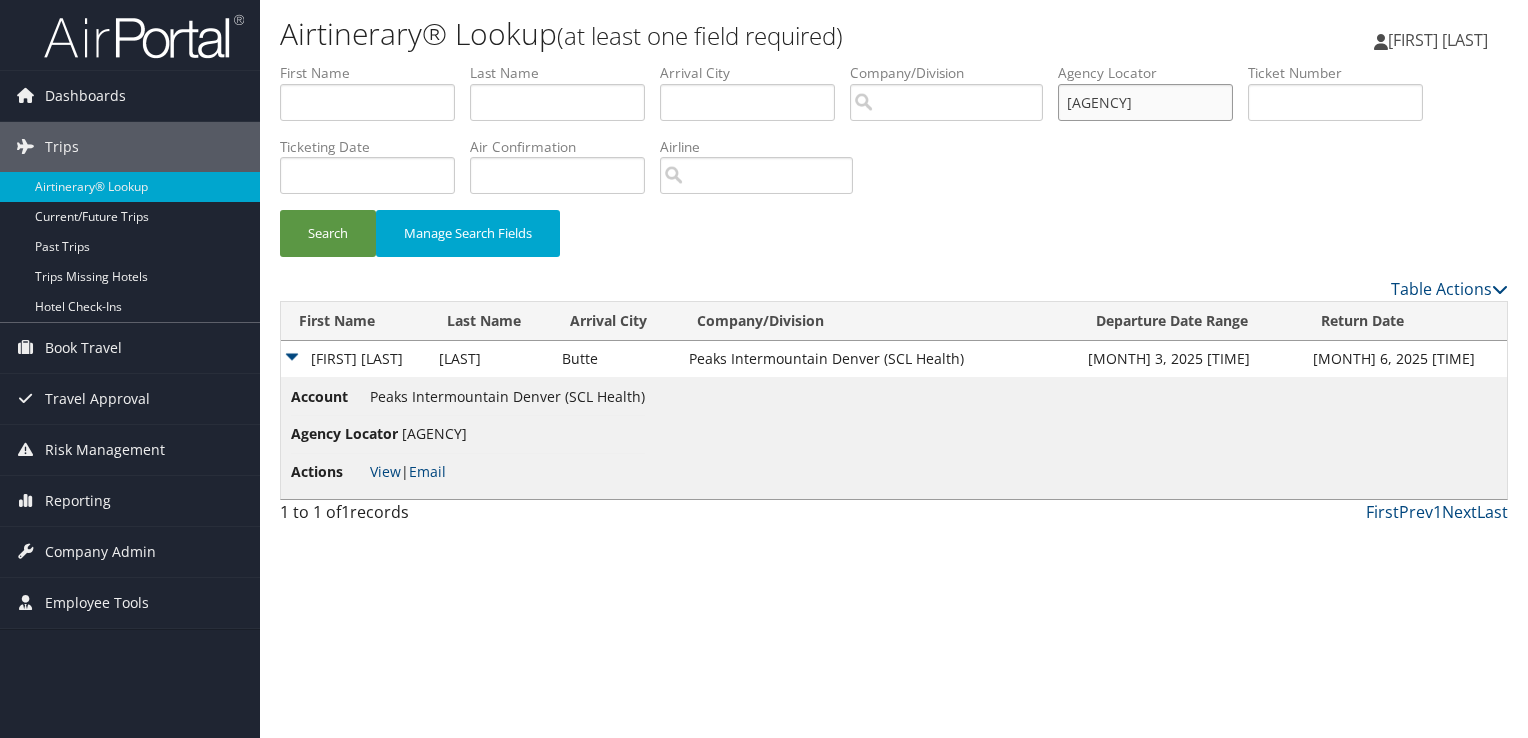 click on "CX0TWF" at bounding box center (1145, 102) 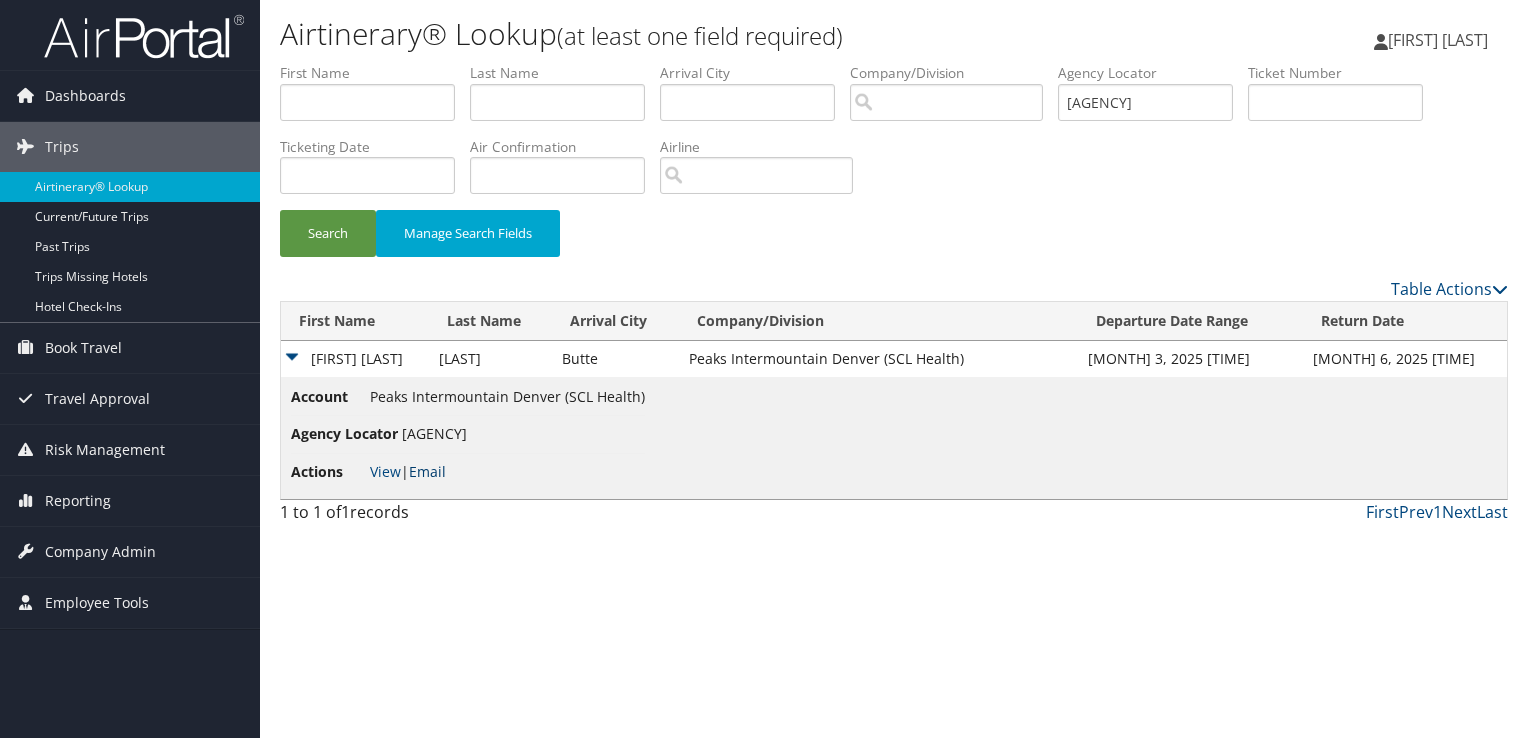 click on "Email" at bounding box center [427, 471] 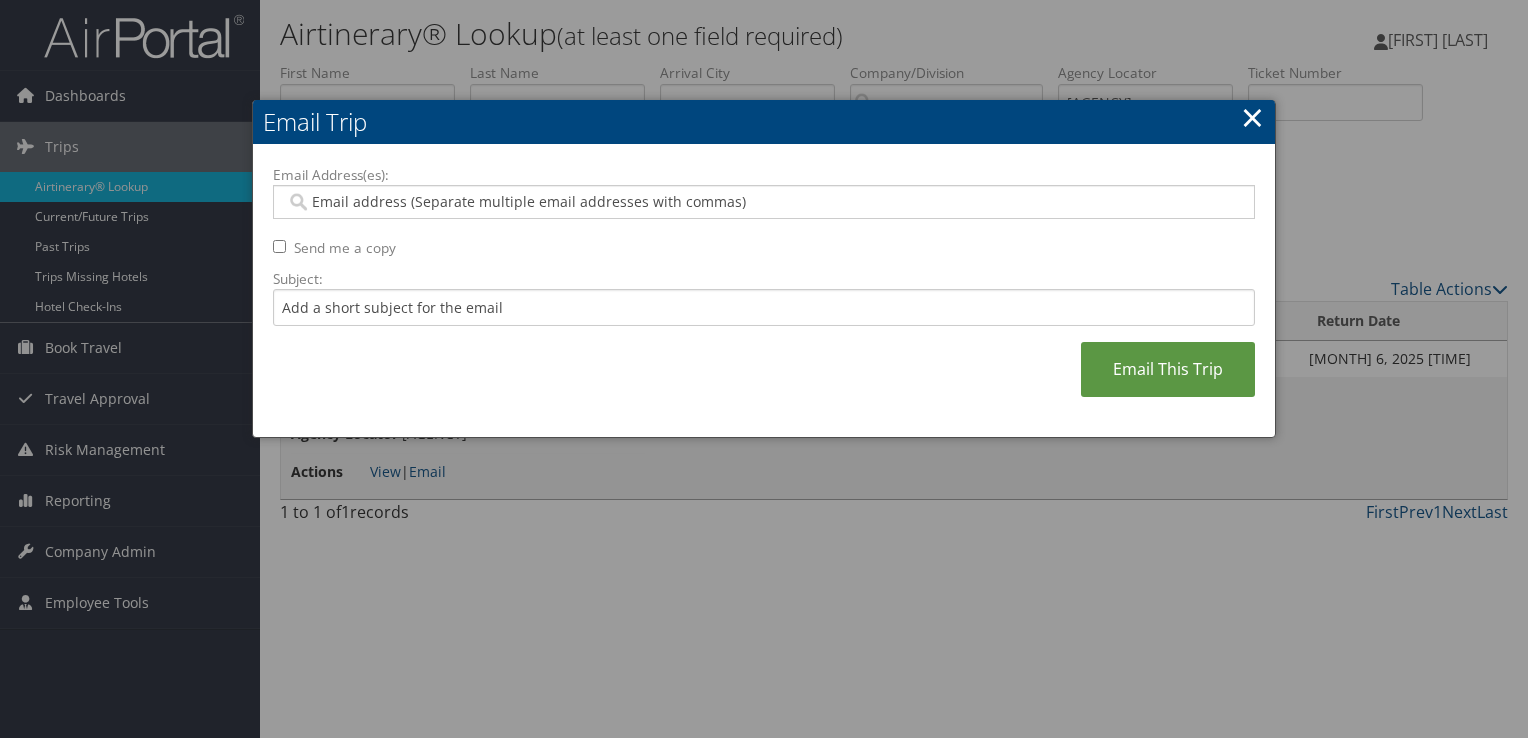 click on "Email Address(es):
Send me a copy
Subject:
Email This Trip" at bounding box center [764, 291] 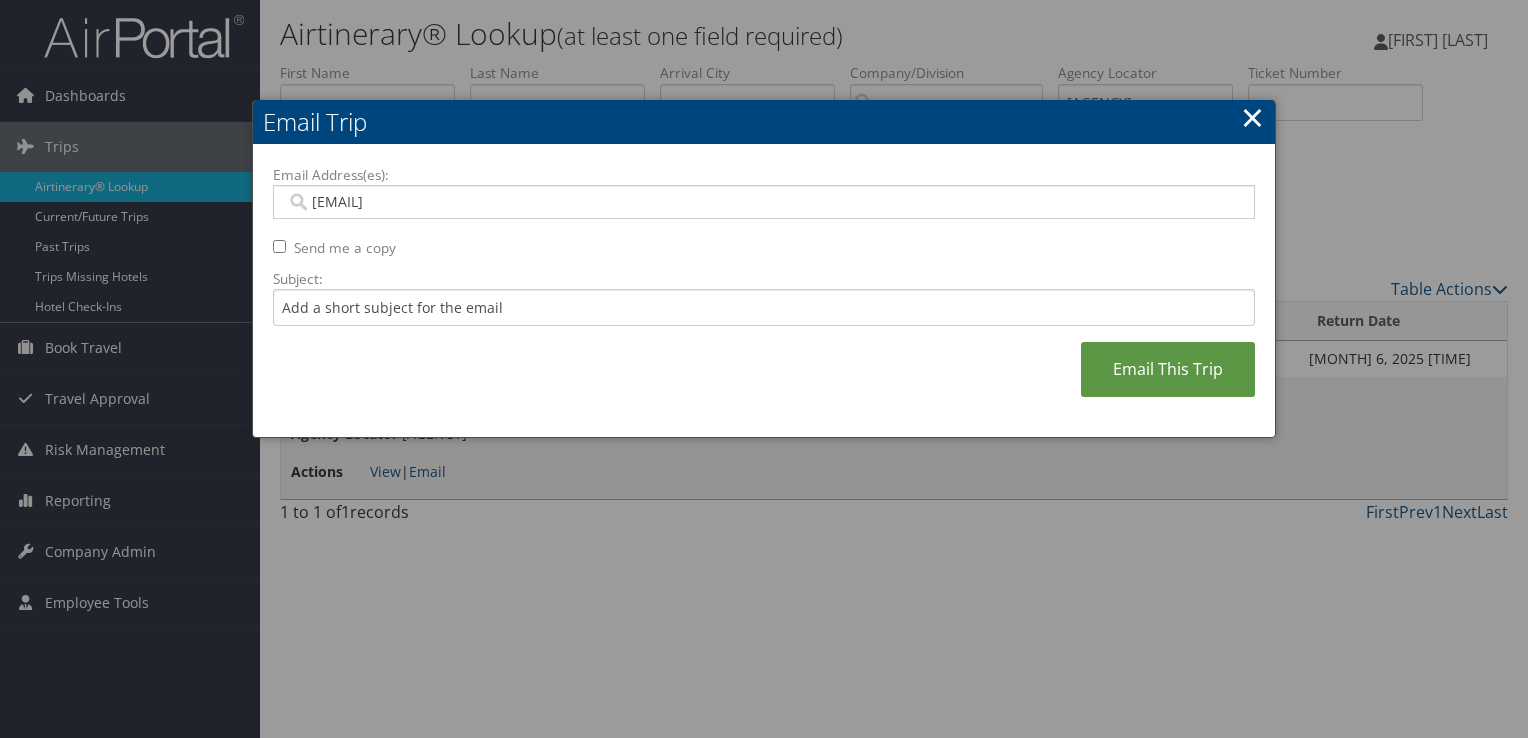 type on "TINA.JUSTICE@IMAIL.ORG" 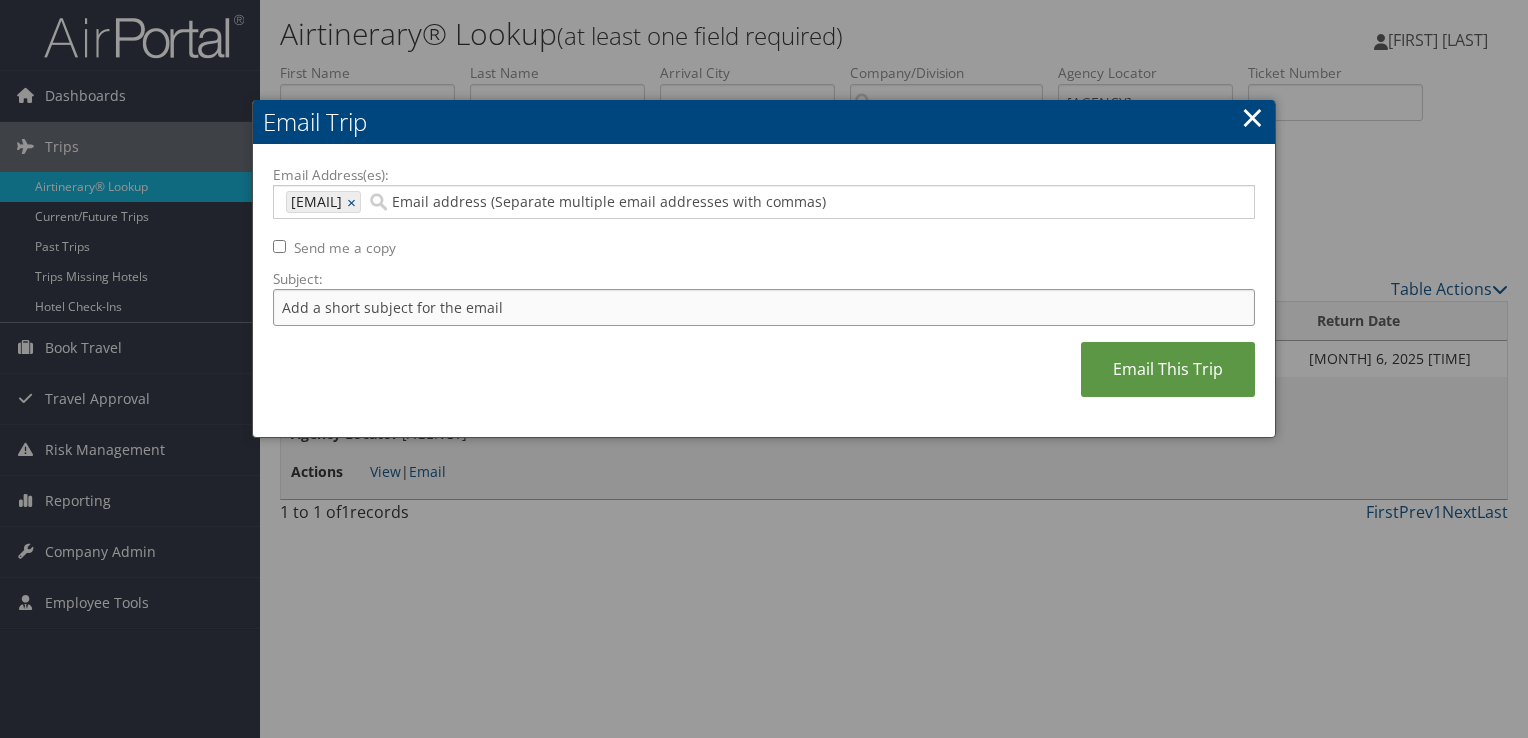 click on "Subject:" at bounding box center (764, 307) 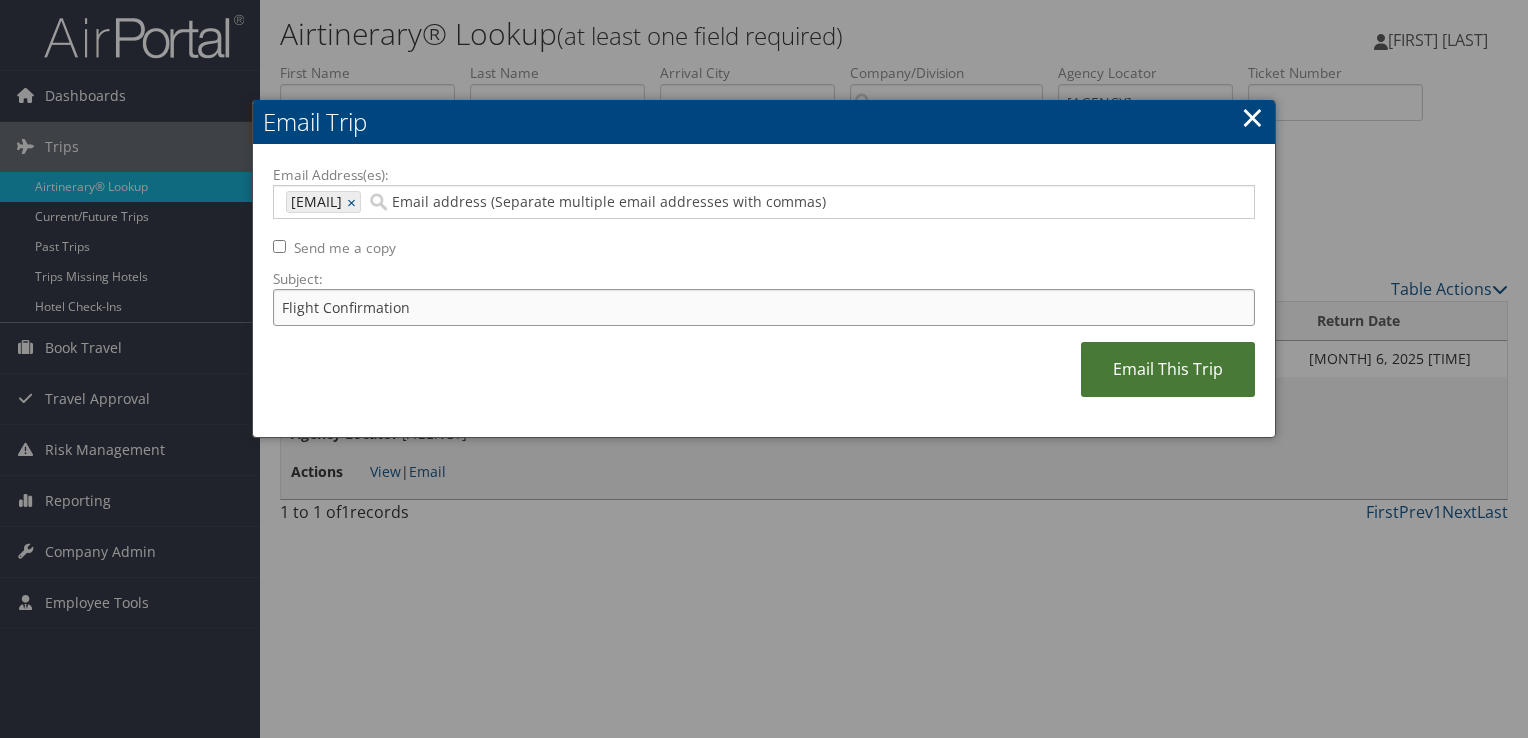 type on "Flight Confirmation" 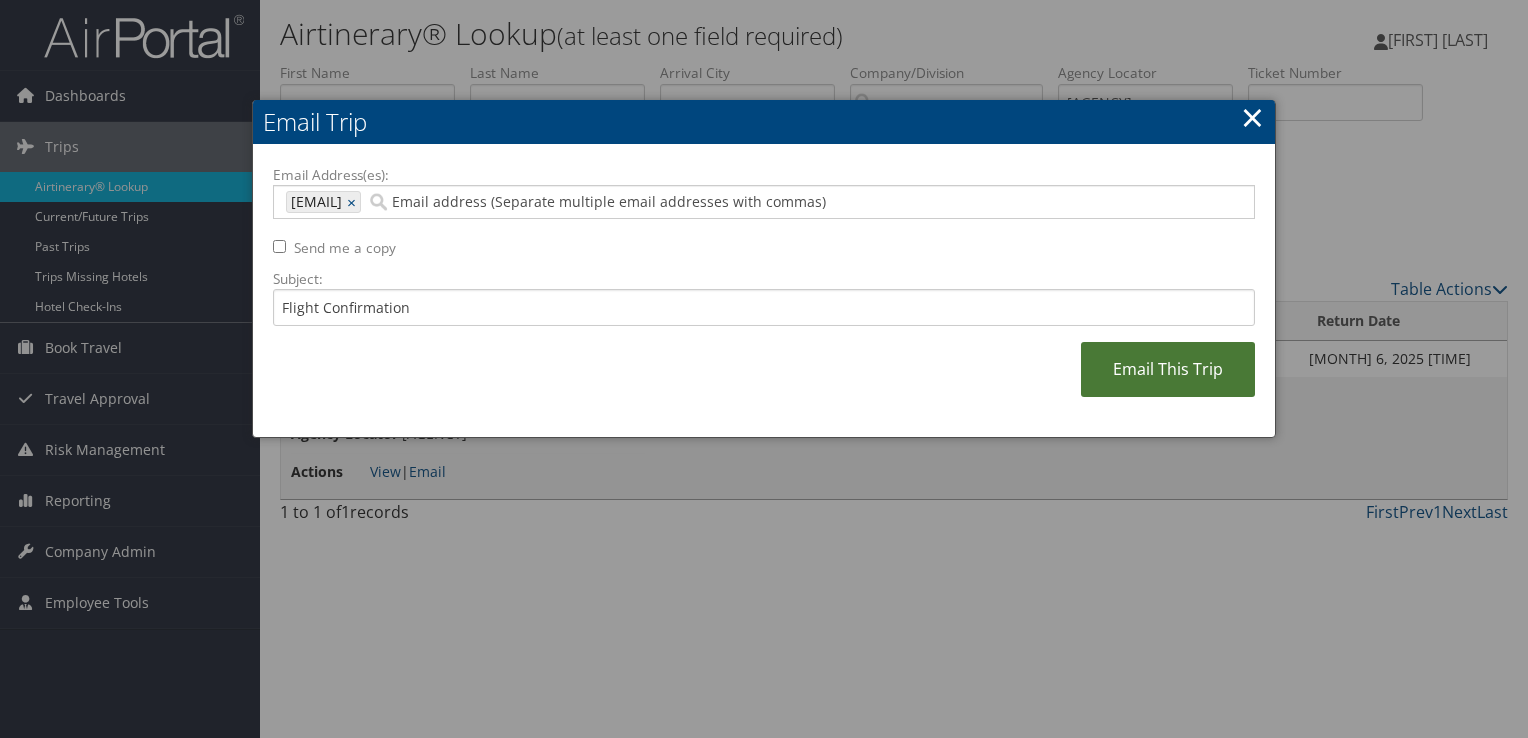 click on "Email This Trip" at bounding box center [1168, 369] 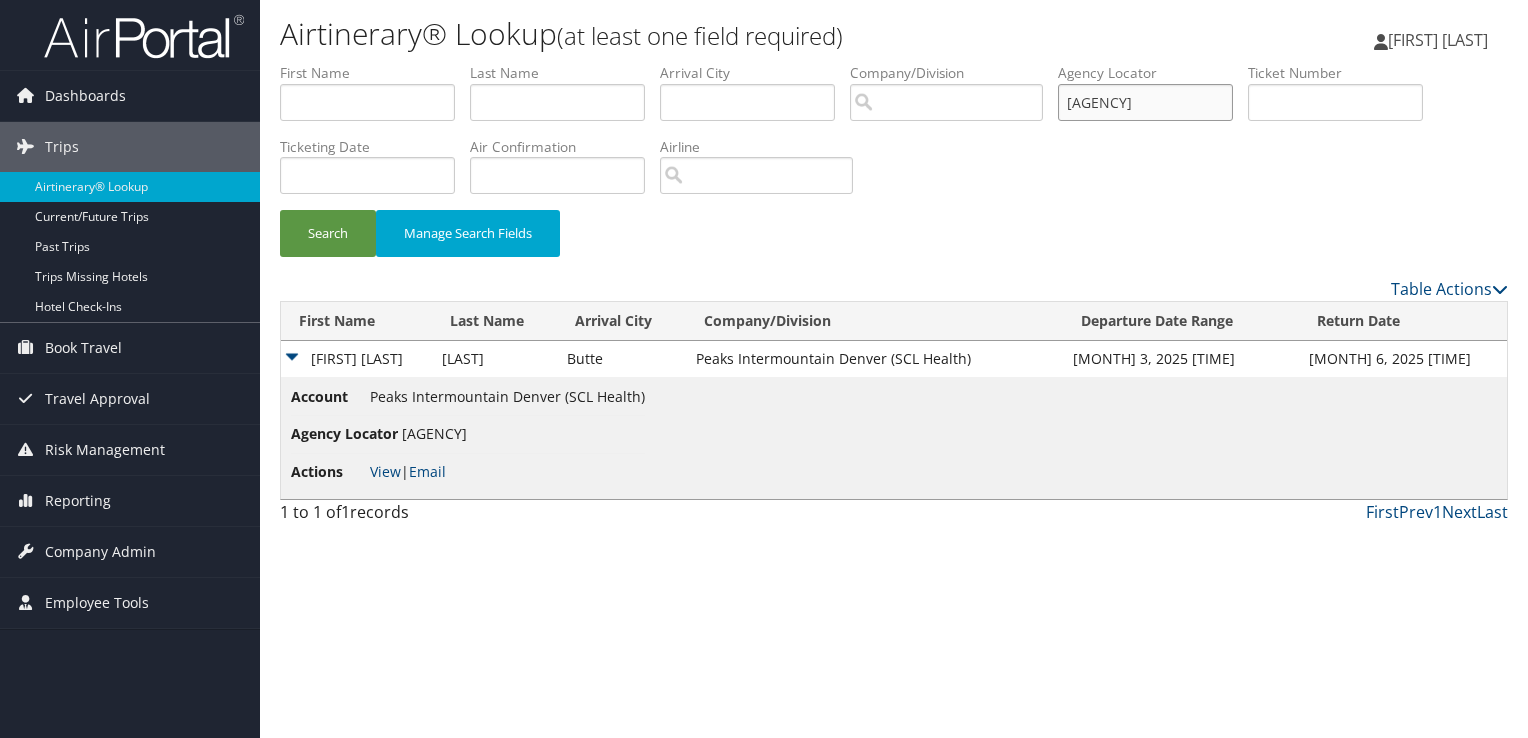 drag, startPoint x: 1151, startPoint y: 110, endPoint x: 535, endPoint y: 148, distance: 617.17096 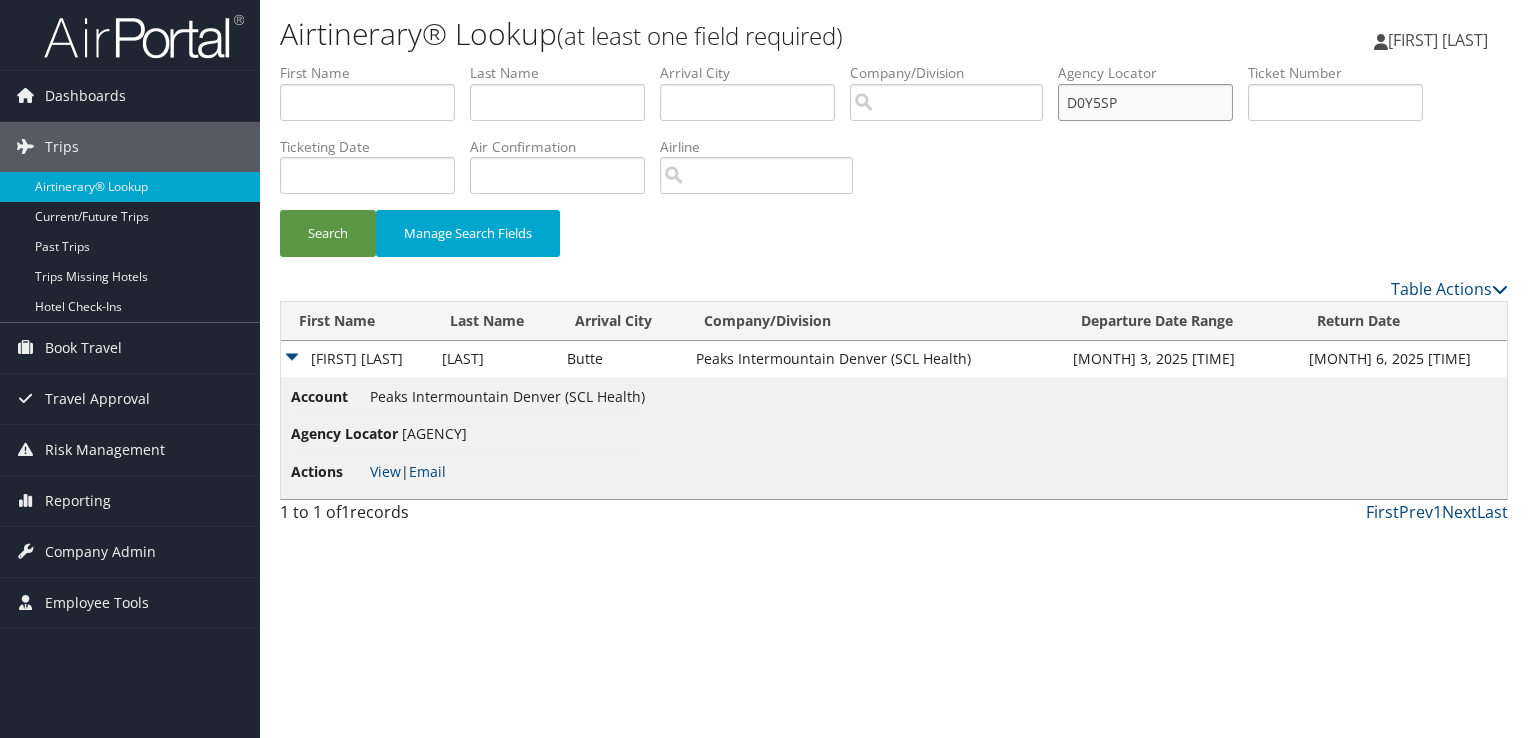 drag, startPoint x: 1160, startPoint y: 108, endPoint x: 894, endPoint y: 116, distance: 266.12027 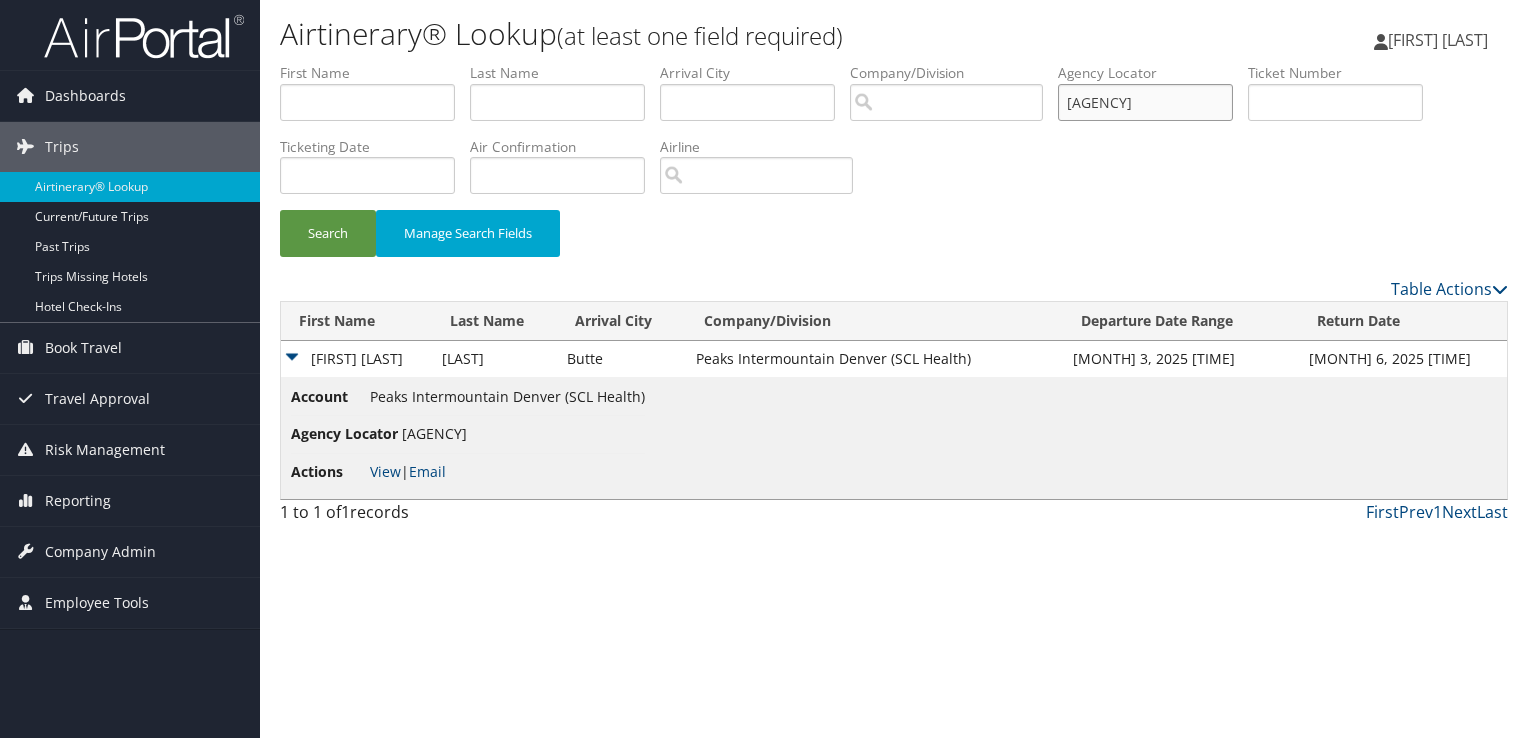 type on "CX0TWF" 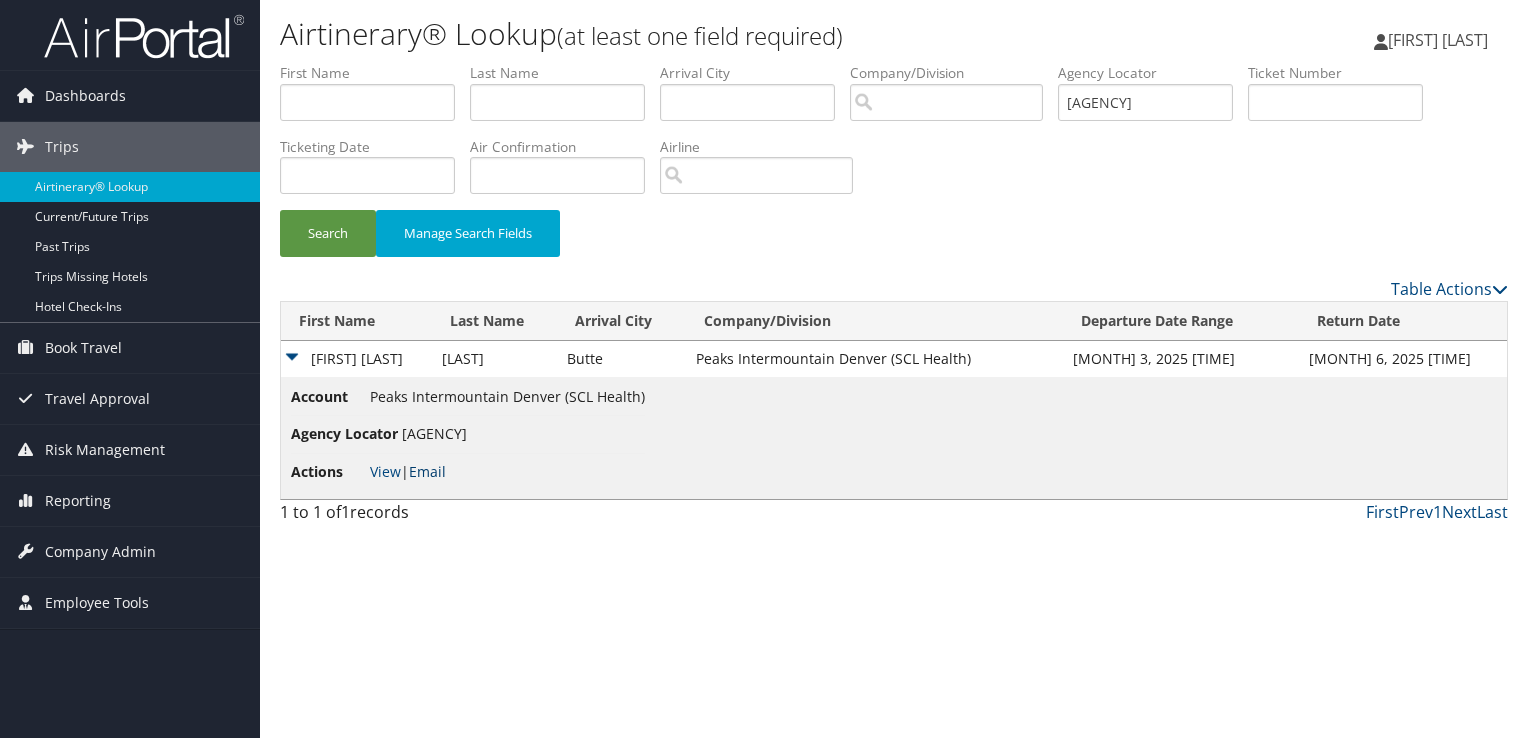 click on "Email" at bounding box center [427, 471] 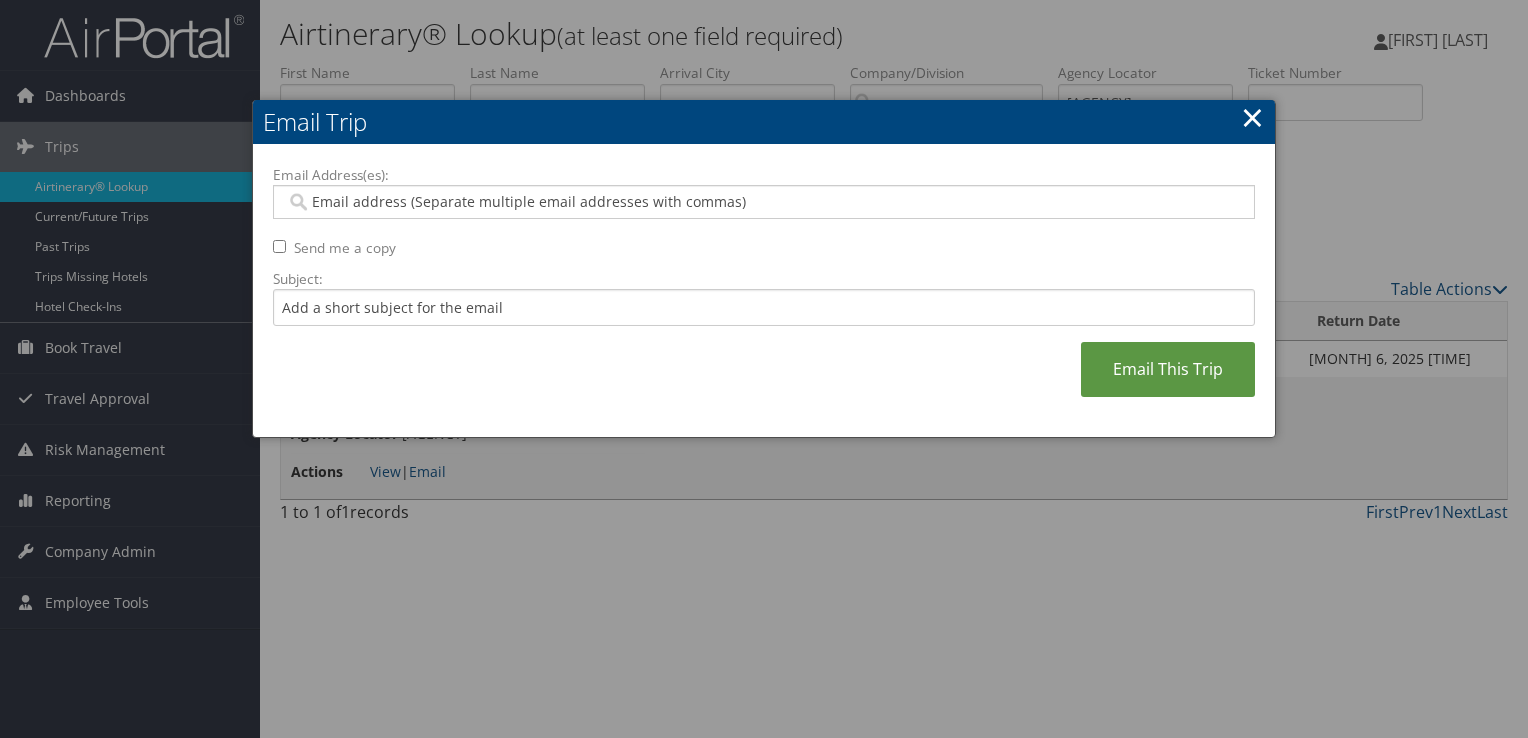 click on "Email Address(es):" at bounding box center (764, 202) 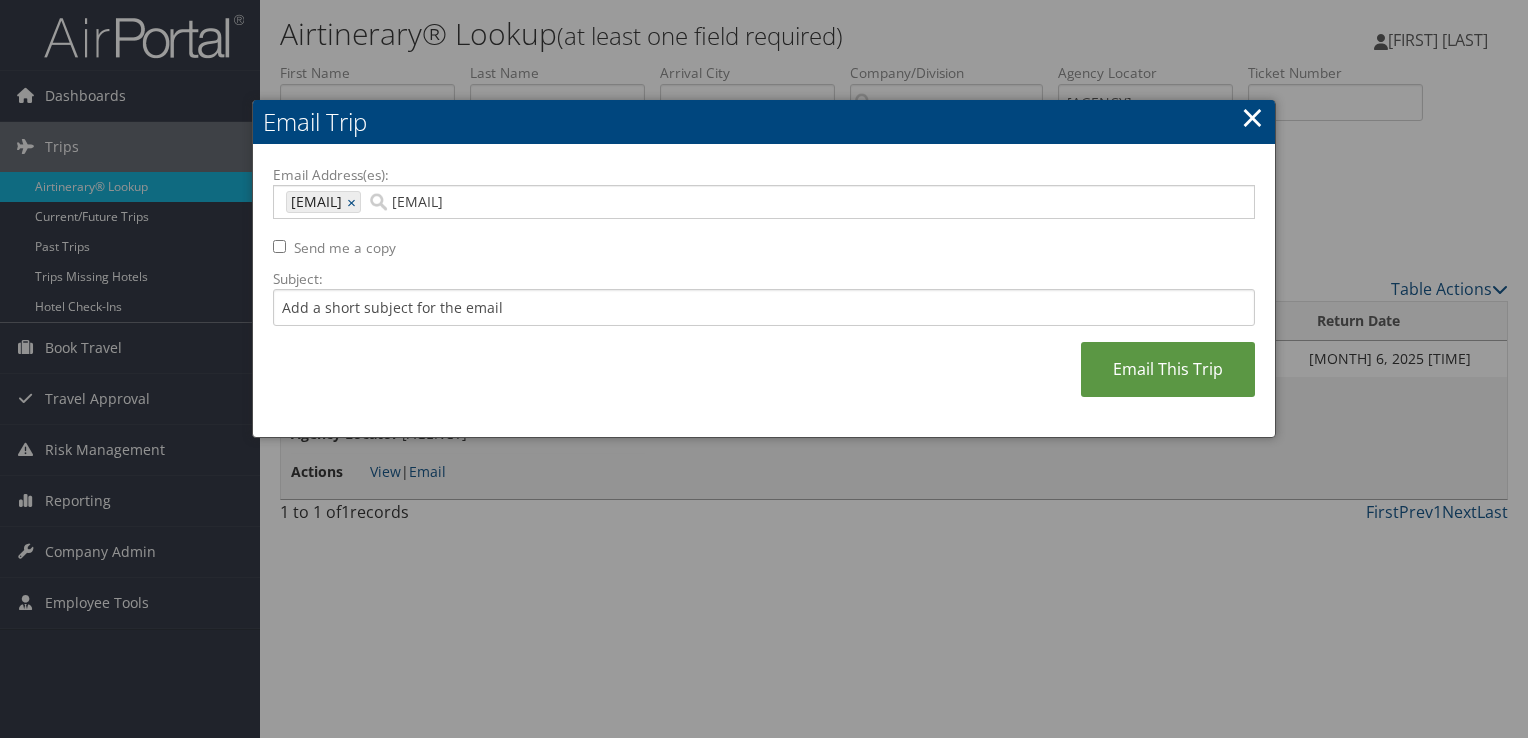 type on "TINA.JUSTICE@IMAIL.ORG" 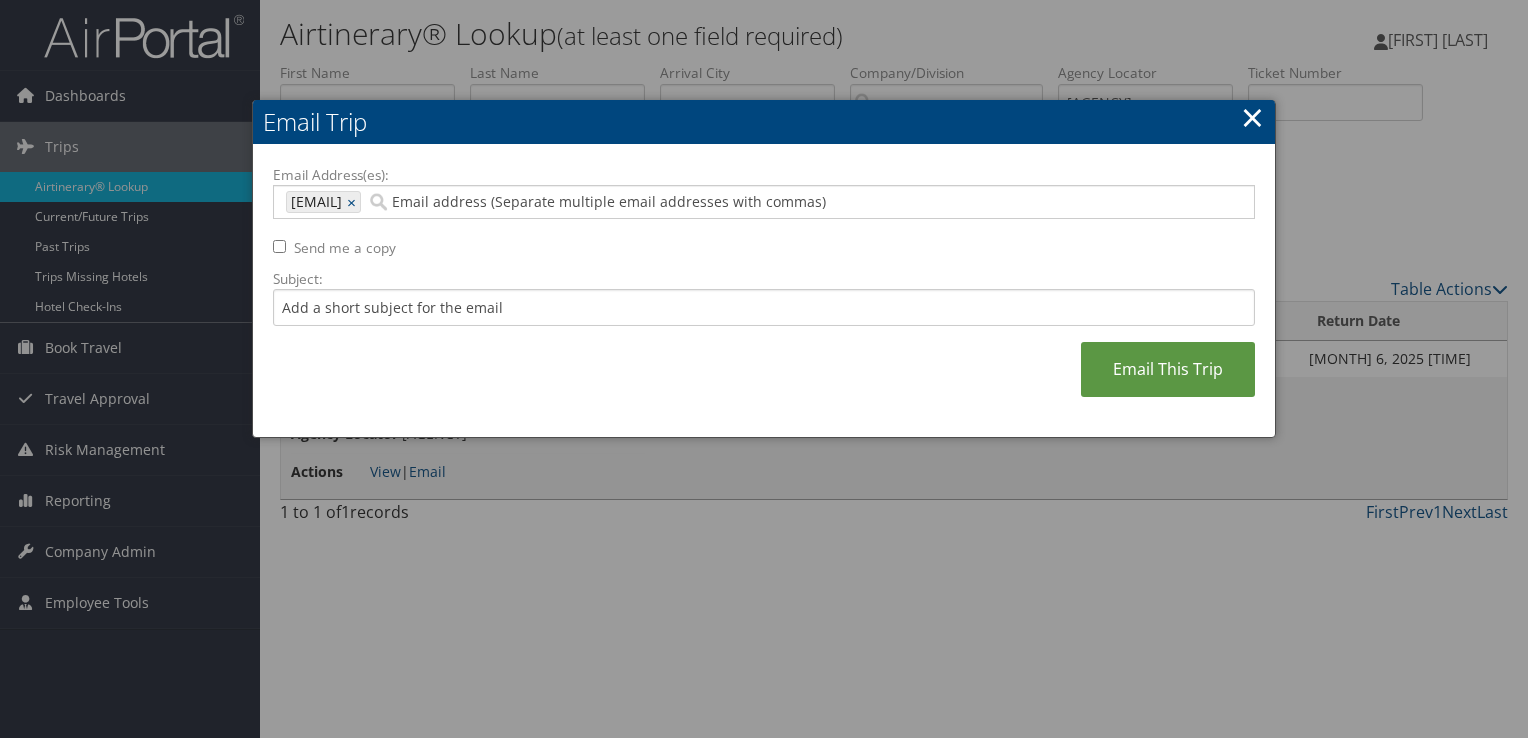click on "Email Address(es):
TINA.JUSTICE@IMAIL.ORG TINA.JUSTICE@IMAIL.ORG ×
Send me a copy
Subject:
Email This Trip" at bounding box center [764, 291] 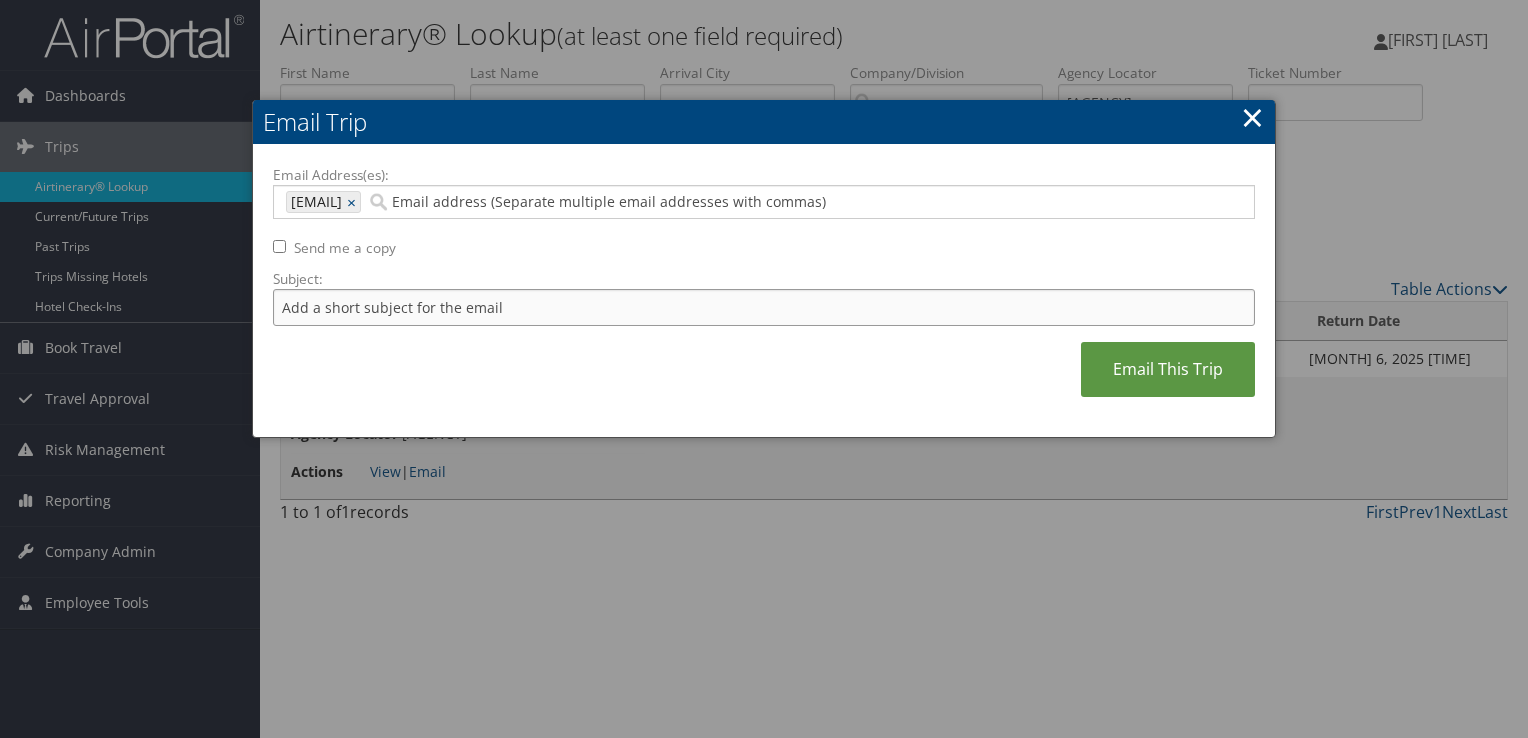 click on "Subject:" at bounding box center [764, 307] 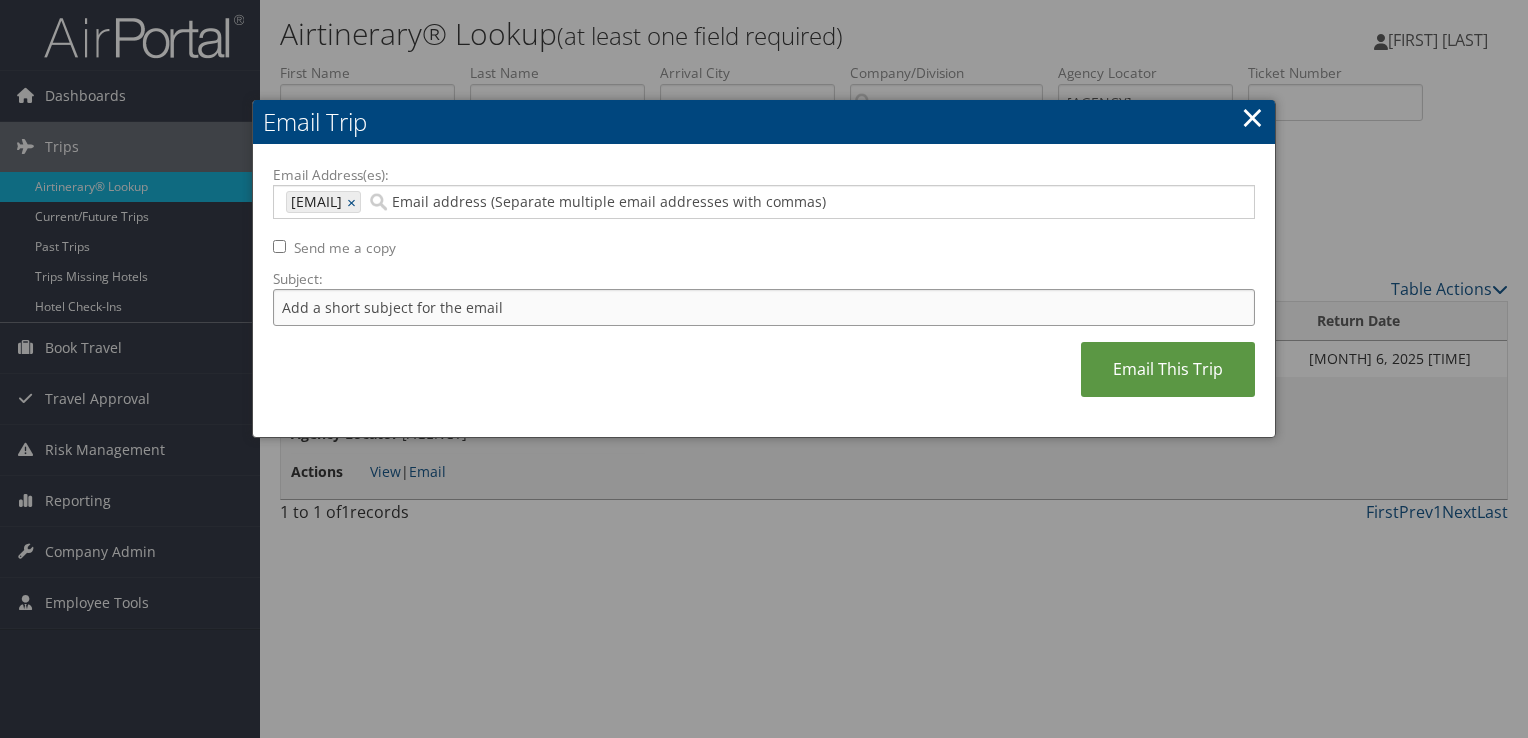 type on "Flight Confirmation" 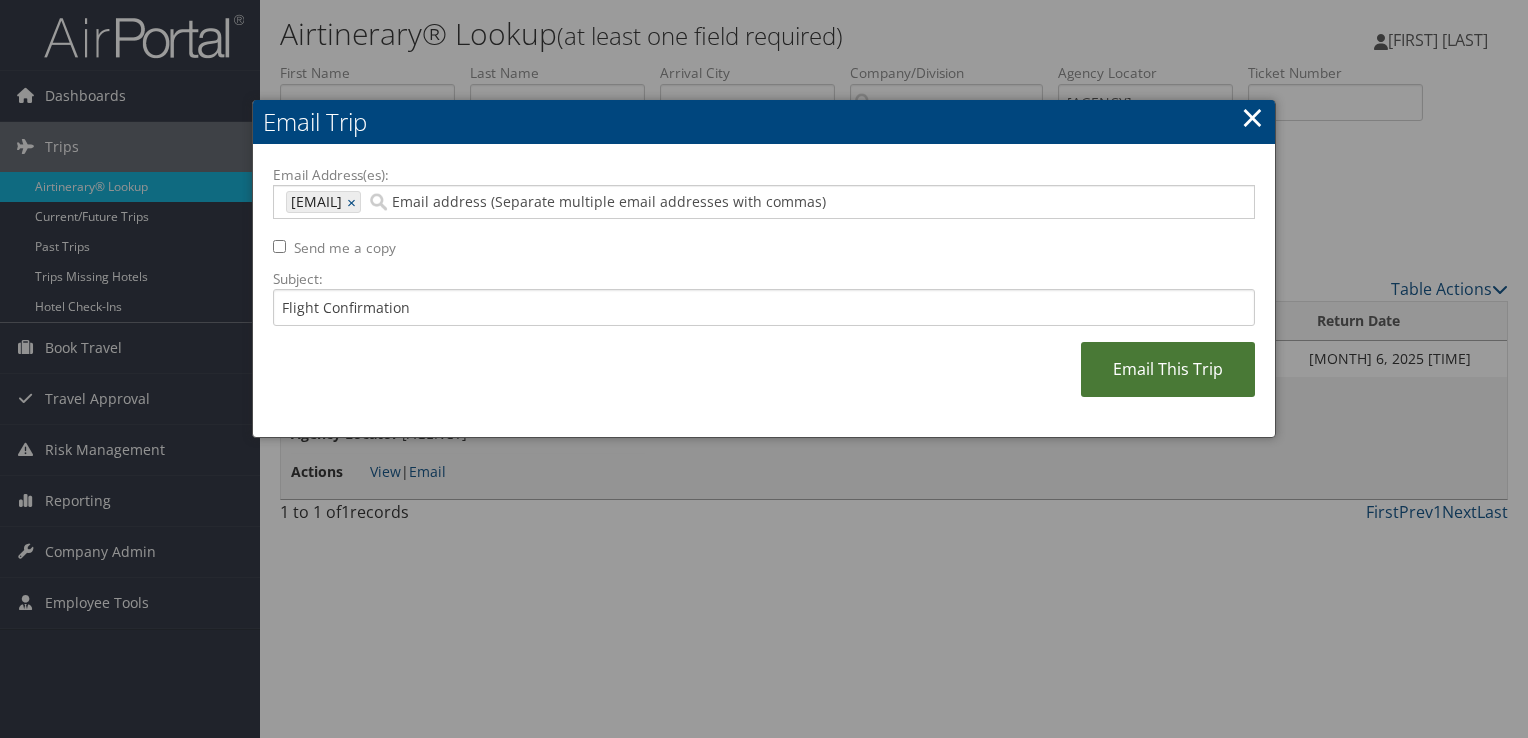 click on "Email This Trip" at bounding box center (1168, 369) 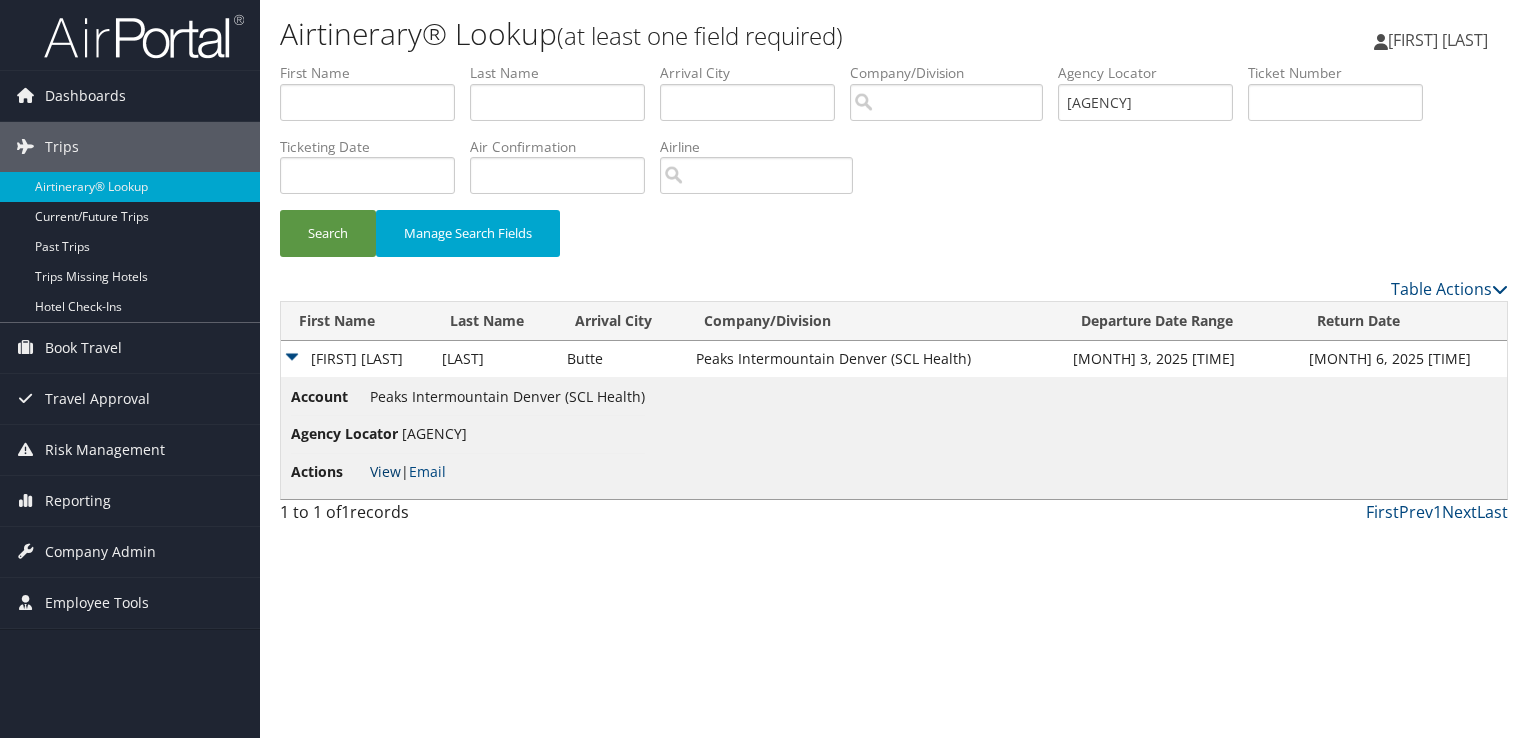 click on "View" at bounding box center (385, 471) 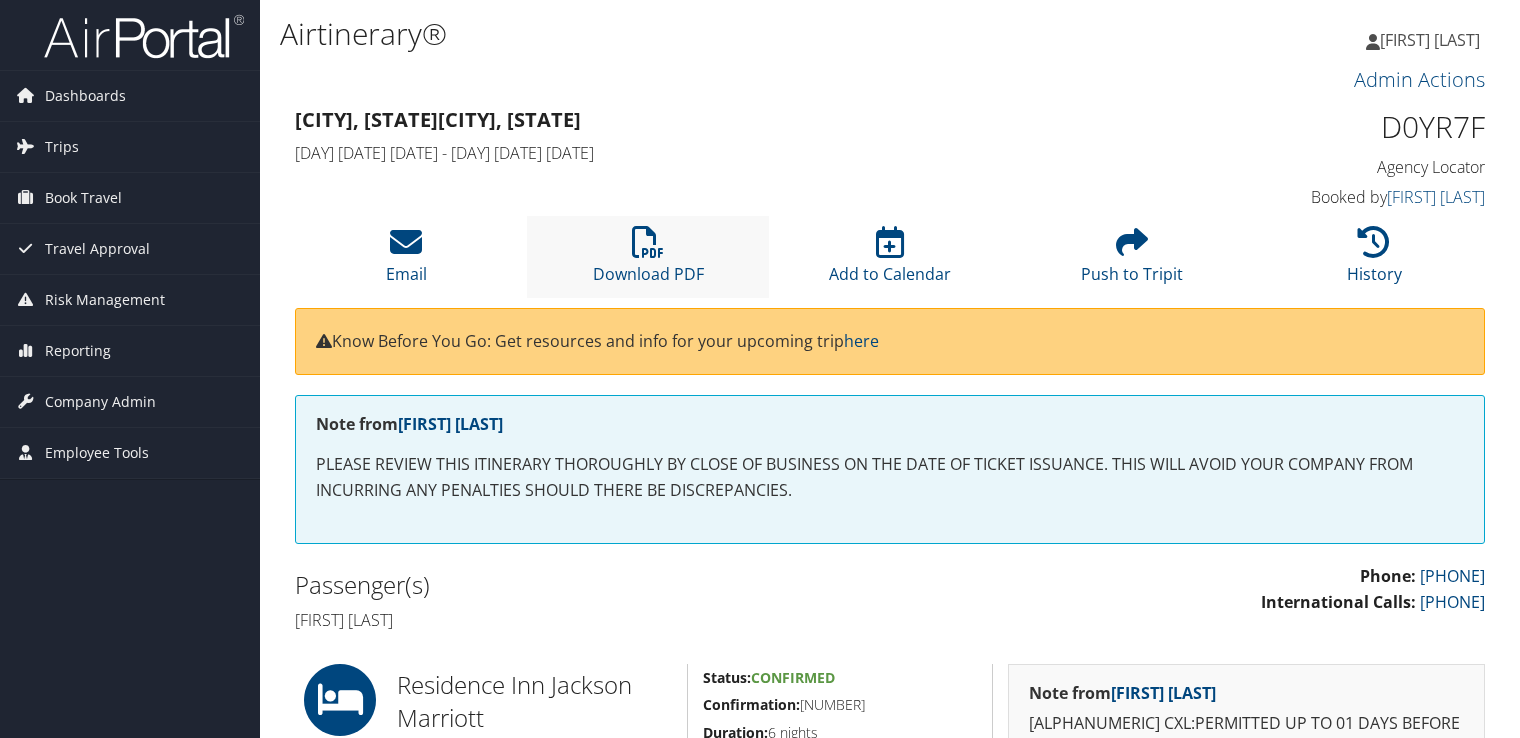 scroll, scrollTop: 0, scrollLeft: 0, axis: both 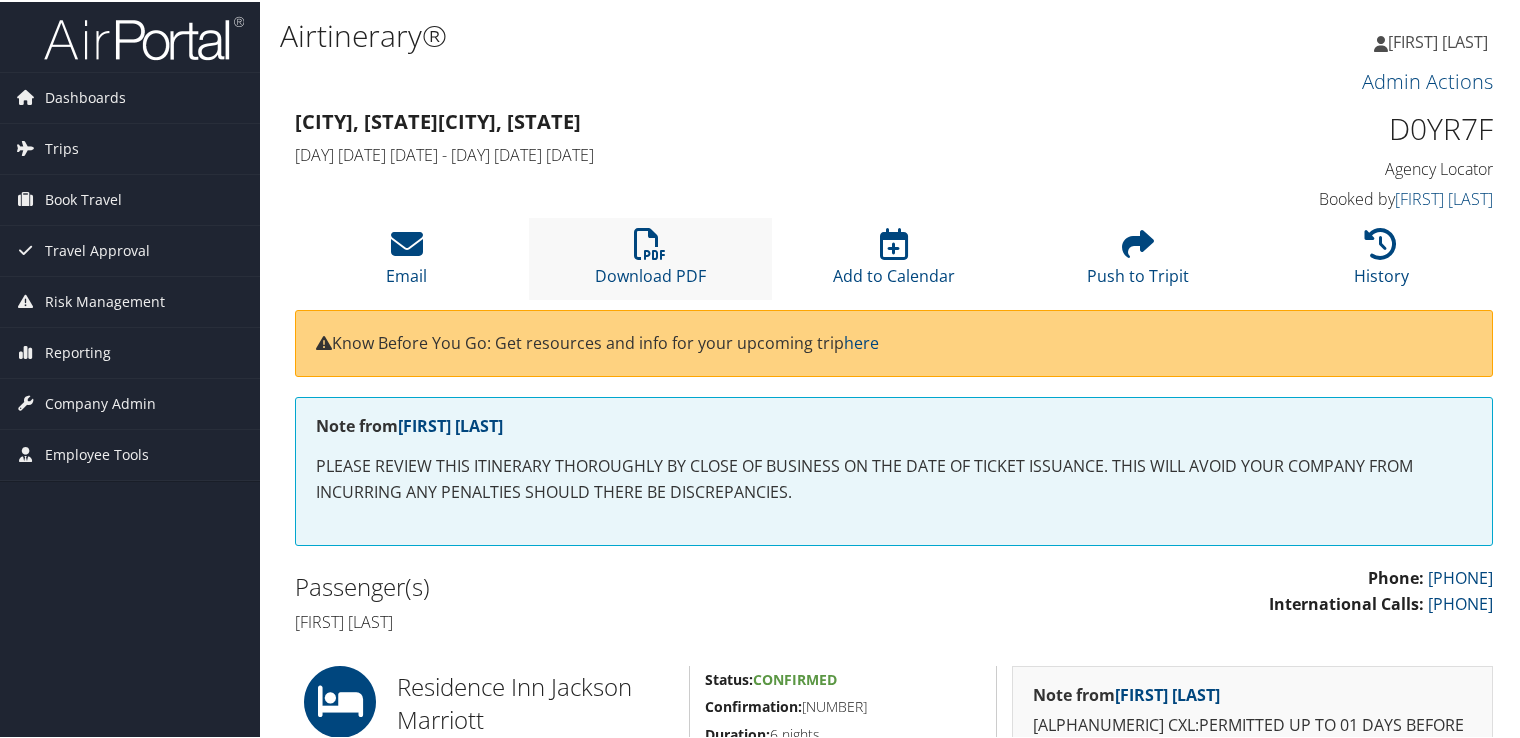 drag, startPoint x: 0, startPoint y: 0, endPoint x: 668, endPoint y: 251, distance: 713.60004 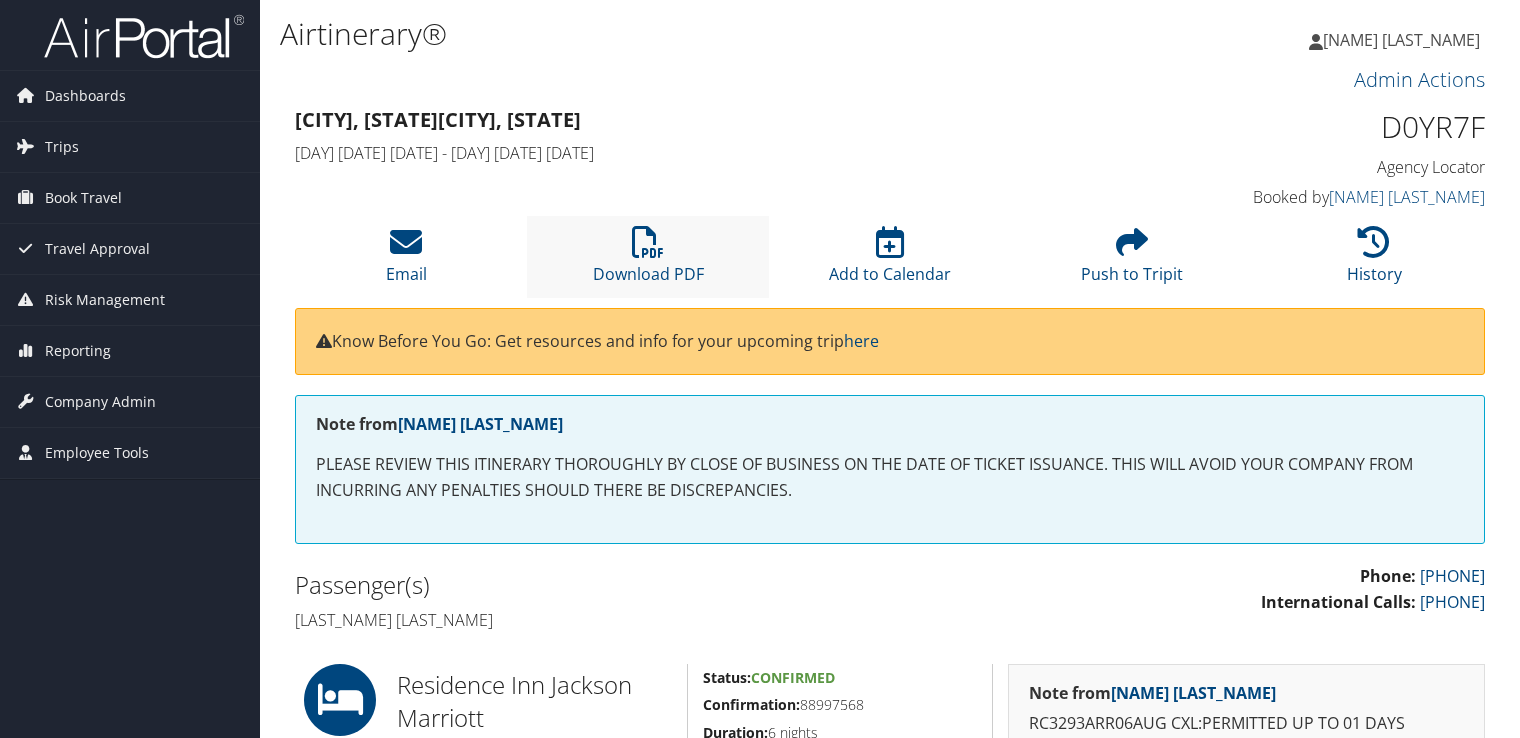 scroll, scrollTop: 0, scrollLeft: 0, axis: both 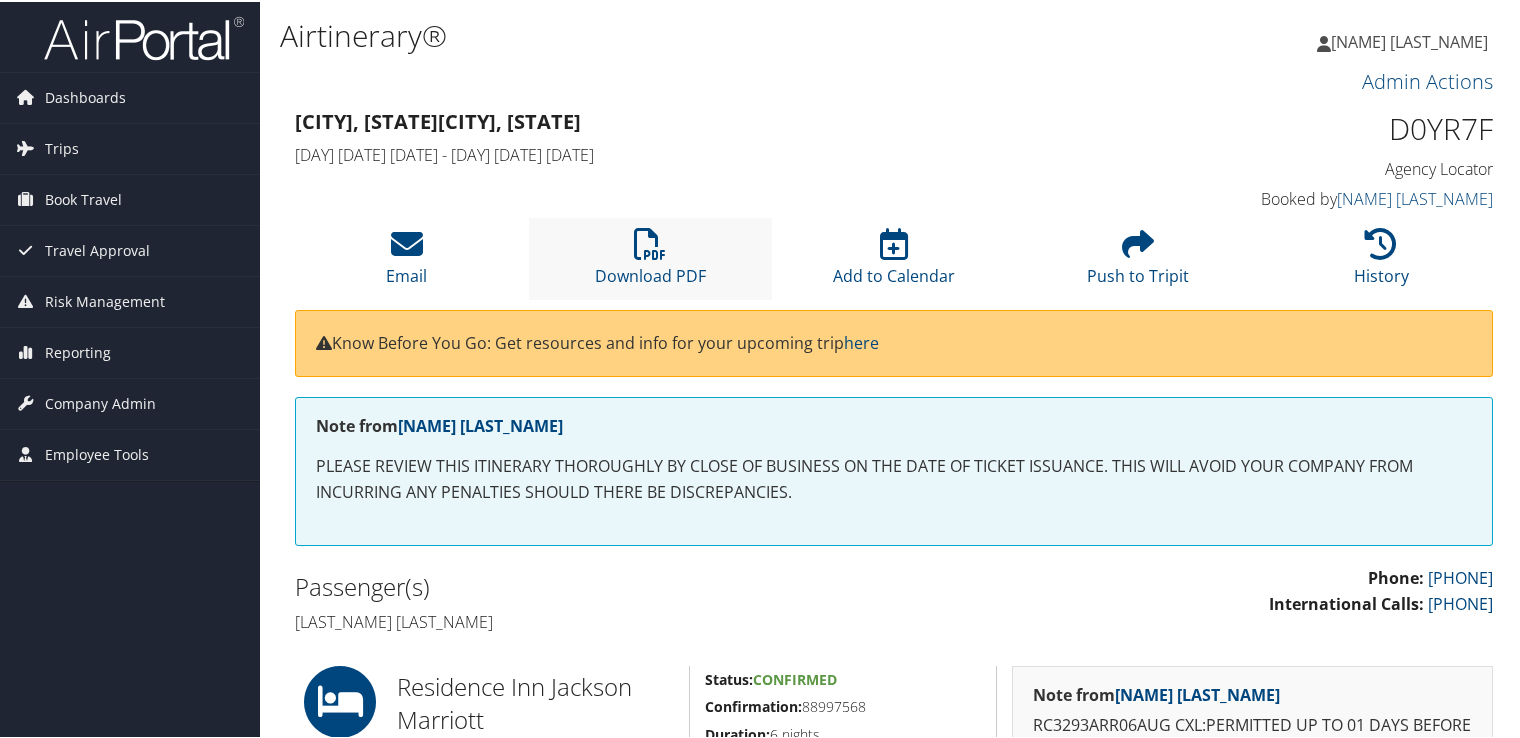 click on "Download PDF" at bounding box center (651, 256) 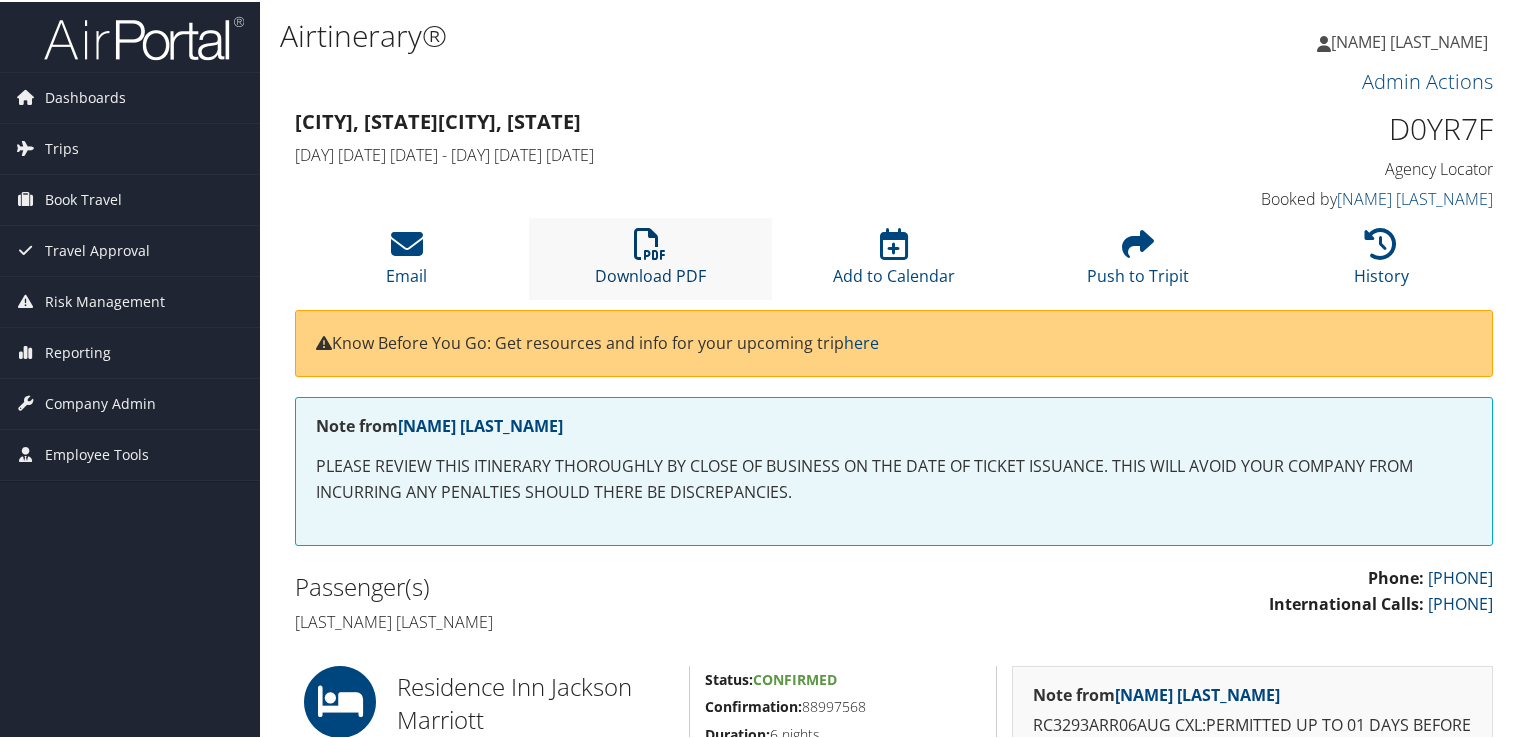 click at bounding box center [650, 242] 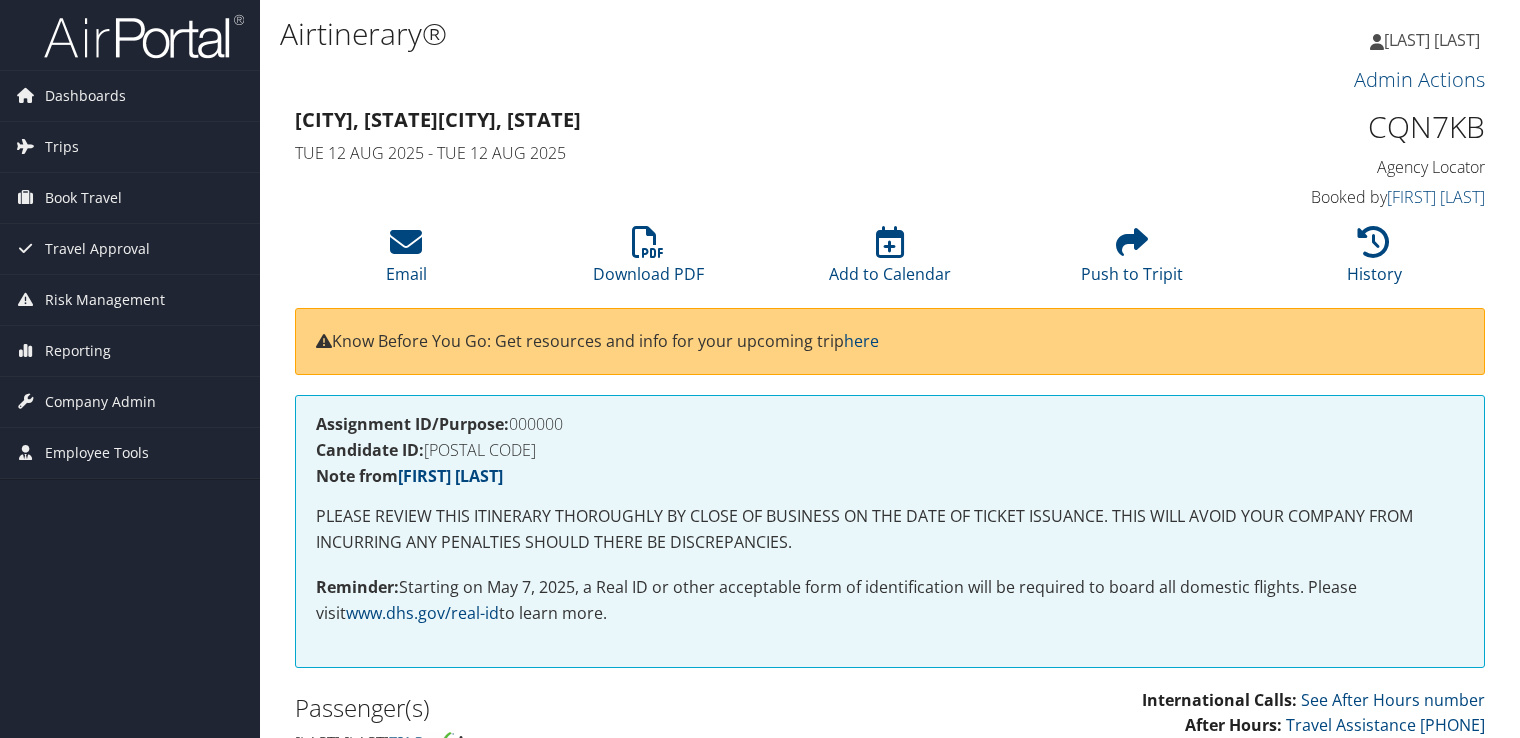 scroll, scrollTop: 0, scrollLeft: 0, axis: both 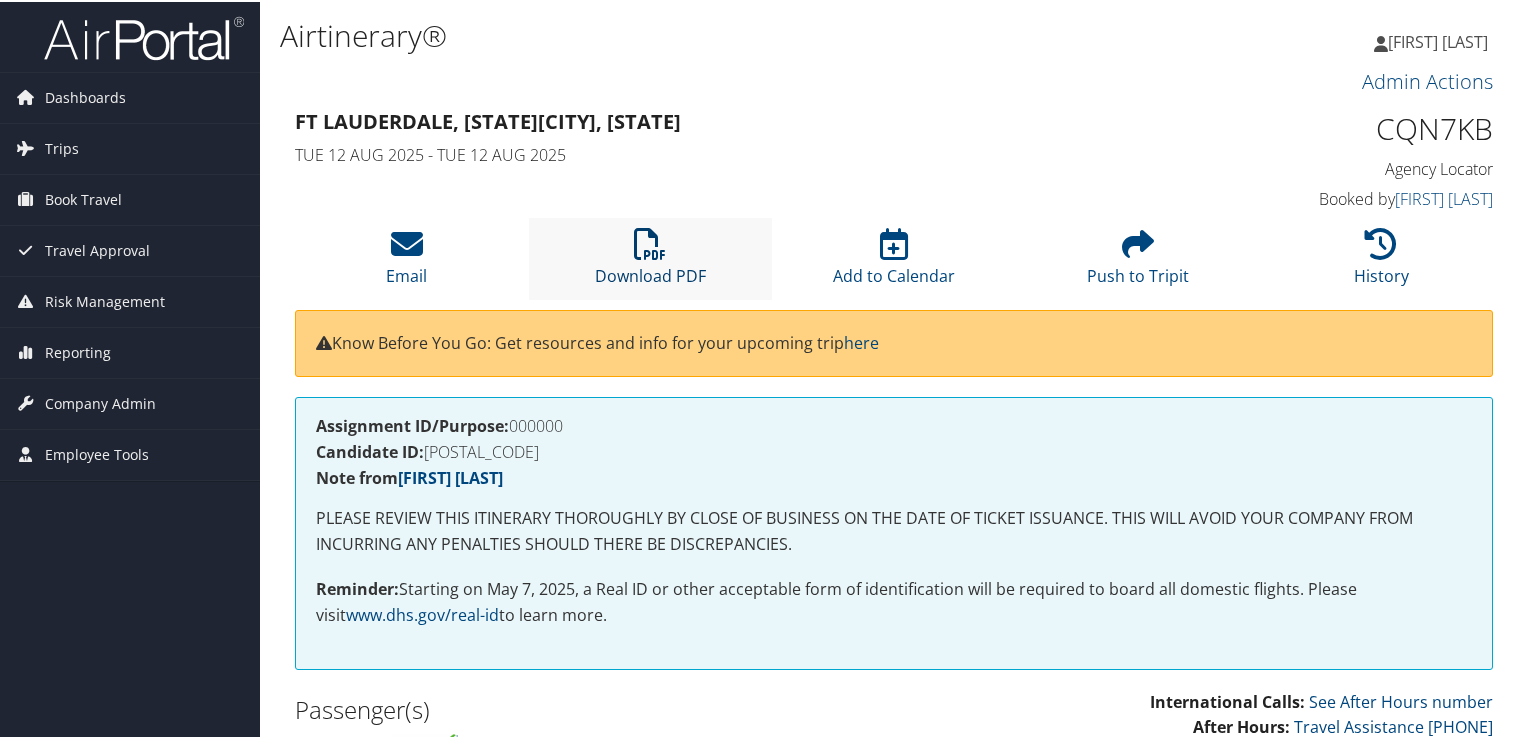 click on "Download PDF" at bounding box center (650, 261) 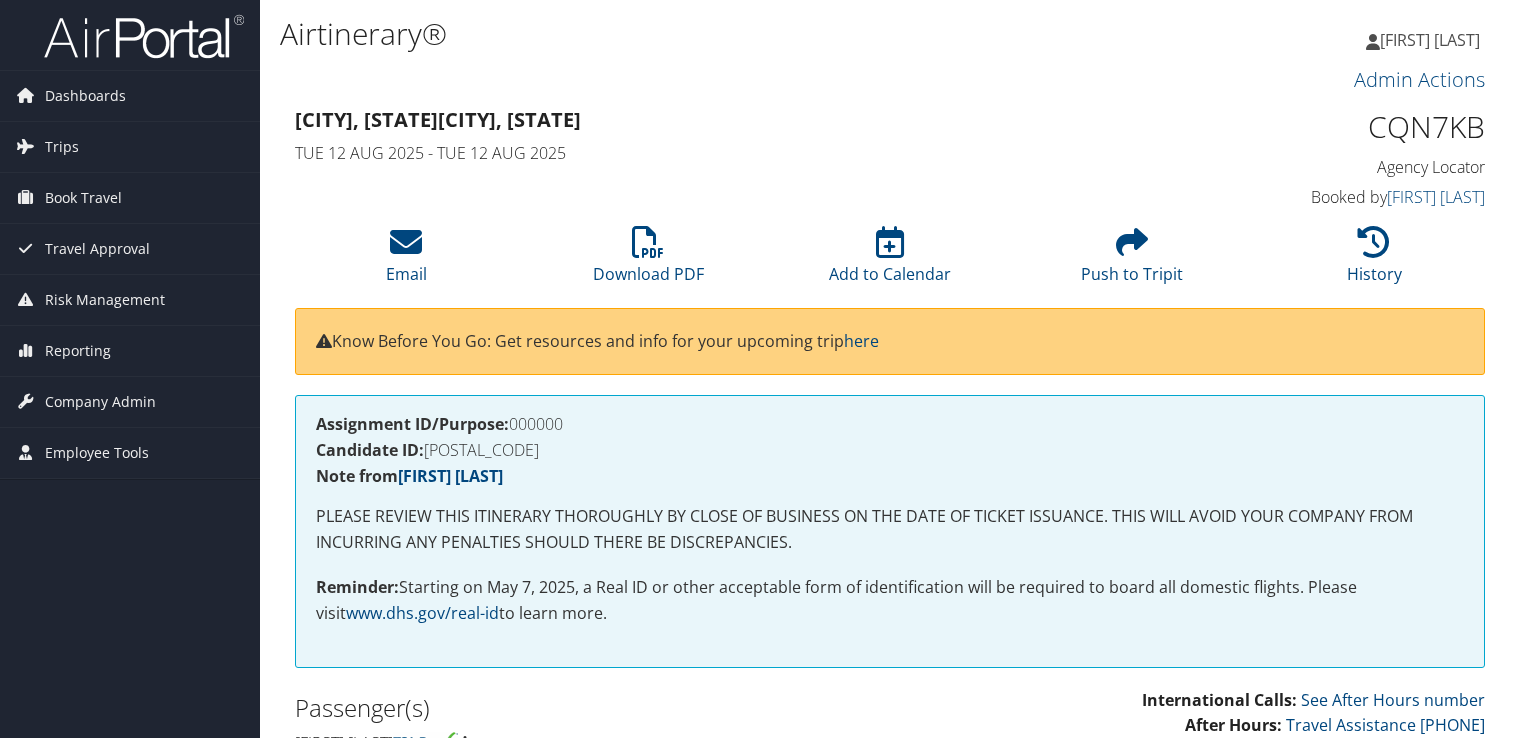 scroll, scrollTop: 0, scrollLeft: 0, axis: both 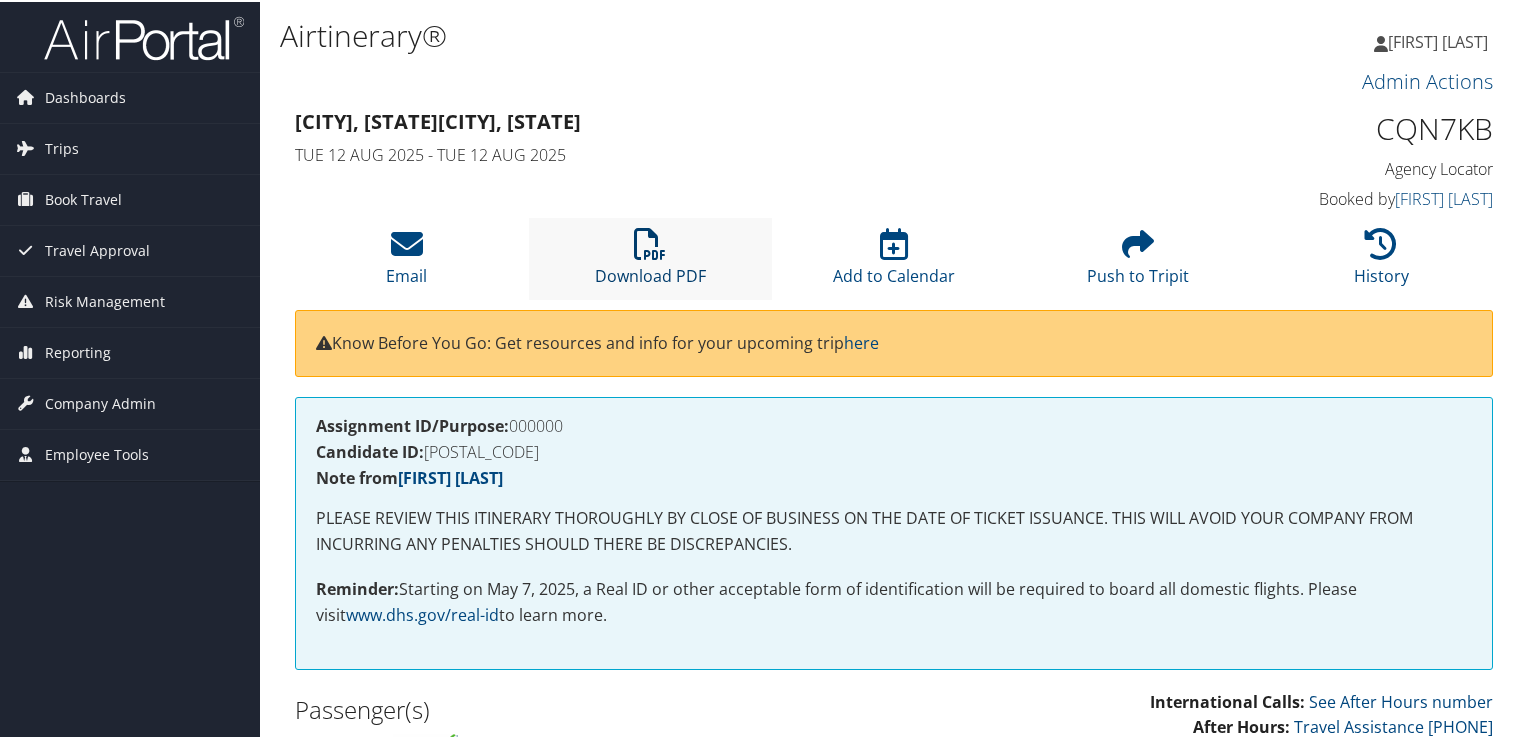 click at bounding box center [650, 242] 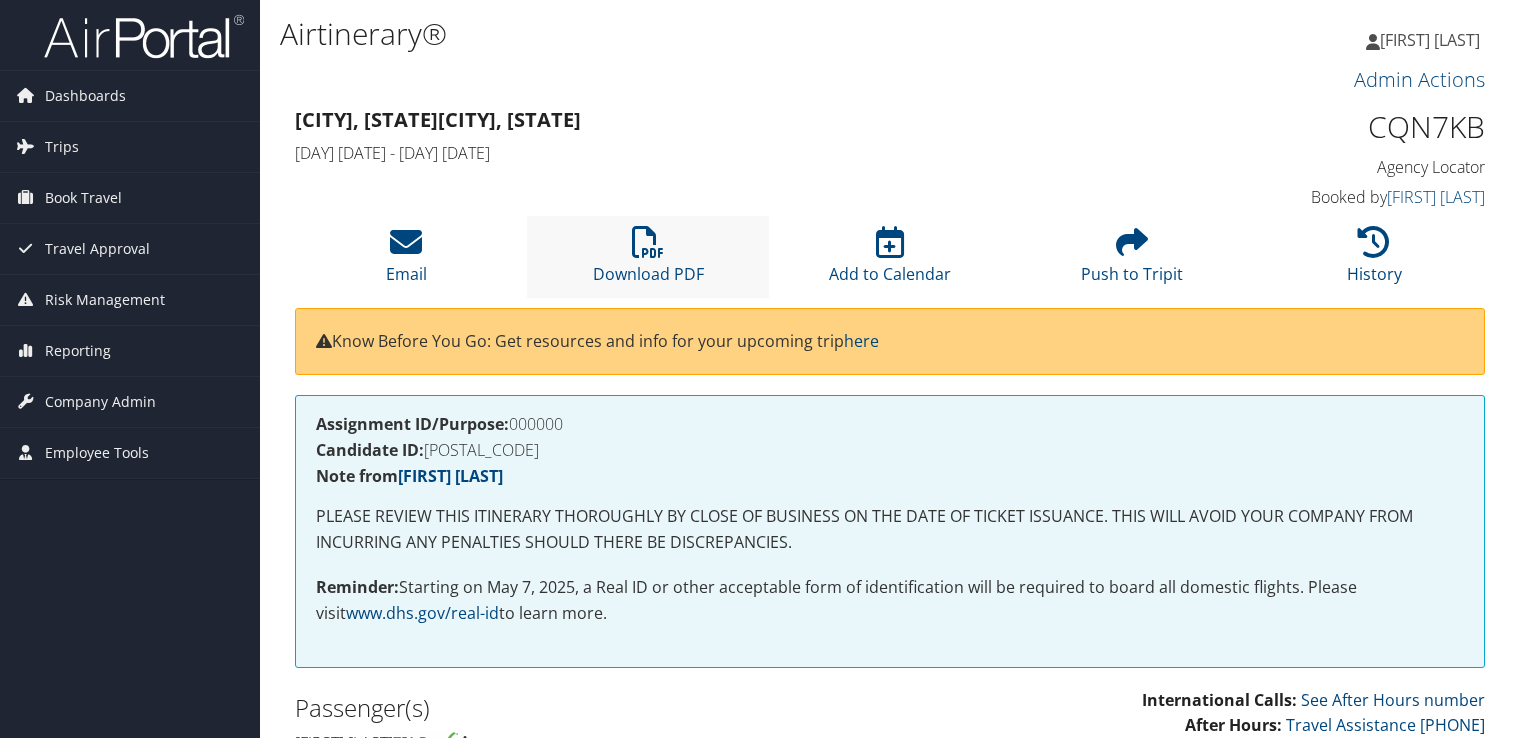 scroll, scrollTop: 0, scrollLeft: 0, axis: both 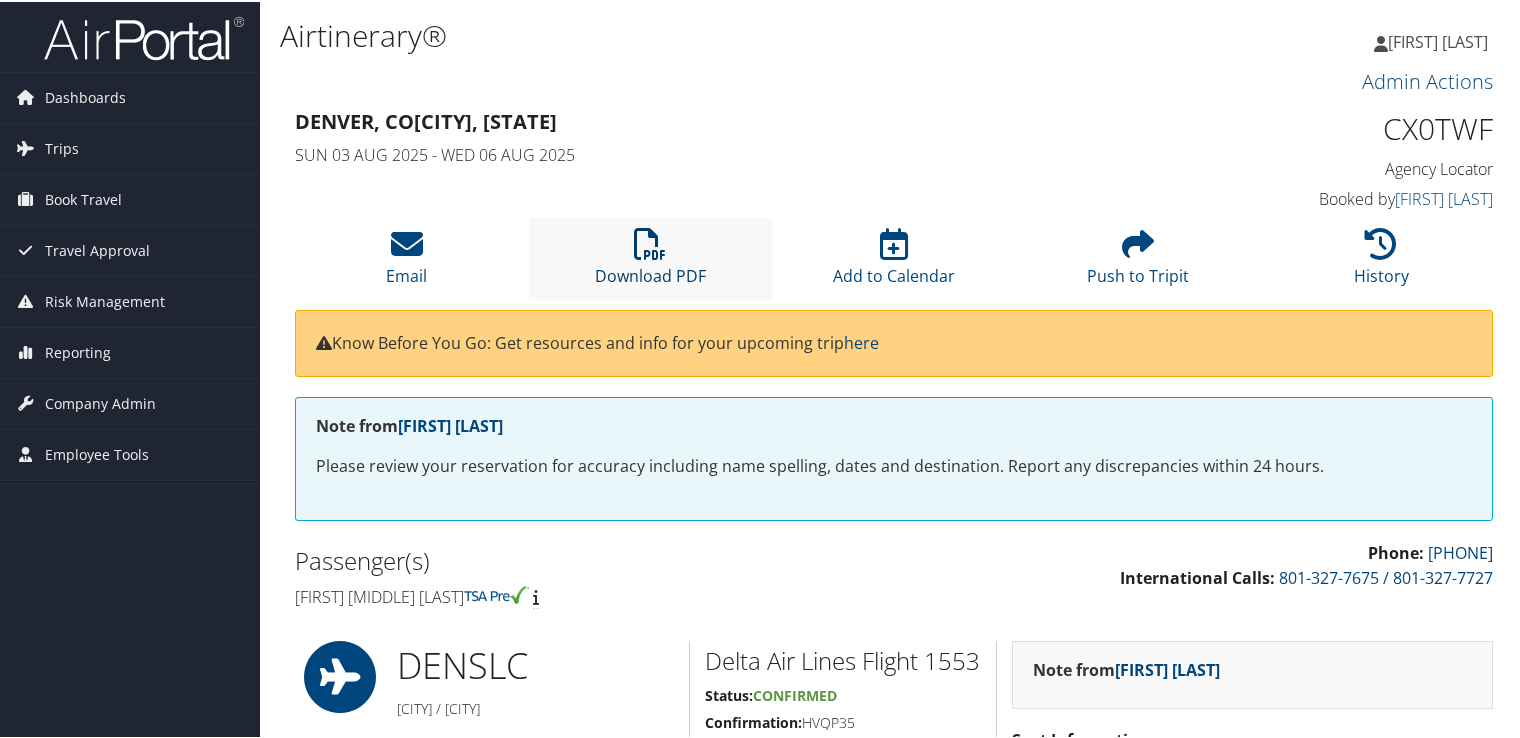 click at bounding box center (650, 242) 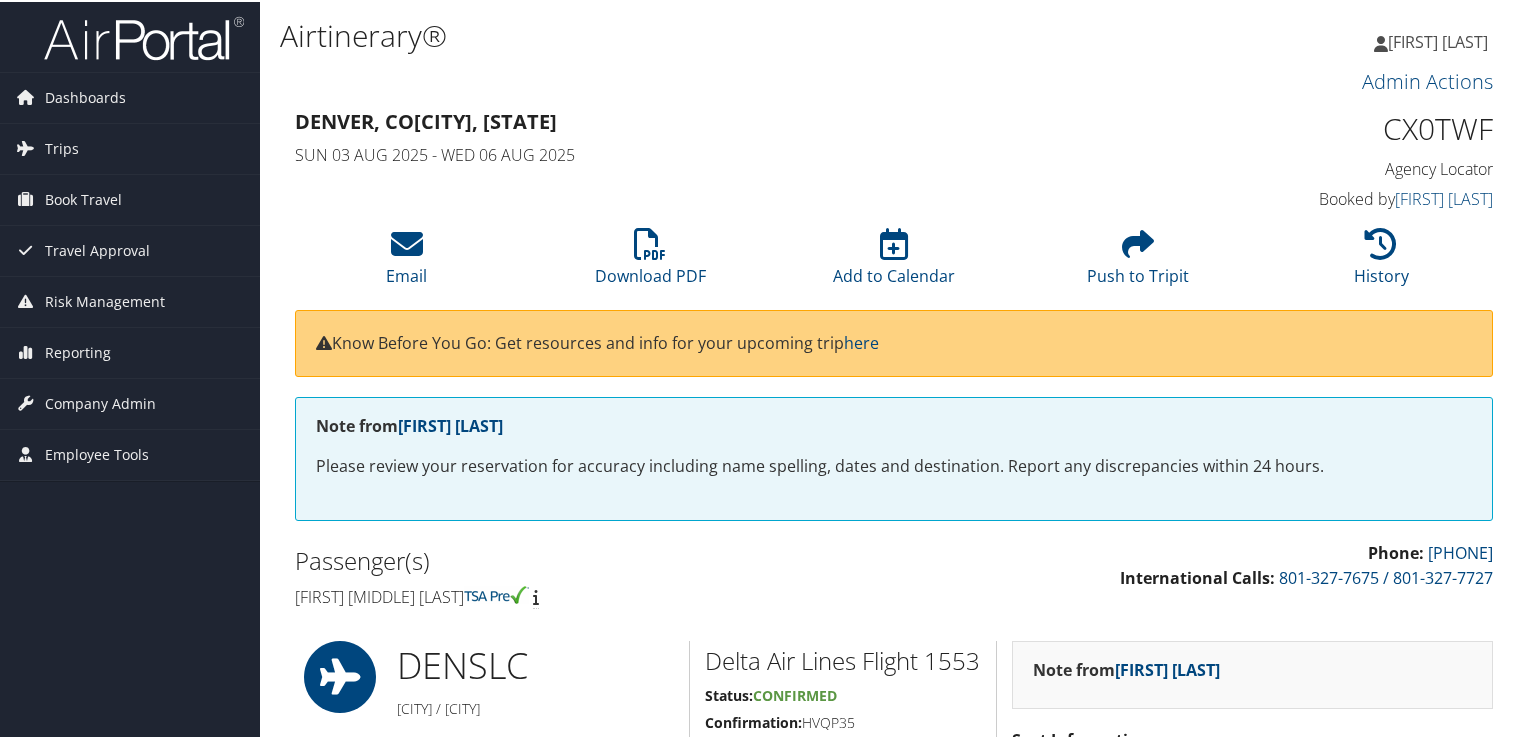 click on "CX0TWF" at bounding box center [1354, 127] 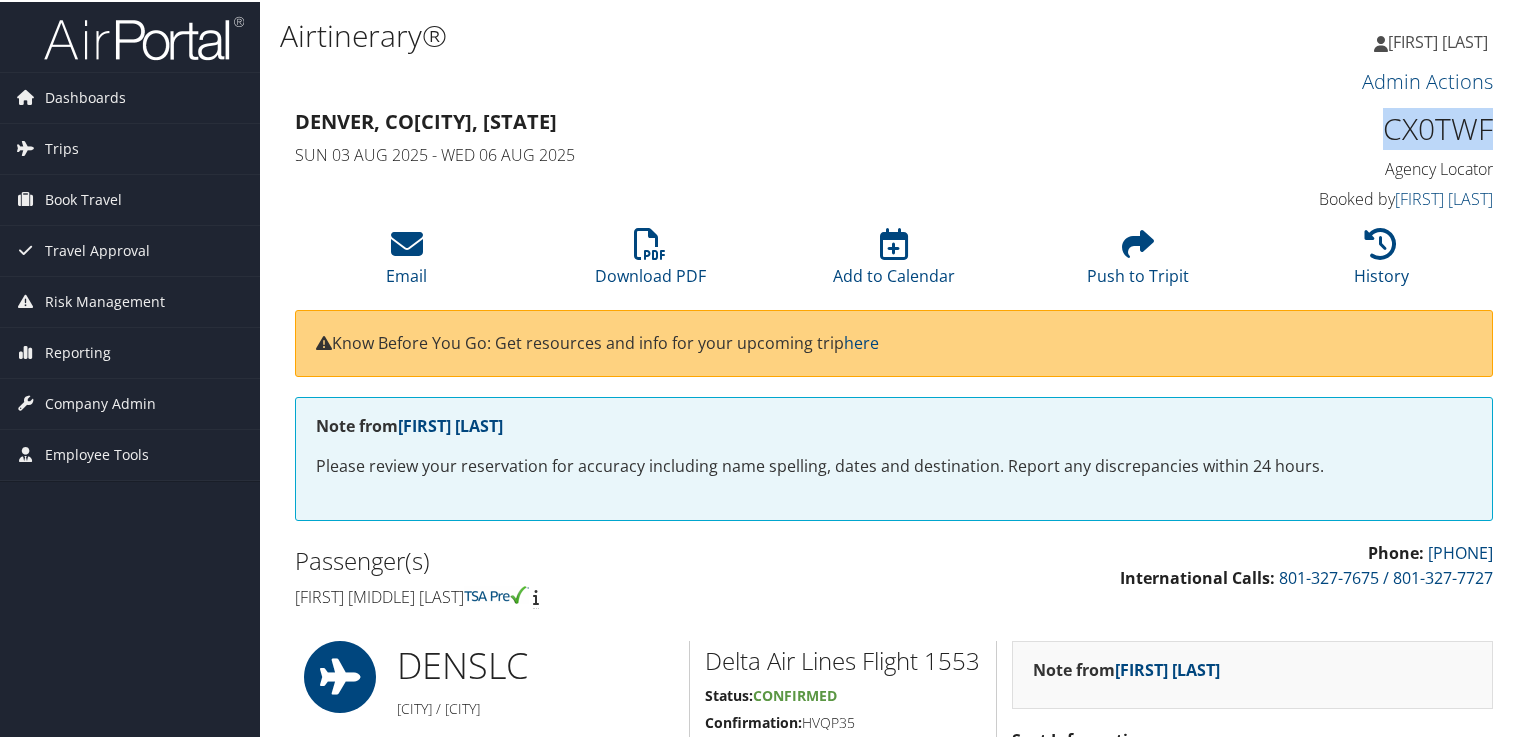 click on "CX0TWF" at bounding box center [1354, 127] 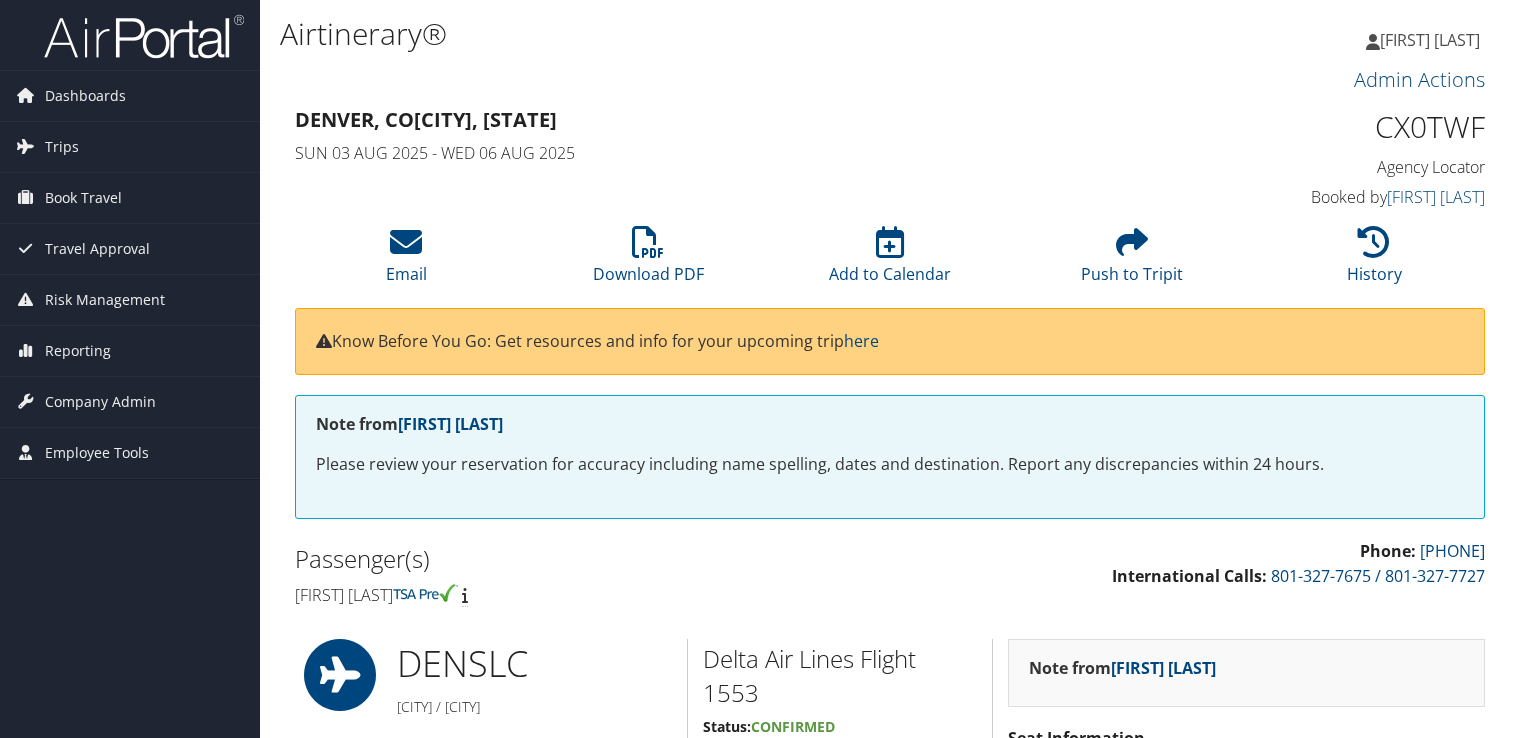 scroll, scrollTop: 0, scrollLeft: 0, axis: both 